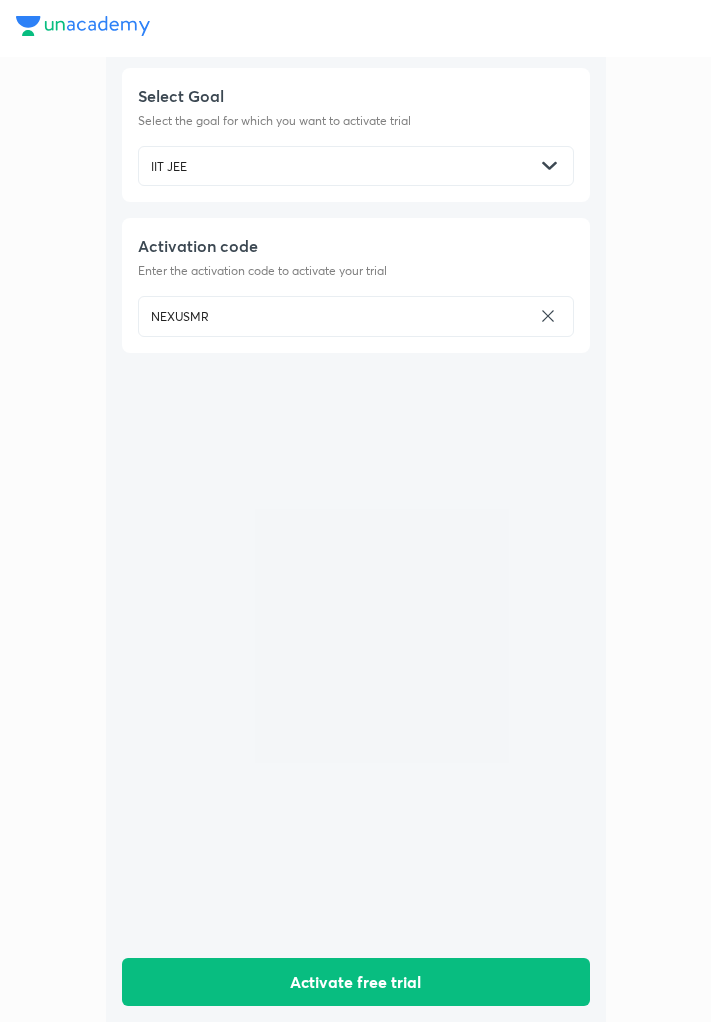 scroll, scrollTop: 0, scrollLeft: 0, axis: both 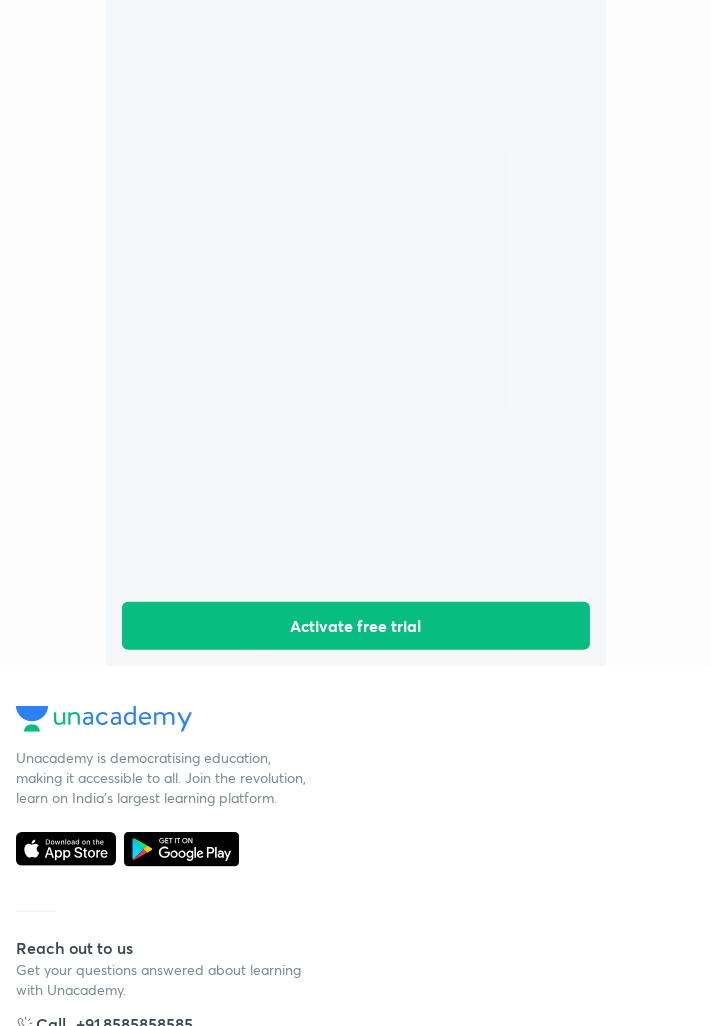 click on "Activate free trial" at bounding box center (356, 626) 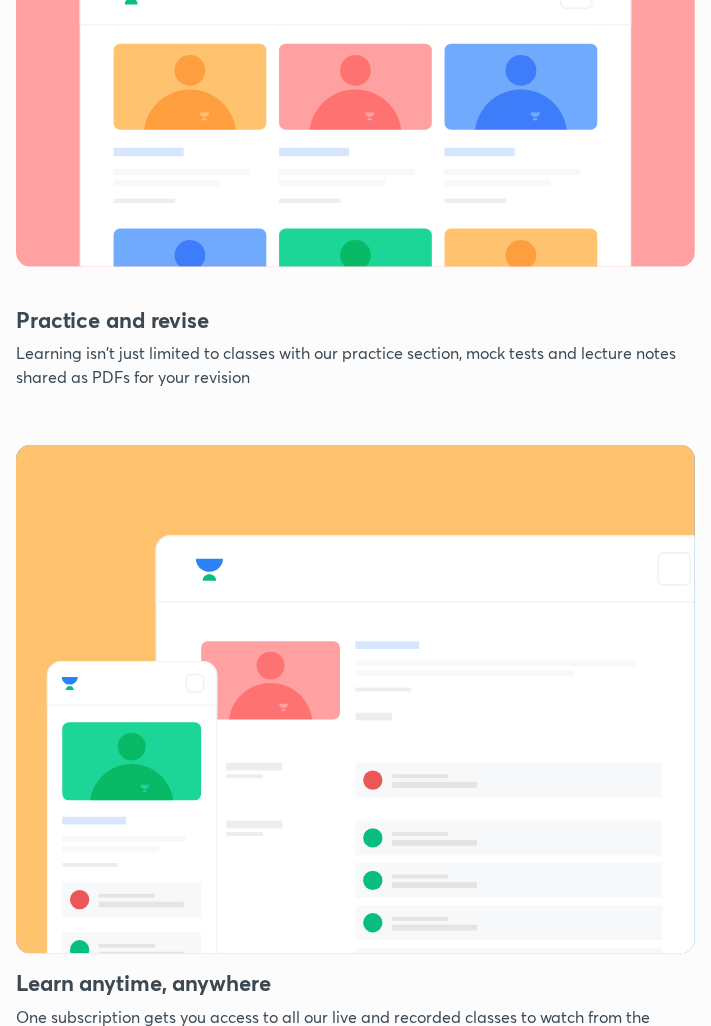 scroll, scrollTop: 1507, scrollLeft: 0, axis: vertical 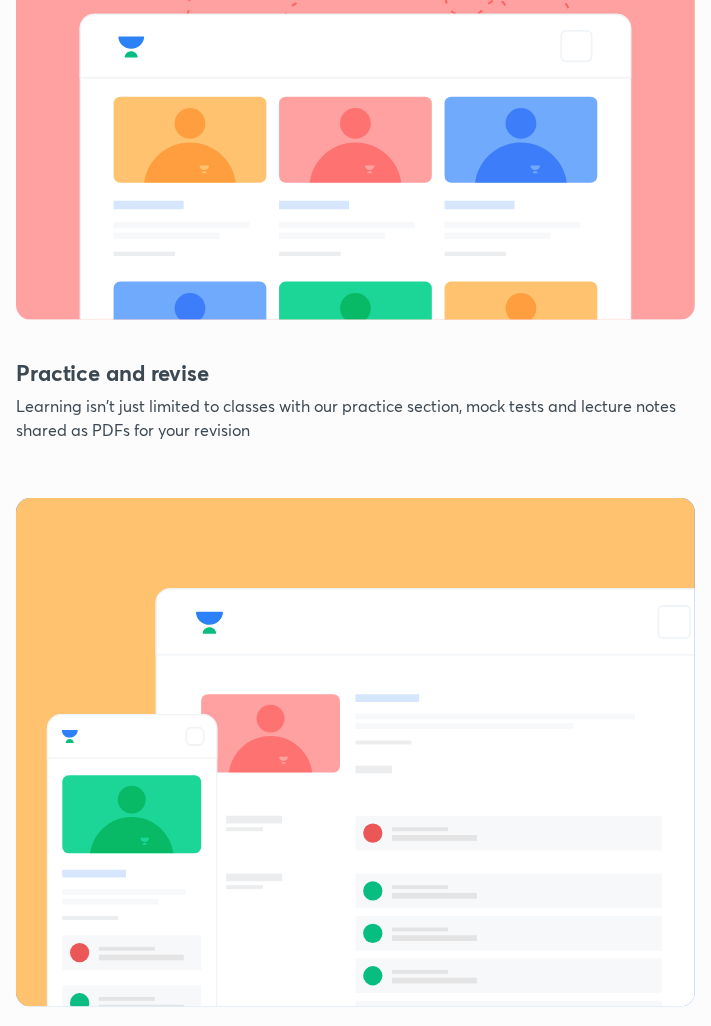 click on "Practice and revise" at bounding box center (355, 377) 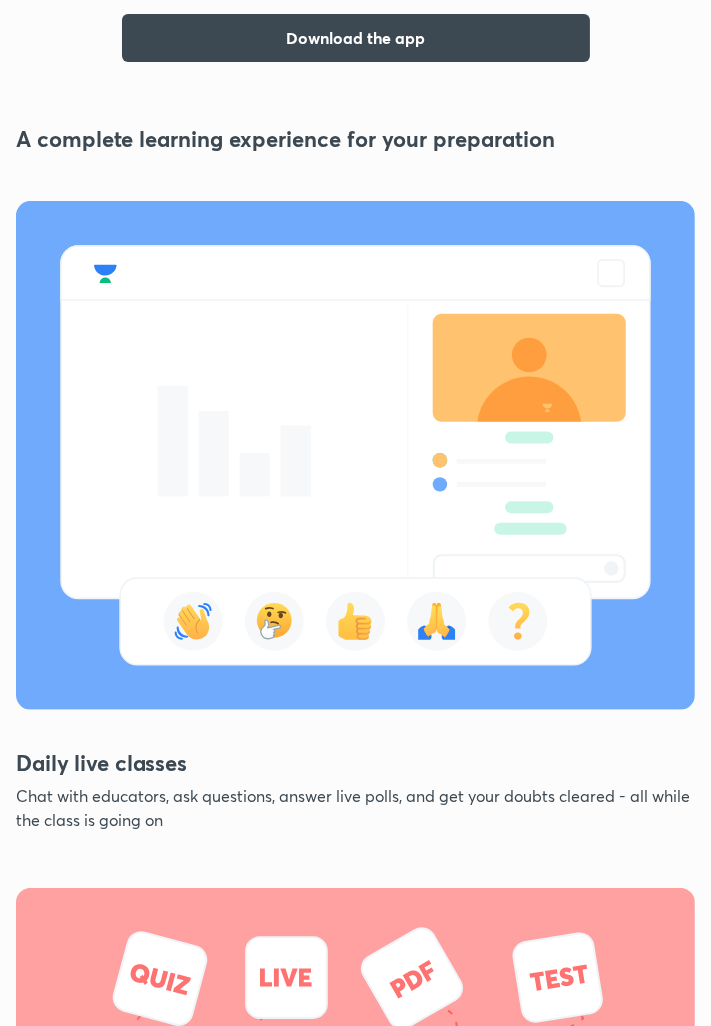 scroll, scrollTop: 0, scrollLeft: 0, axis: both 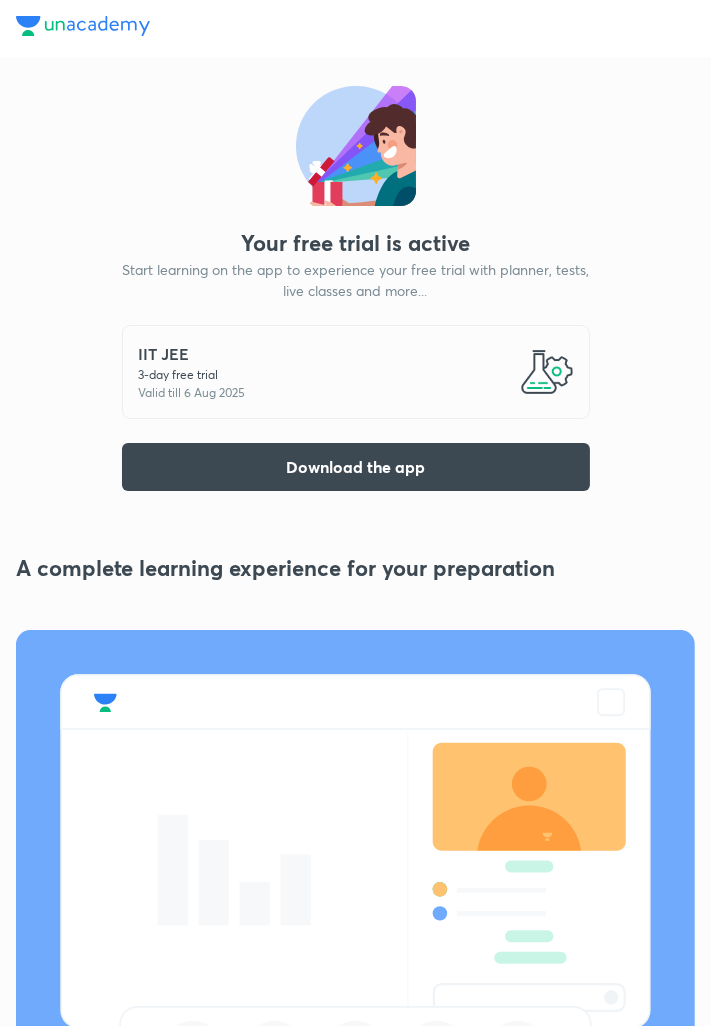 click at bounding box center (83, 28) 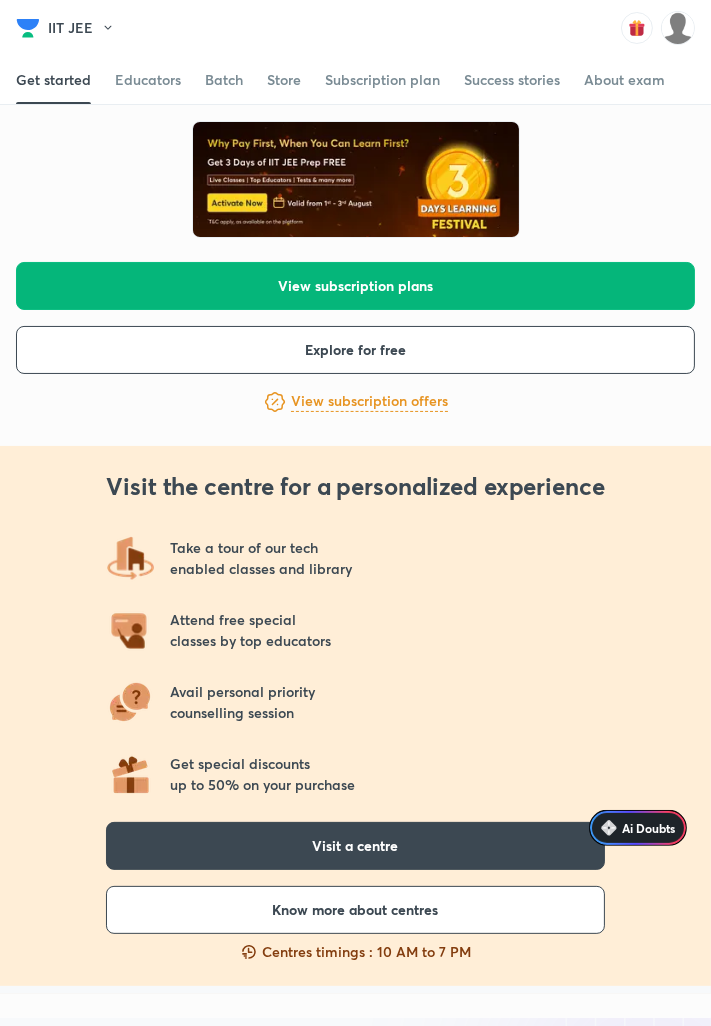 click on "View subscription plans" at bounding box center (355, 286) 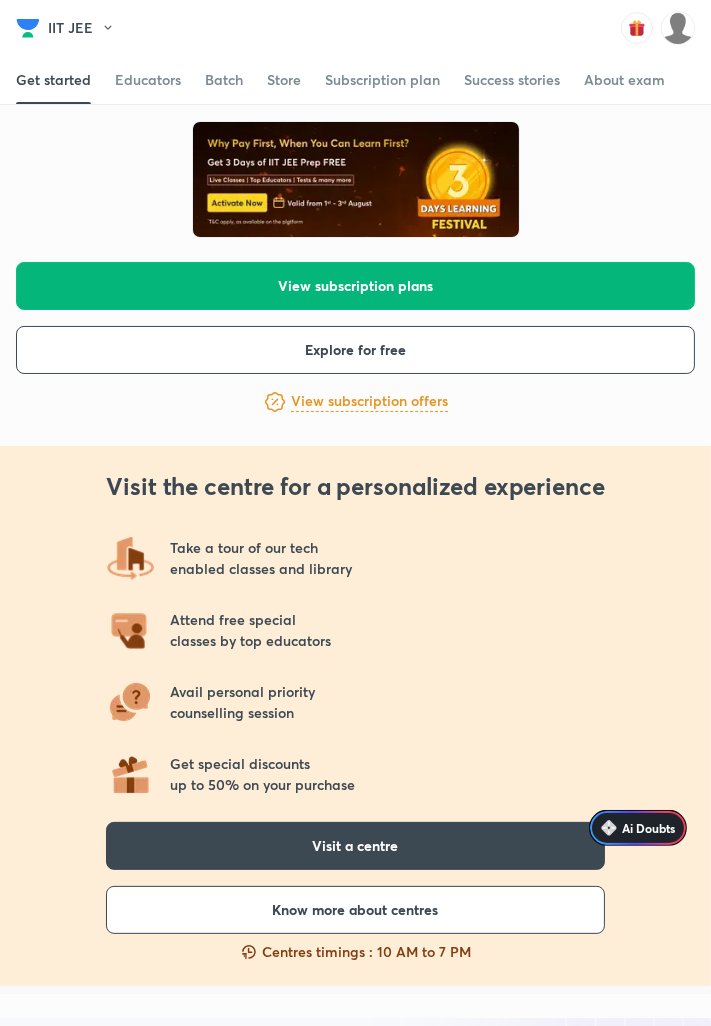 click on "View subscription plans" at bounding box center [355, 286] 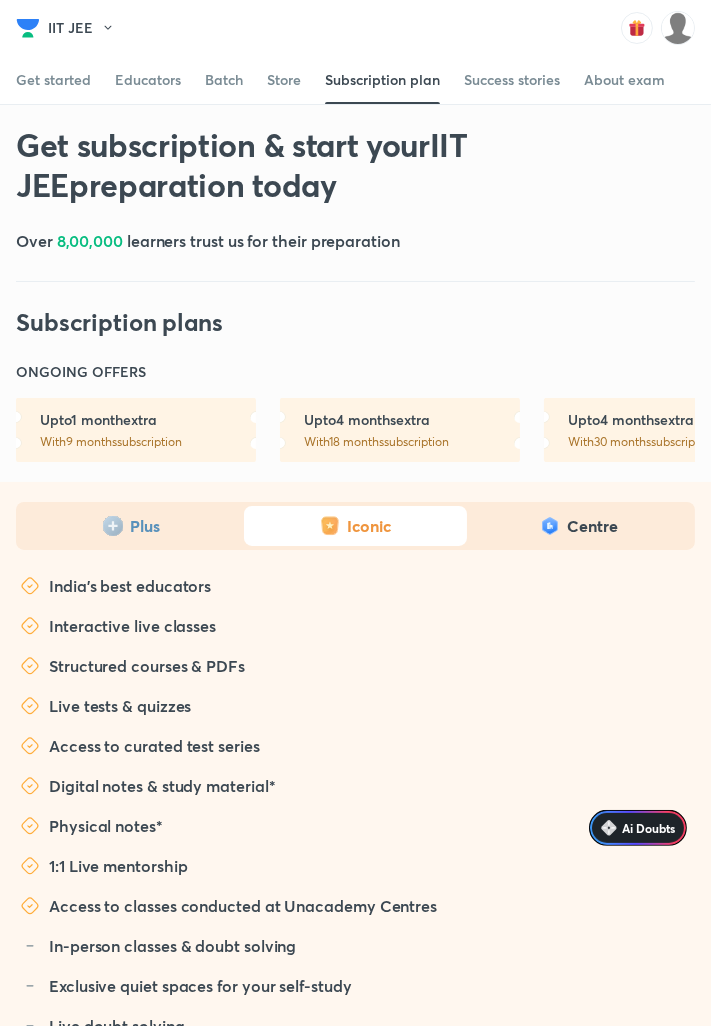 click on "Get subscription & start your  IIT JEE  preparation today Over    8,00,000   learners trust us for their preparation Subscription plans" at bounding box center (355, 231) 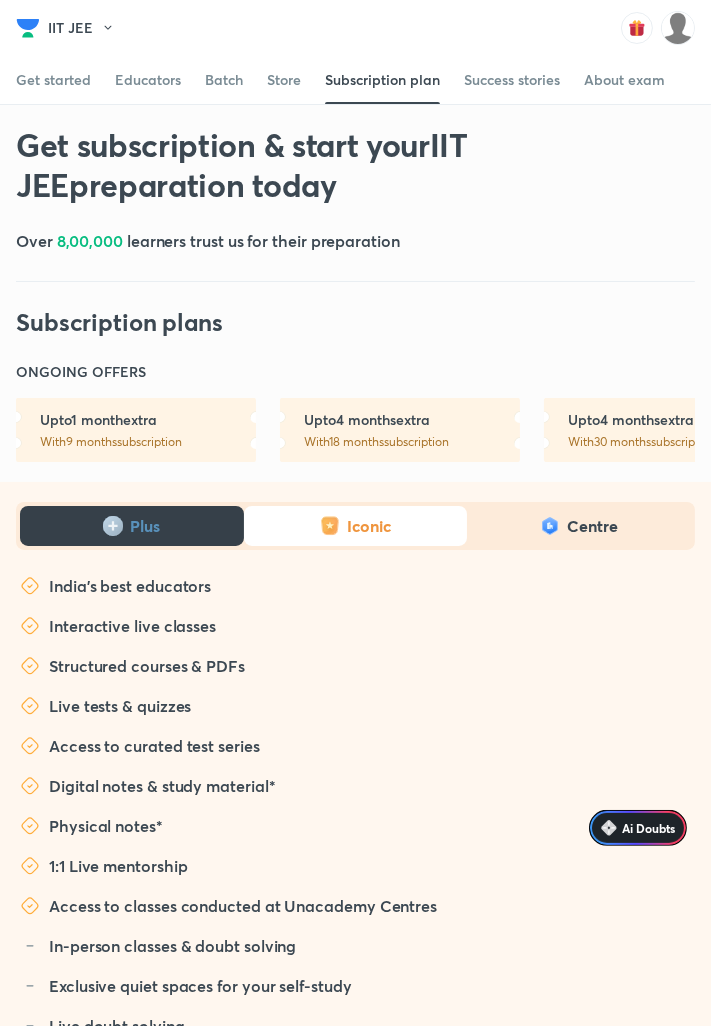 click on "Plus" at bounding box center (145, 526) 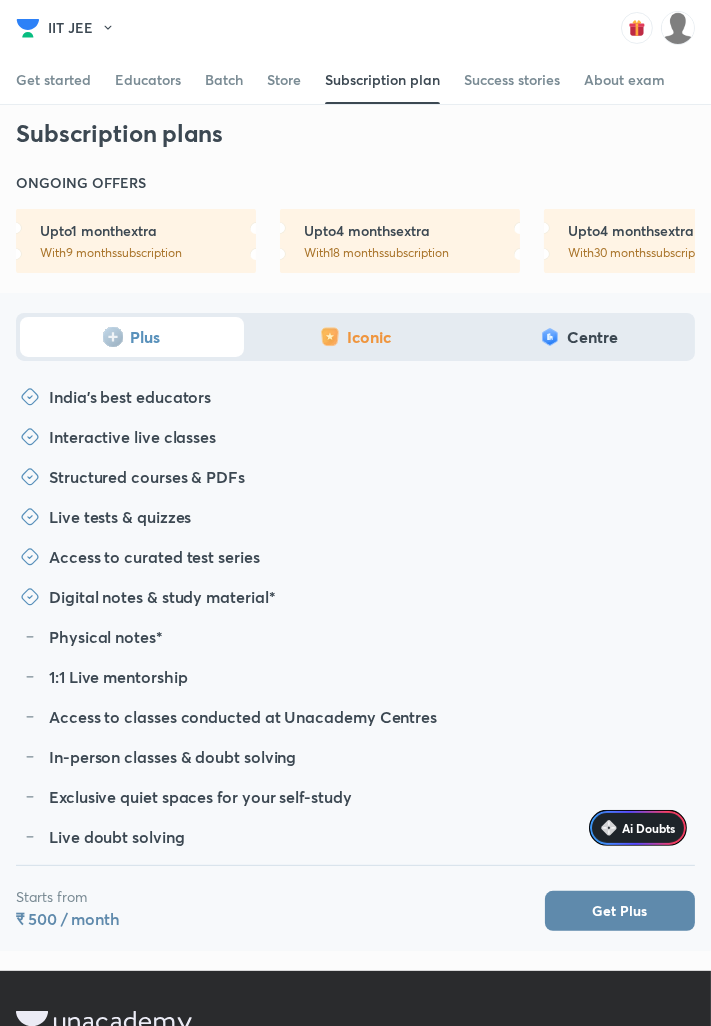 scroll, scrollTop: 189, scrollLeft: 0, axis: vertical 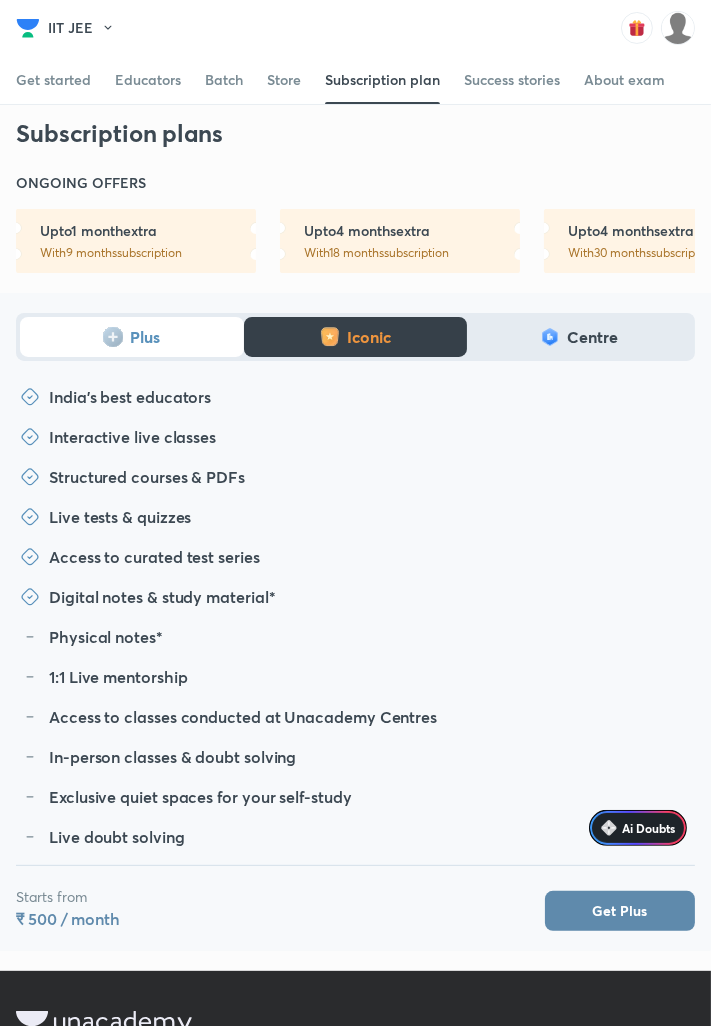 click on "Iconic" at bounding box center (356, 337) 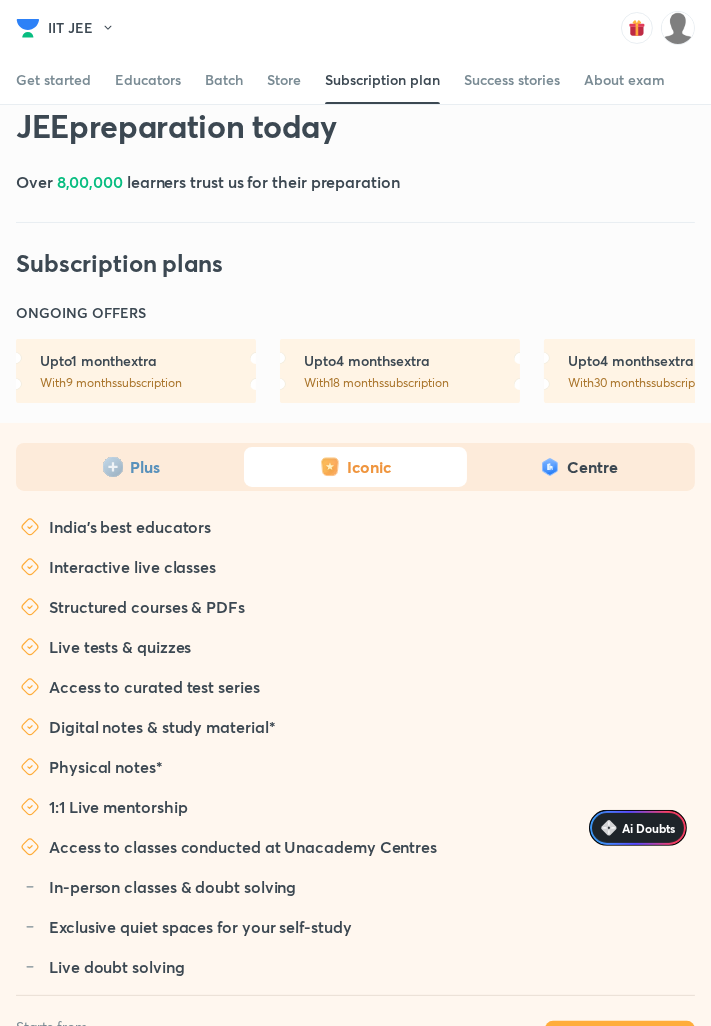 scroll, scrollTop: 0, scrollLeft: 0, axis: both 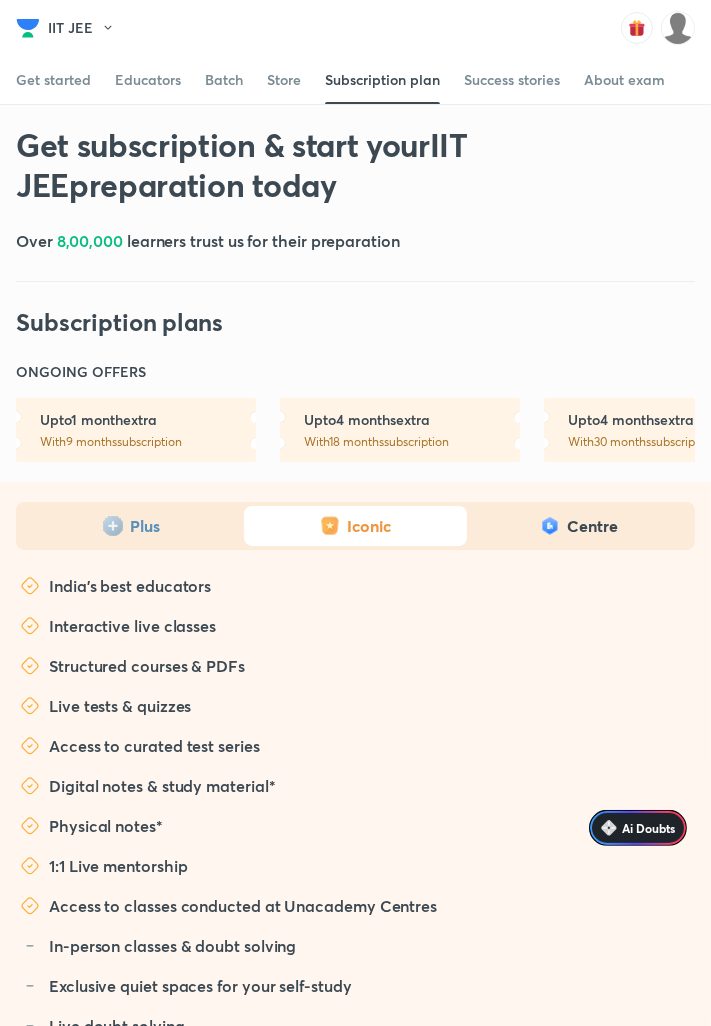 click on "Batch" at bounding box center [224, 80] 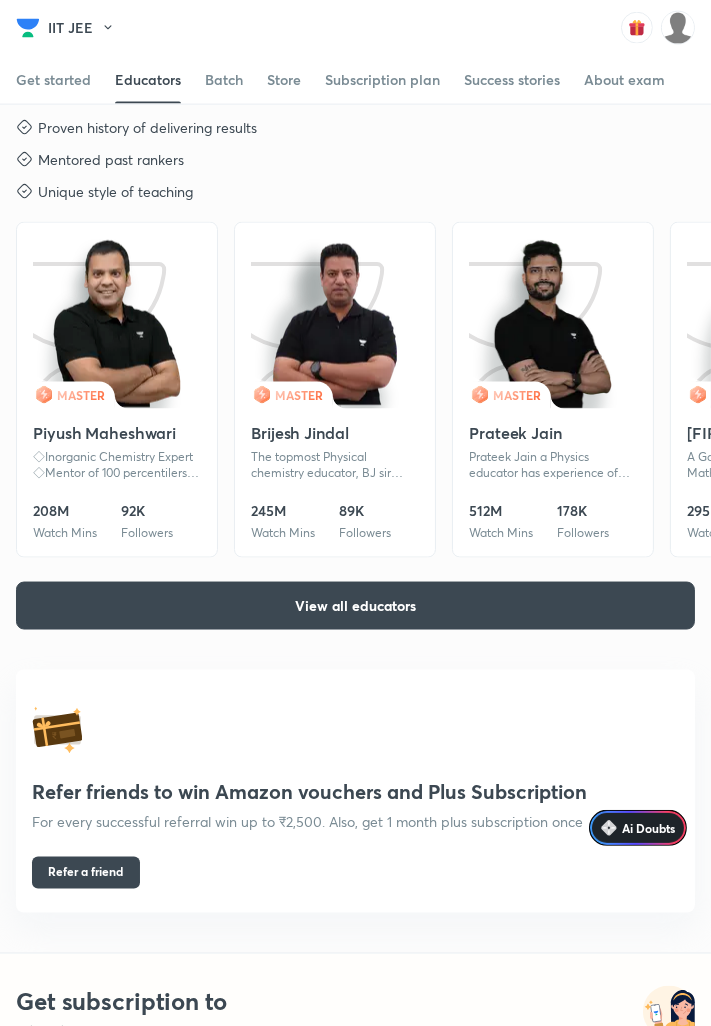 scroll, scrollTop: 2347, scrollLeft: 0, axis: vertical 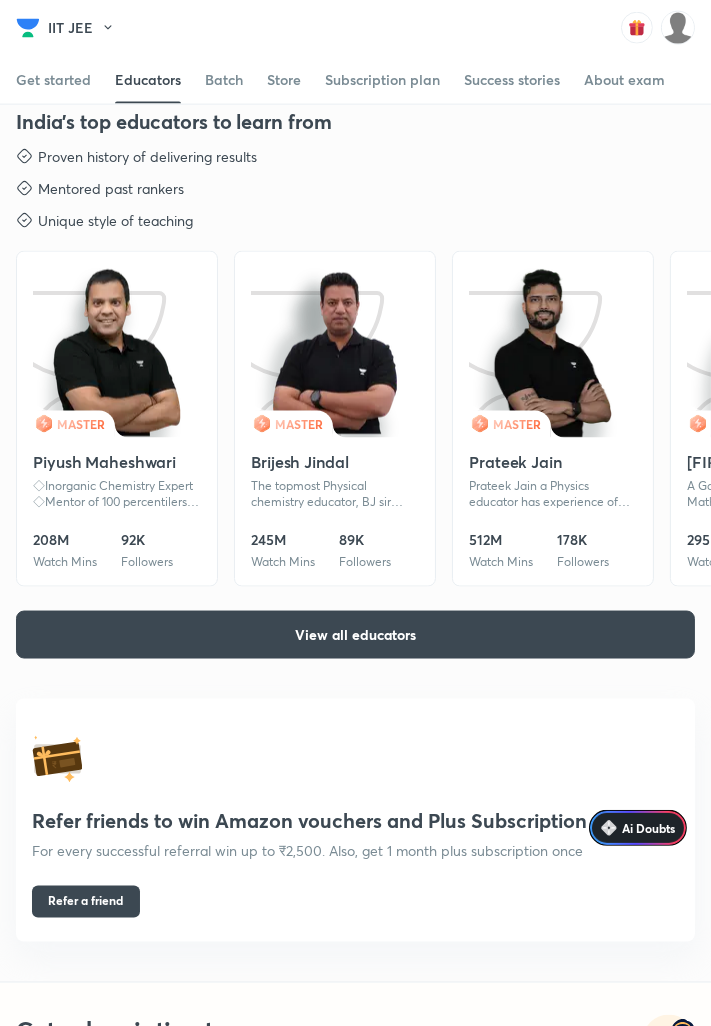 click on "Get started" at bounding box center [53, 80] 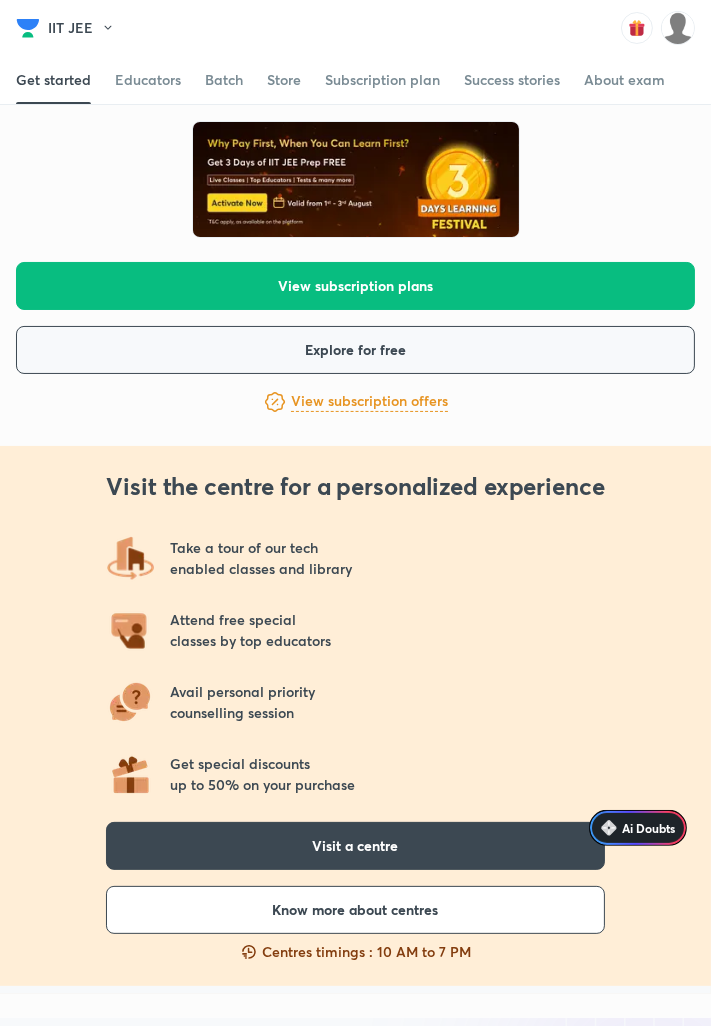 click on "Explore for free" at bounding box center (355, 350) 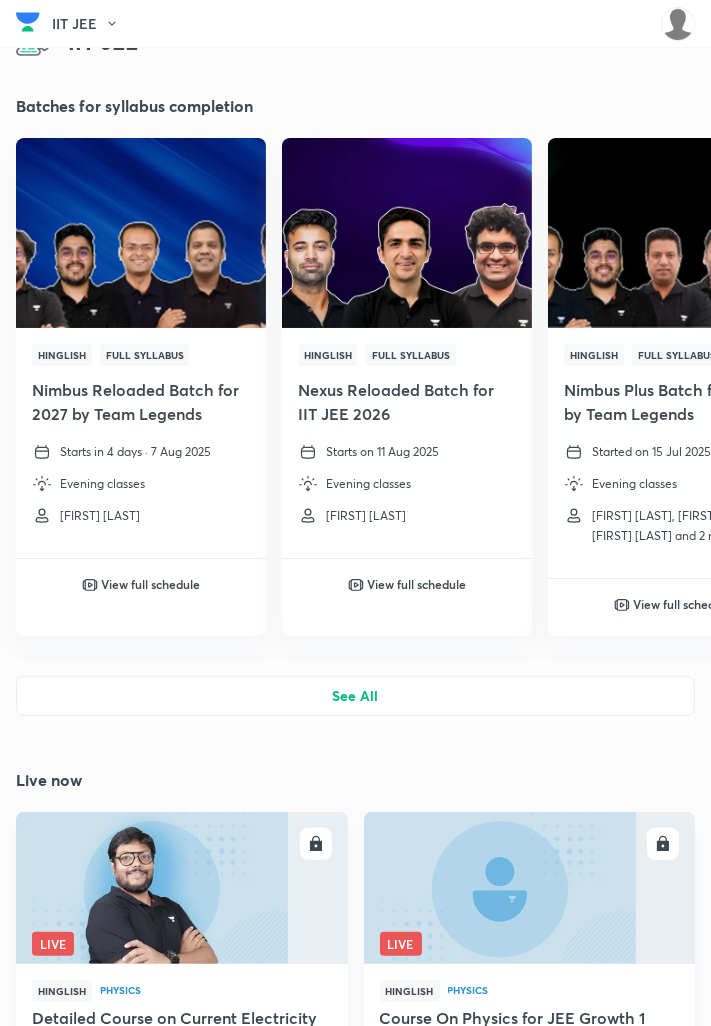 scroll, scrollTop: 0, scrollLeft: 0, axis: both 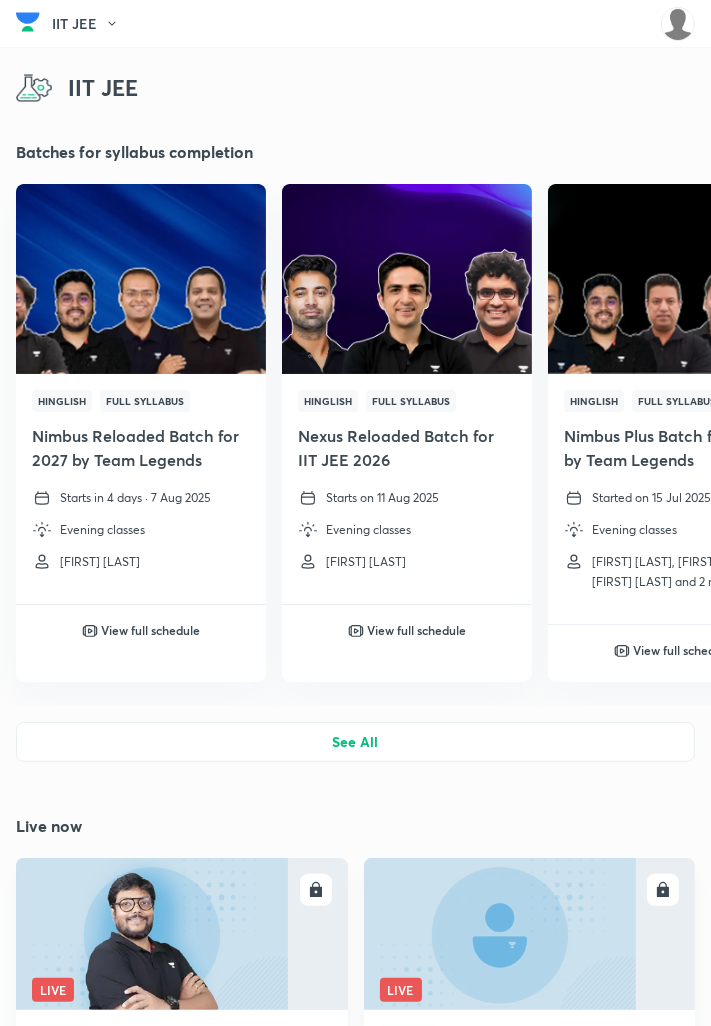click on "View full schedule" at bounding box center [417, 630] 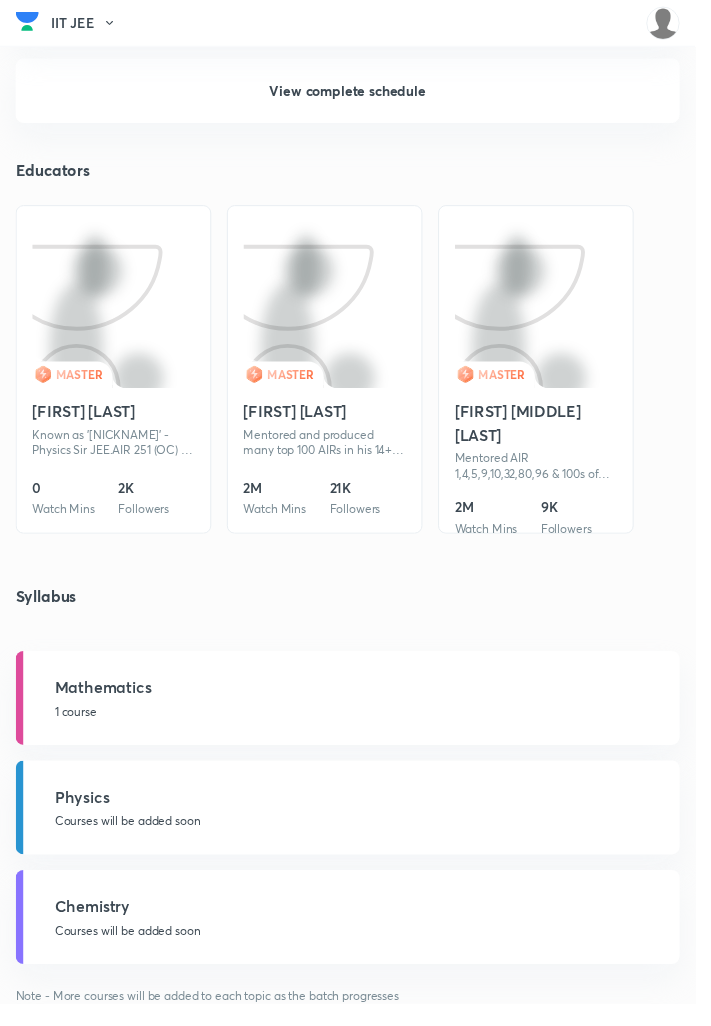 scroll, scrollTop: 1688, scrollLeft: 0, axis: vertical 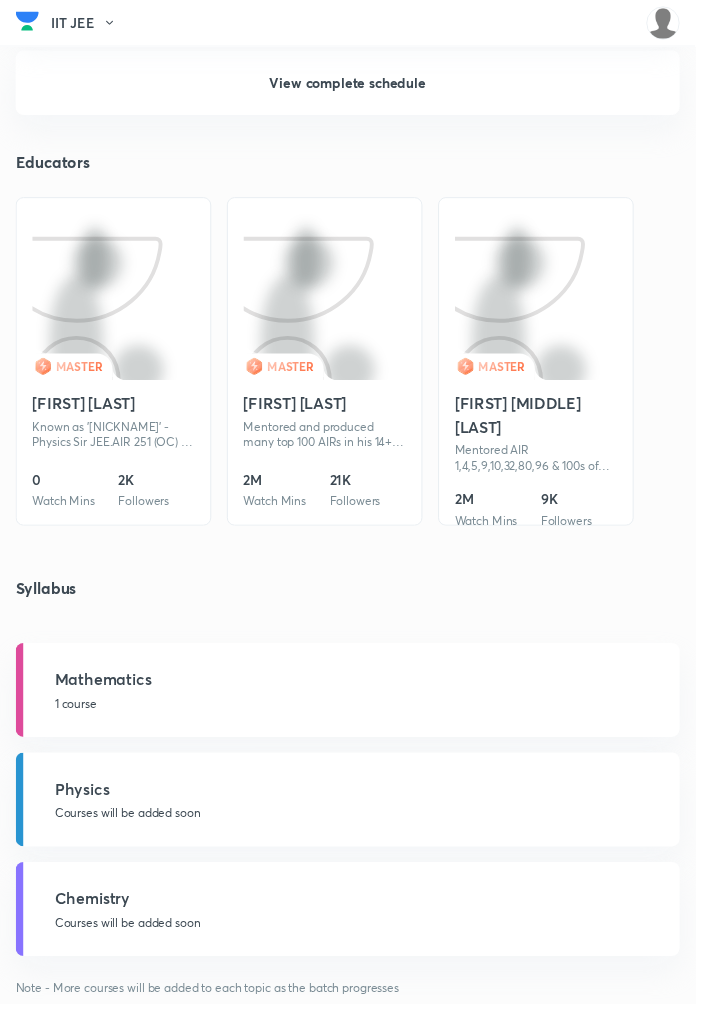 click on "Known as 'Janardhan' -Physics Sir JEE.AIR 251 (OC) in JEE 2002. IITM grad. He has 18+ yr teaching Exp & mentored top AIRs {Chaina 2012- pre}" at bounding box center (116, 445) 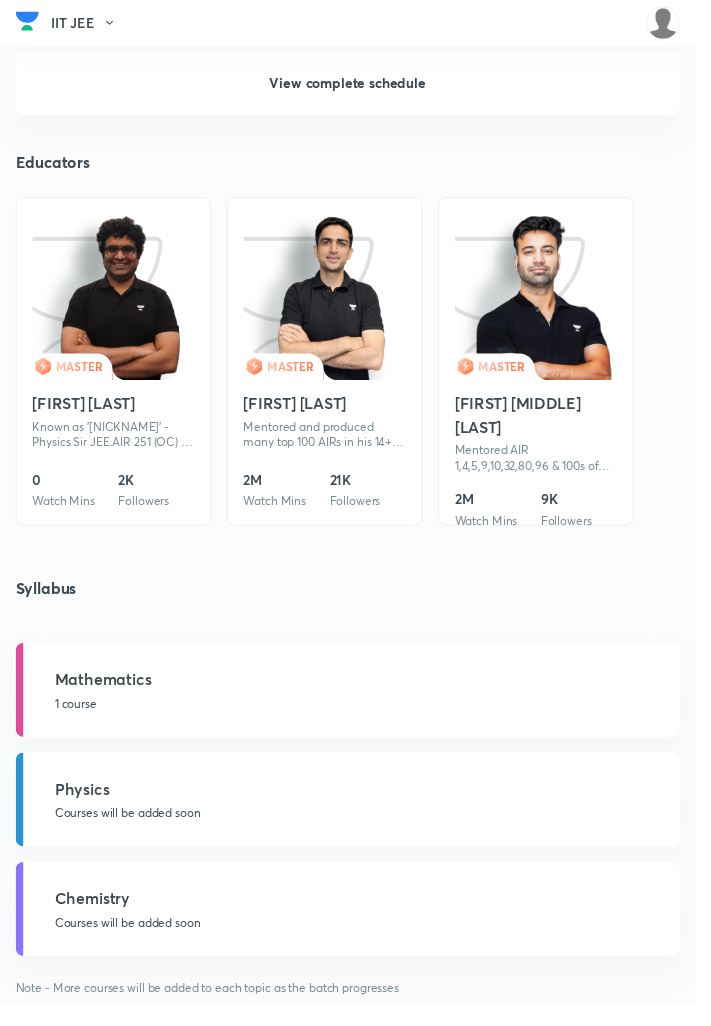 scroll, scrollTop: 1704, scrollLeft: 0, axis: vertical 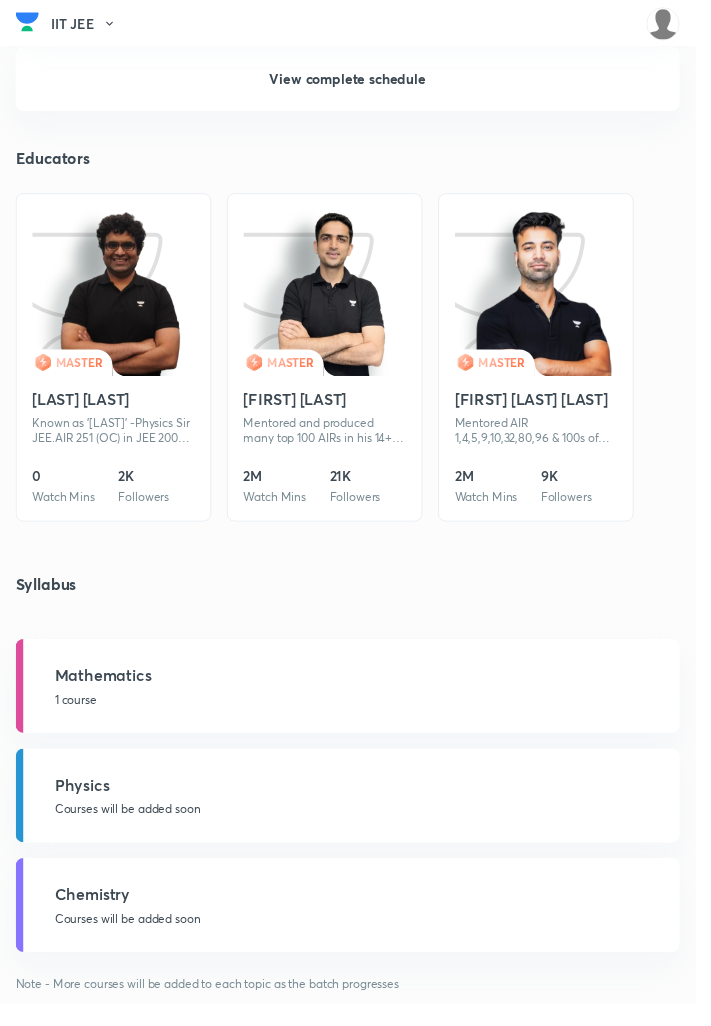 click on "MASTER [LAST] [LAST] Known as '[LAST]' -Physics Sir JEE.AIR 251 (OC) in JEE 2002. IITM grad. He has 18+ yr teaching Exp & mentored top AIRs {Chaina 2012- pre} 0 Watch Mins 2K Followers" at bounding box center [116, 365] 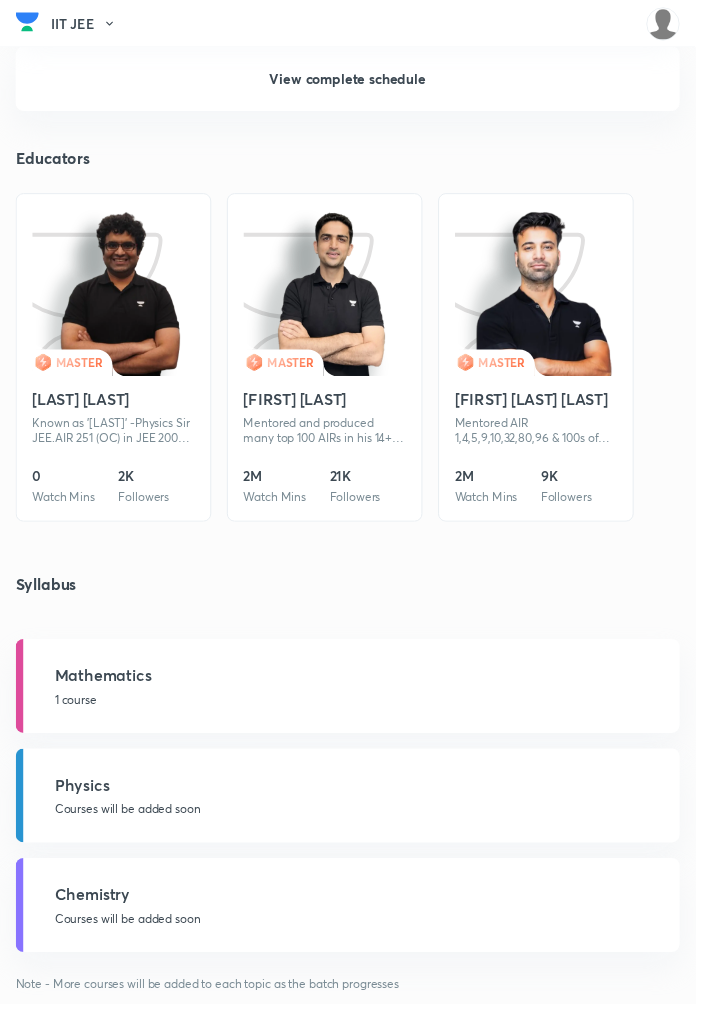 scroll, scrollTop: 1693, scrollLeft: 0, axis: vertical 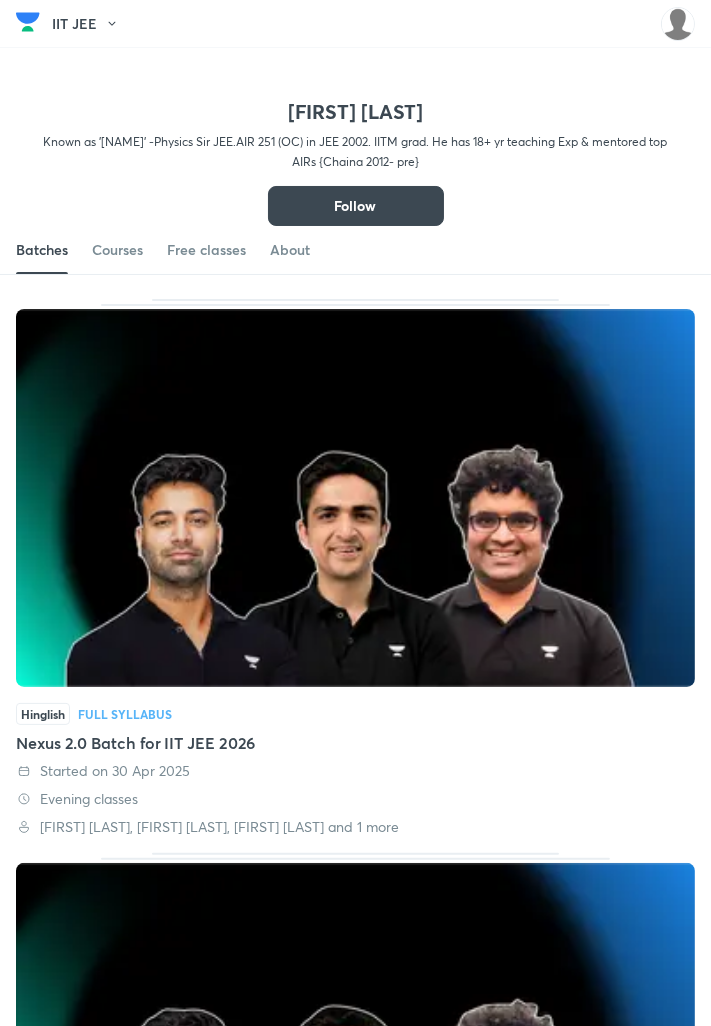 click on "IIT JEE" at bounding box center [91, 24] 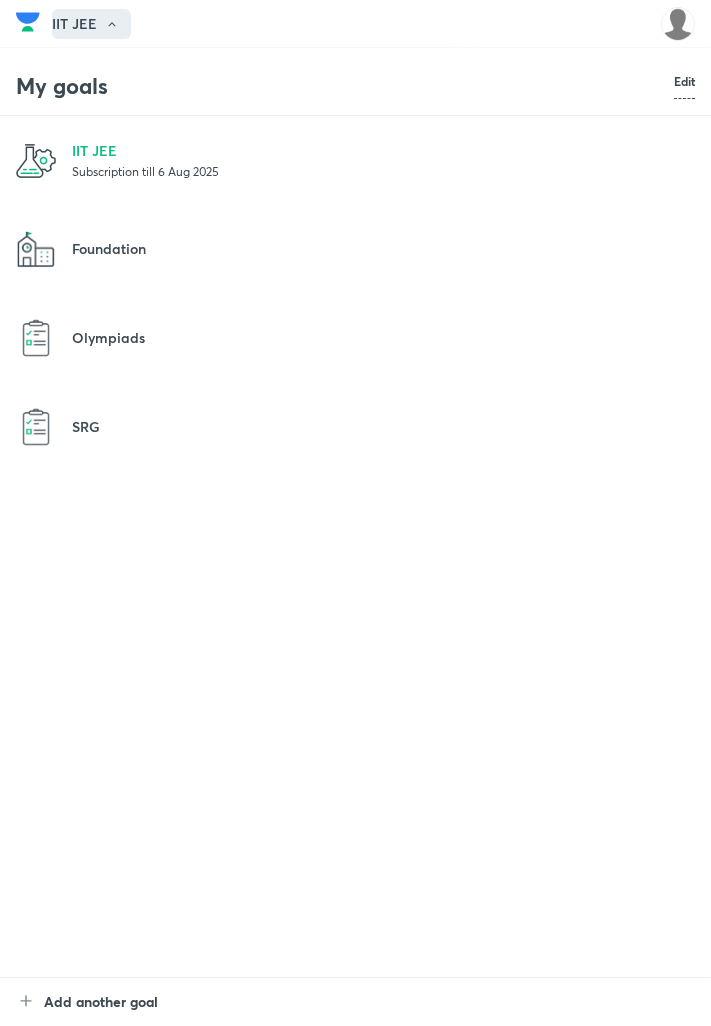 click on "Olympiads" at bounding box center [383, 337] 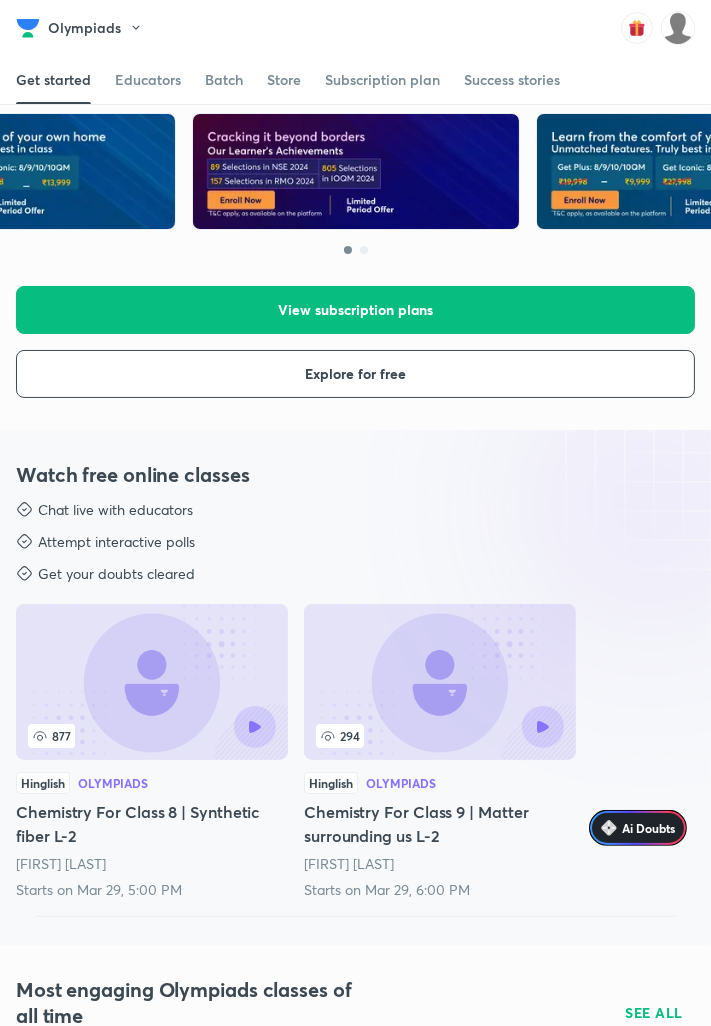scroll, scrollTop: 0, scrollLeft: 0, axis: both 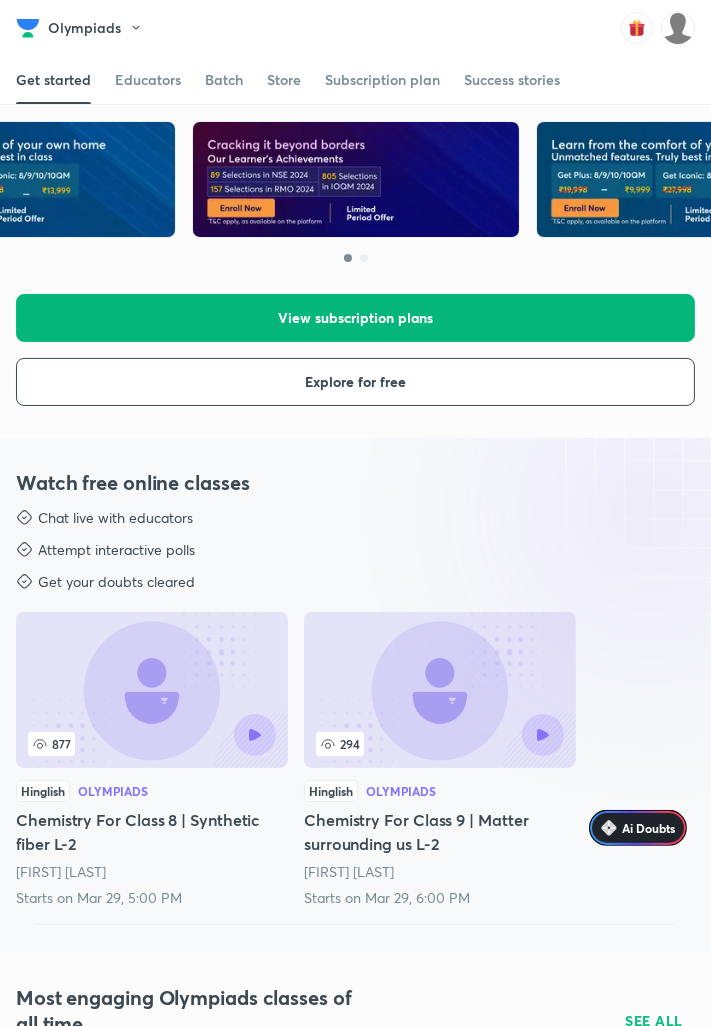 click on "View subscription plans" at bounding box center (355, 318) 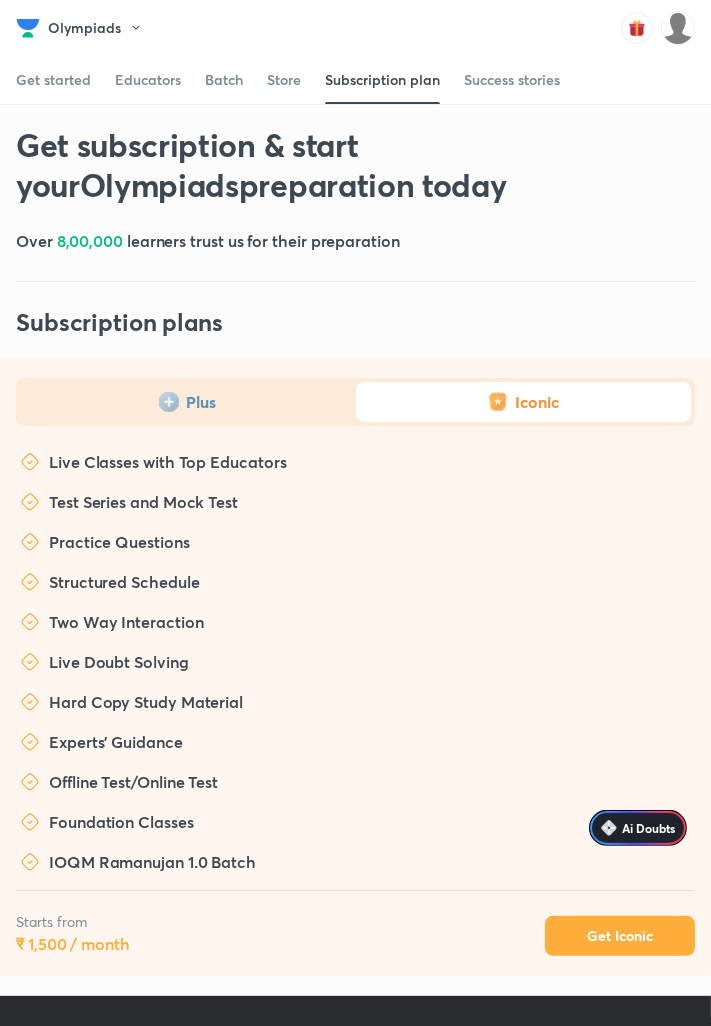 click at bounding box center (678, 28) 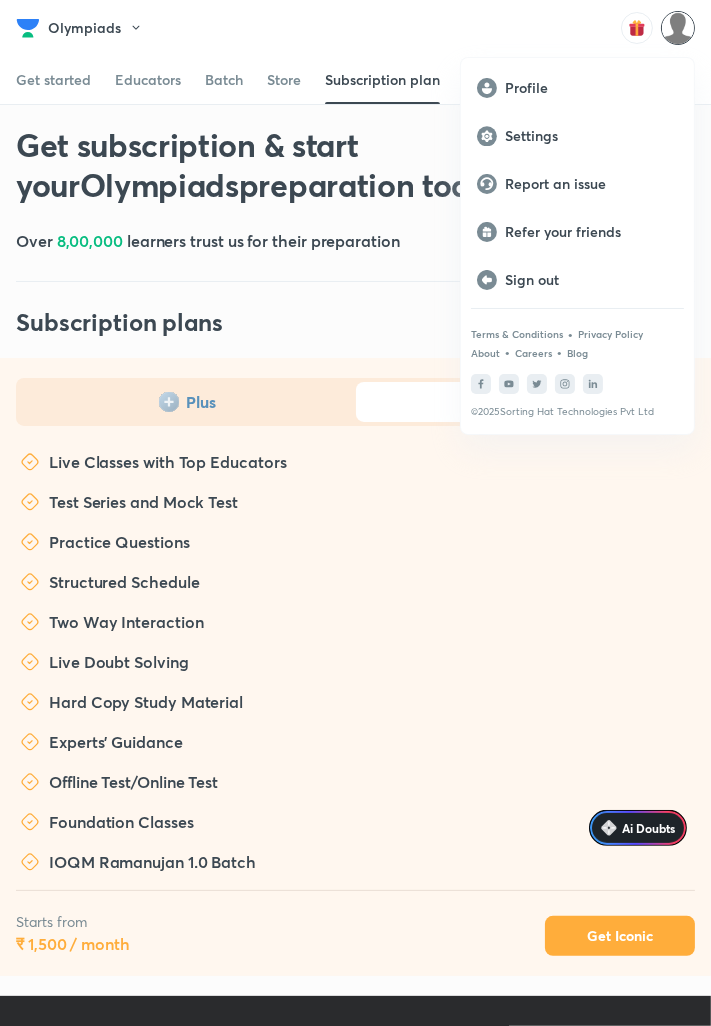 click at bounding box center [355, 513] 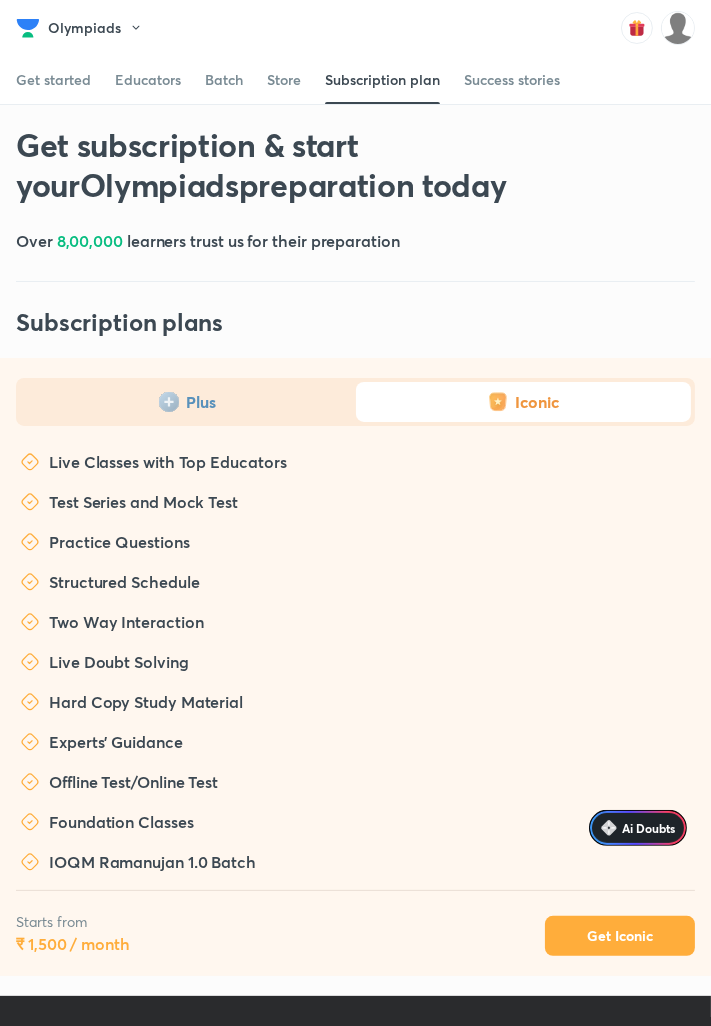 click on "Batch" at bounding box center (224, 80) 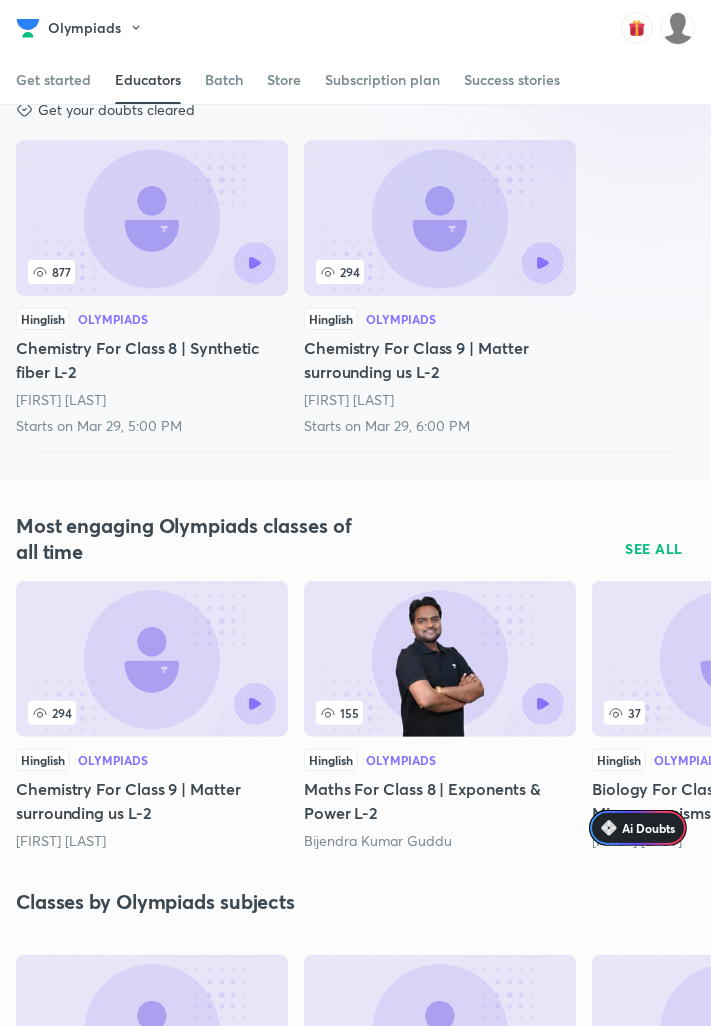 scroll, scrollTop: 0, scrollLeft: 0, axis: both 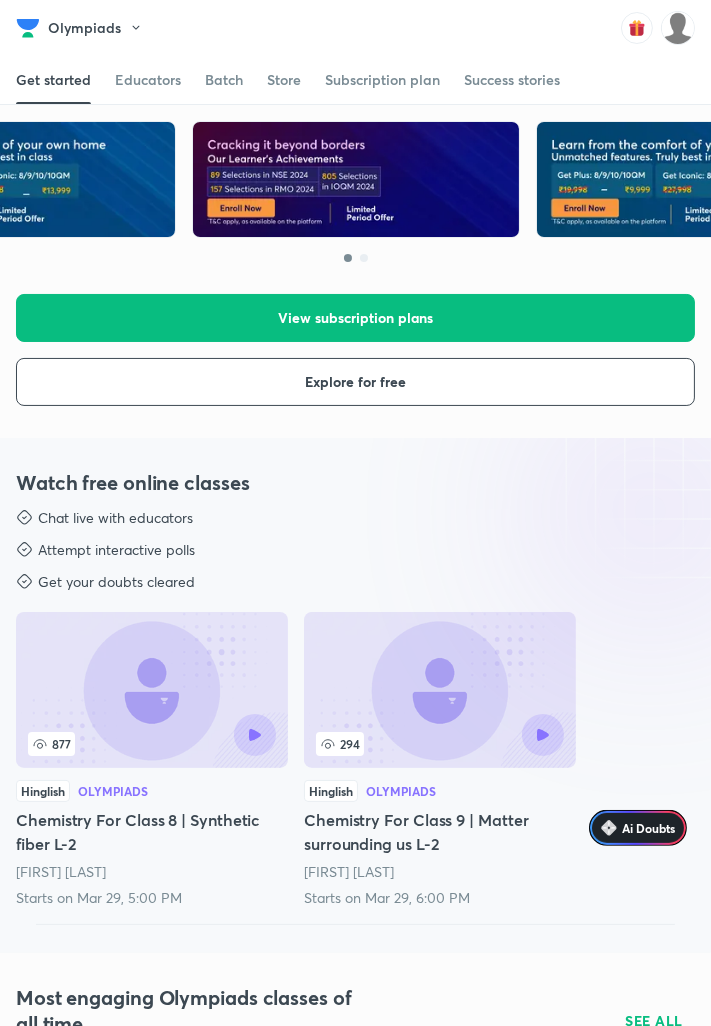 click on "Batch" at bounding box center [224, 80] 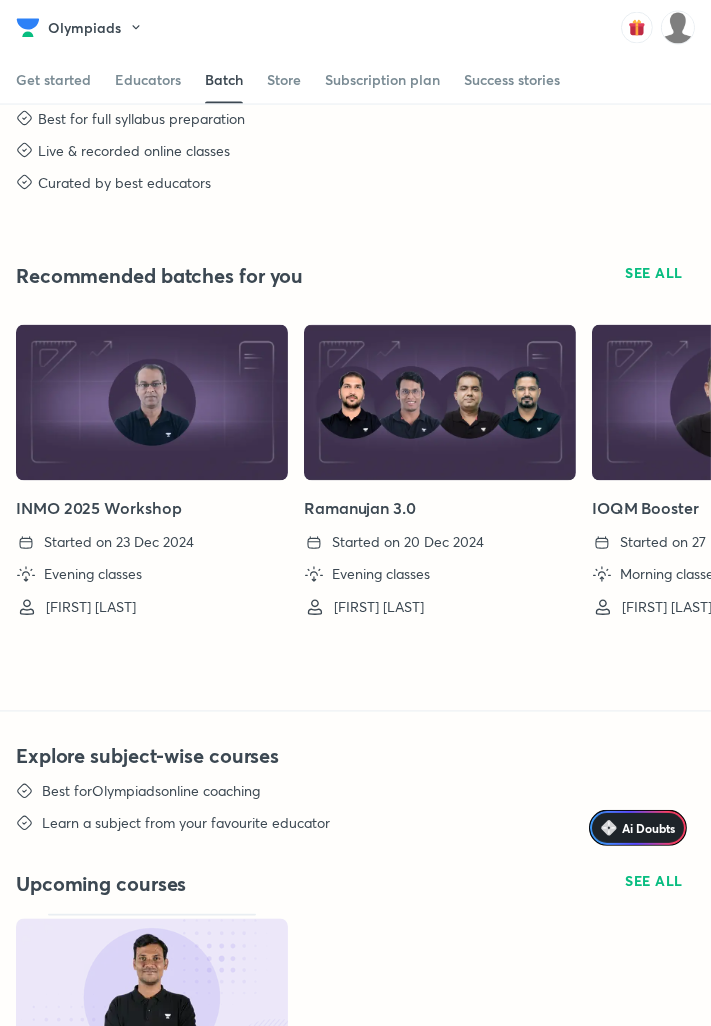 scroll, scrollTop: 2904, scrollLeft: 0, axis: vertical 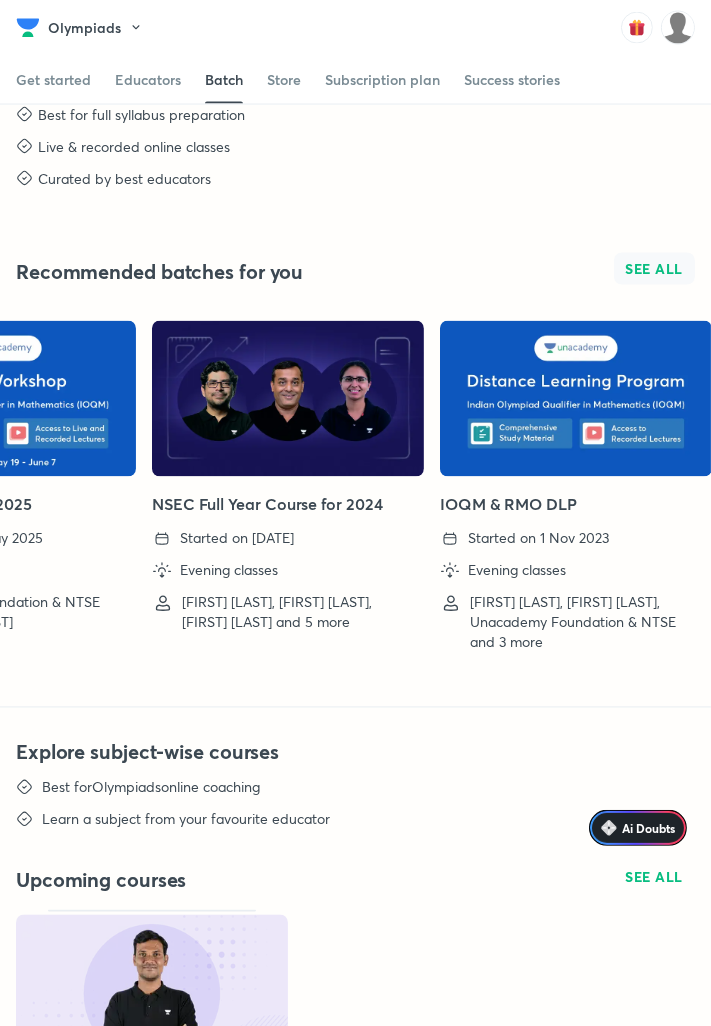 click on "SEE ALL" at bounding box center (655, 269) 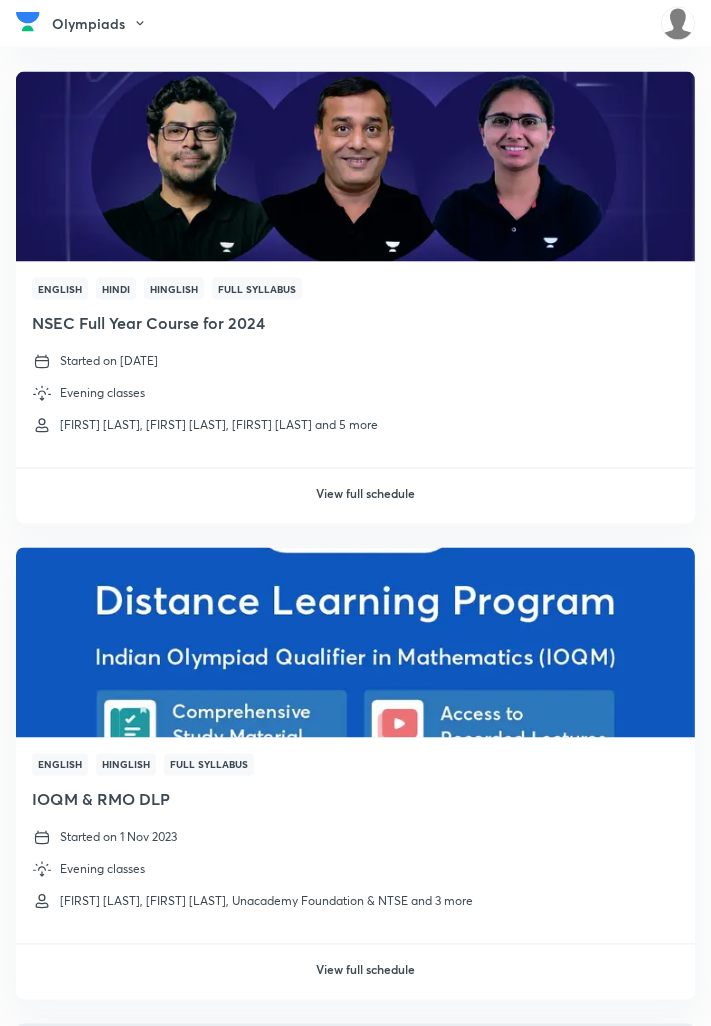 scroll, scrollTop: 0, scrollLeft: 0, axis: both 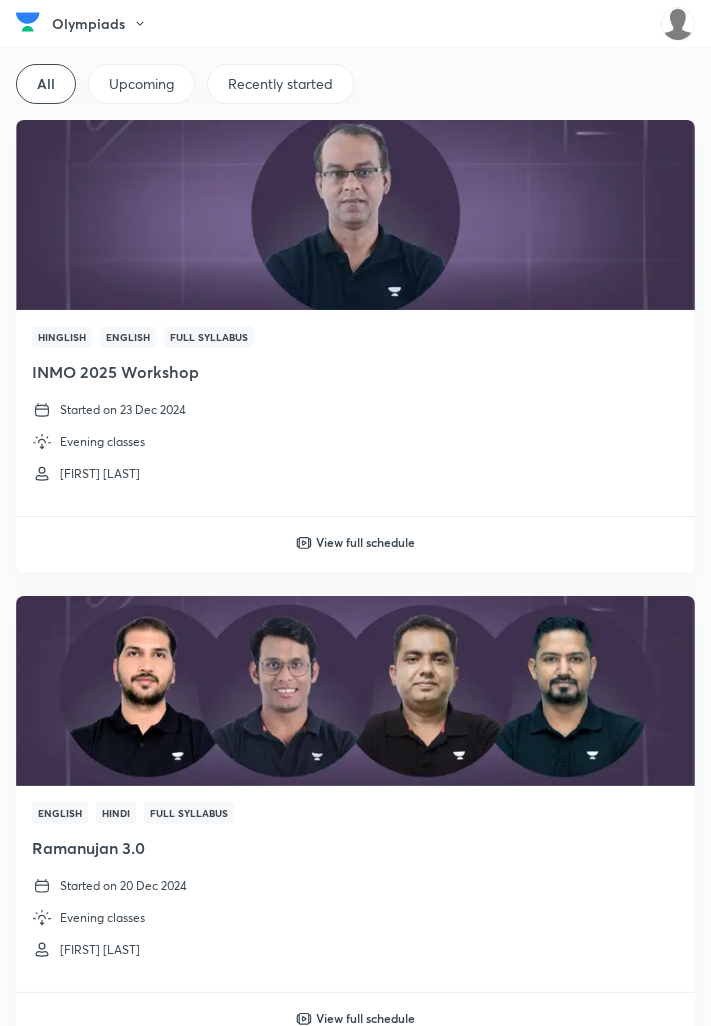 click on "Evening classes" at bounding box center (102, 442) 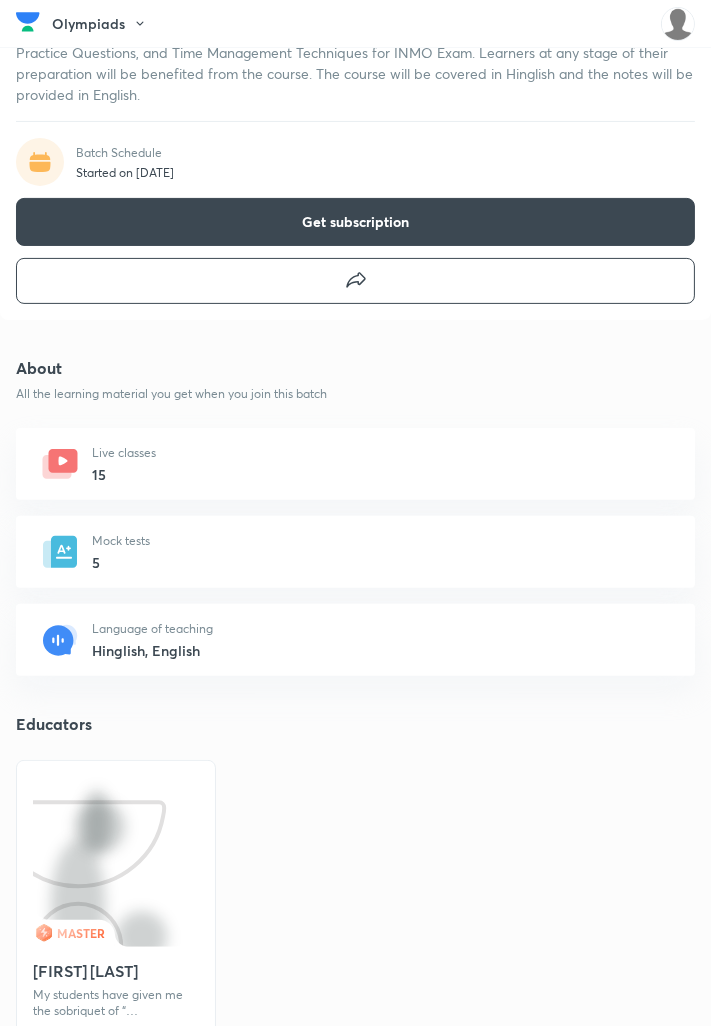 scroll, scrollTop: 24, scrollLeft: 0, axis: vertical 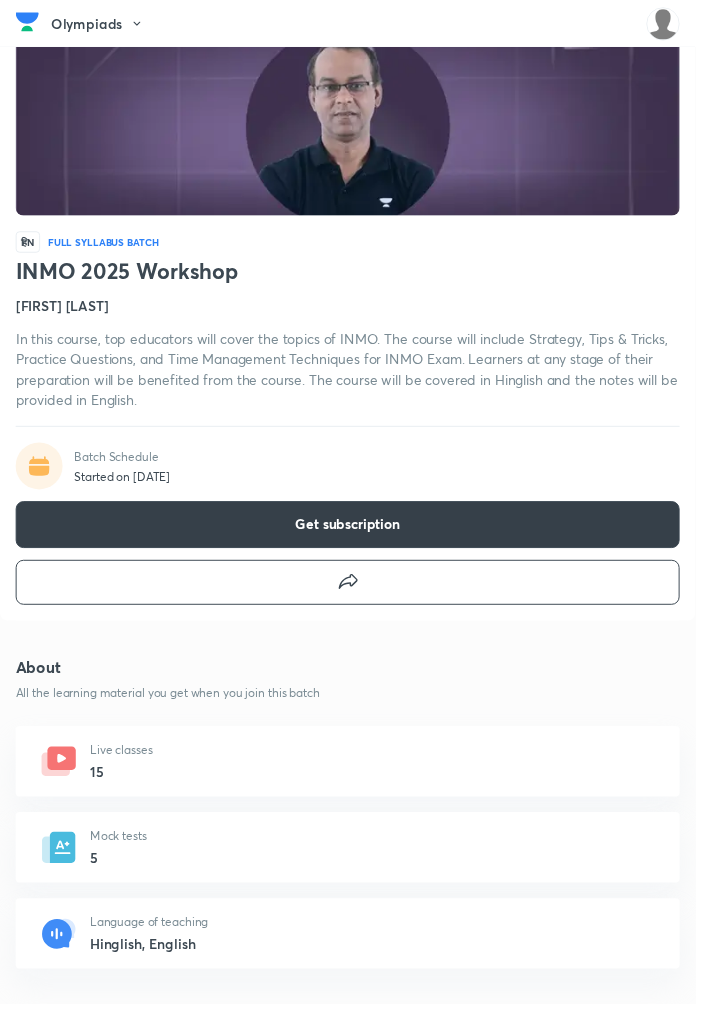 click on "Get subscription" at bounding box center [355, 536] 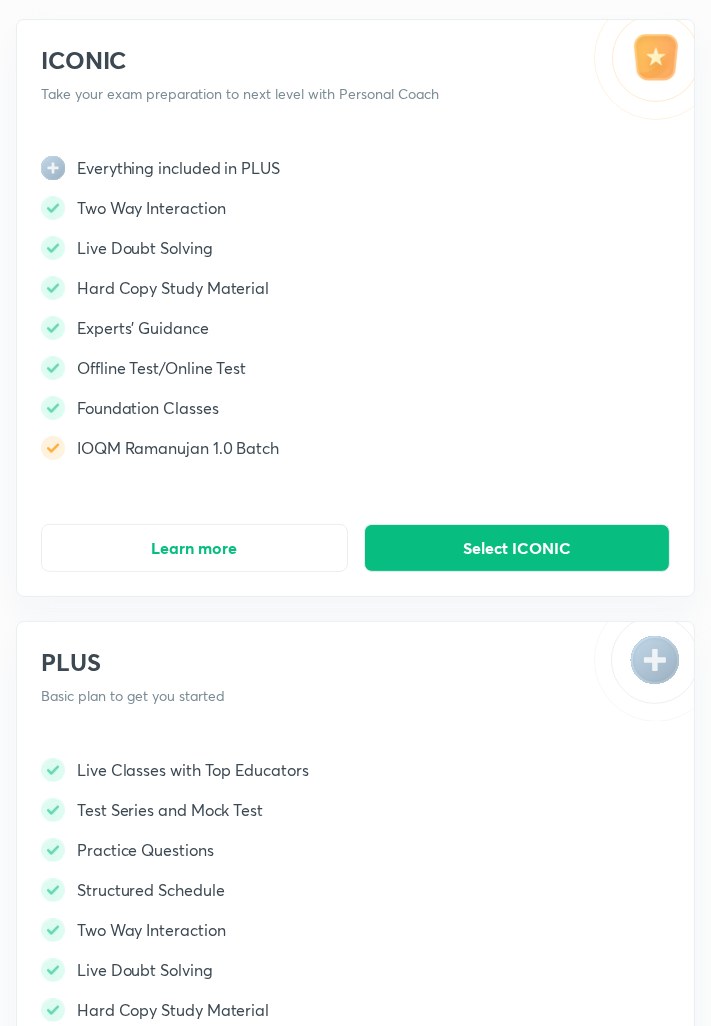 scroll, scrollTop: 335, scrollLeft: 0, axis: vertical 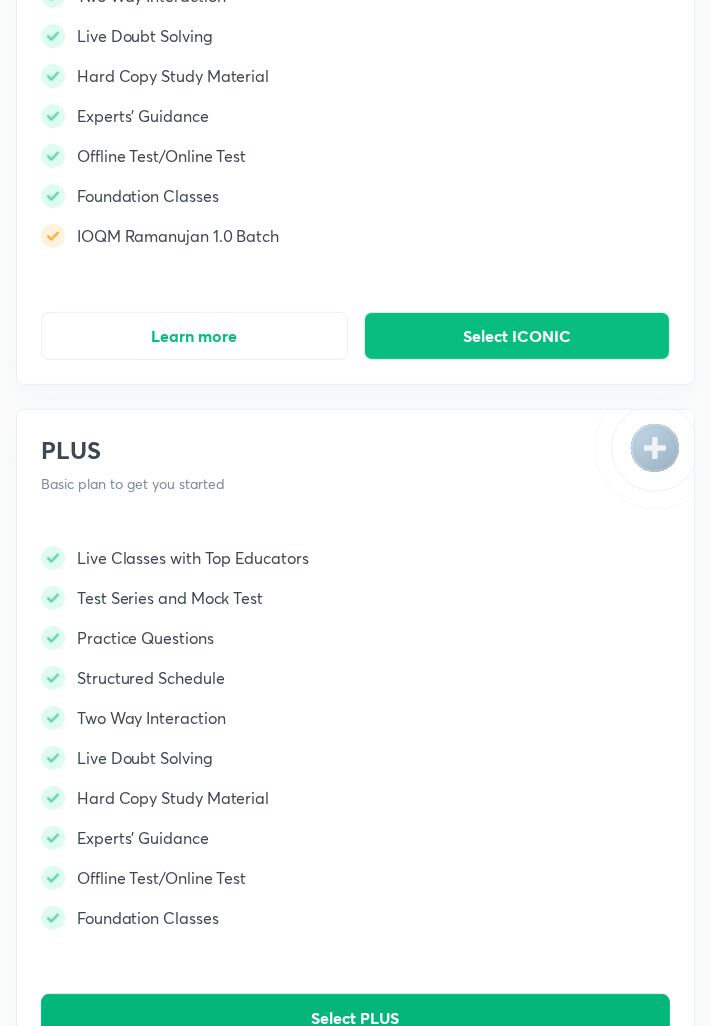 click on "Select PLUS" at bounding box center (355, 1018) 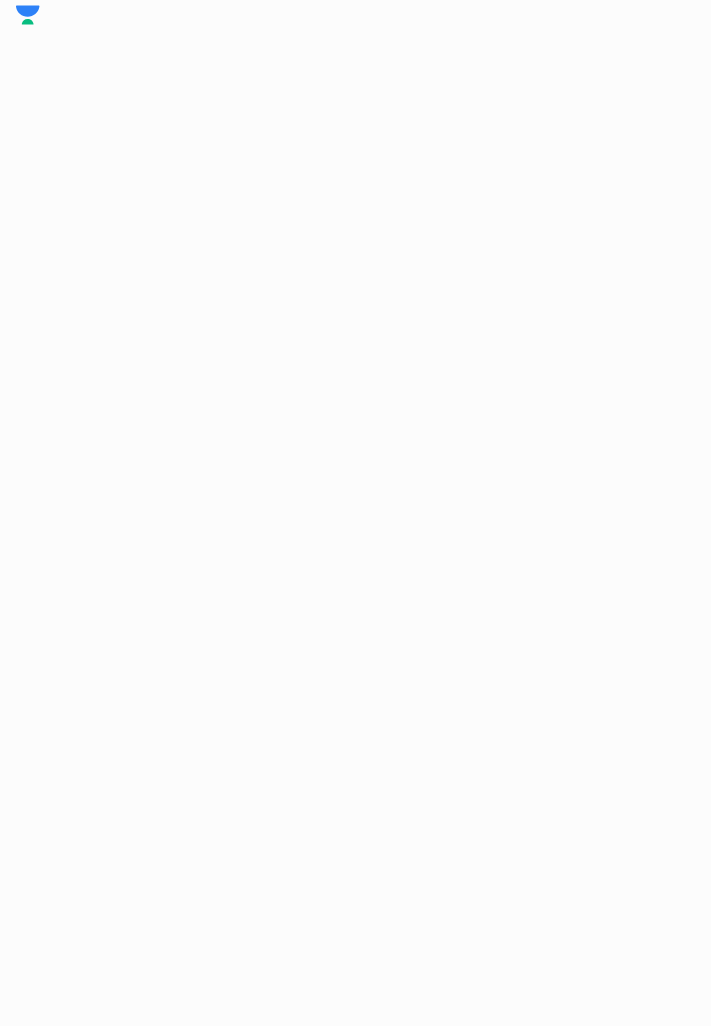scroll, scrollTop: 0, scrollLeft: 0, axis: both 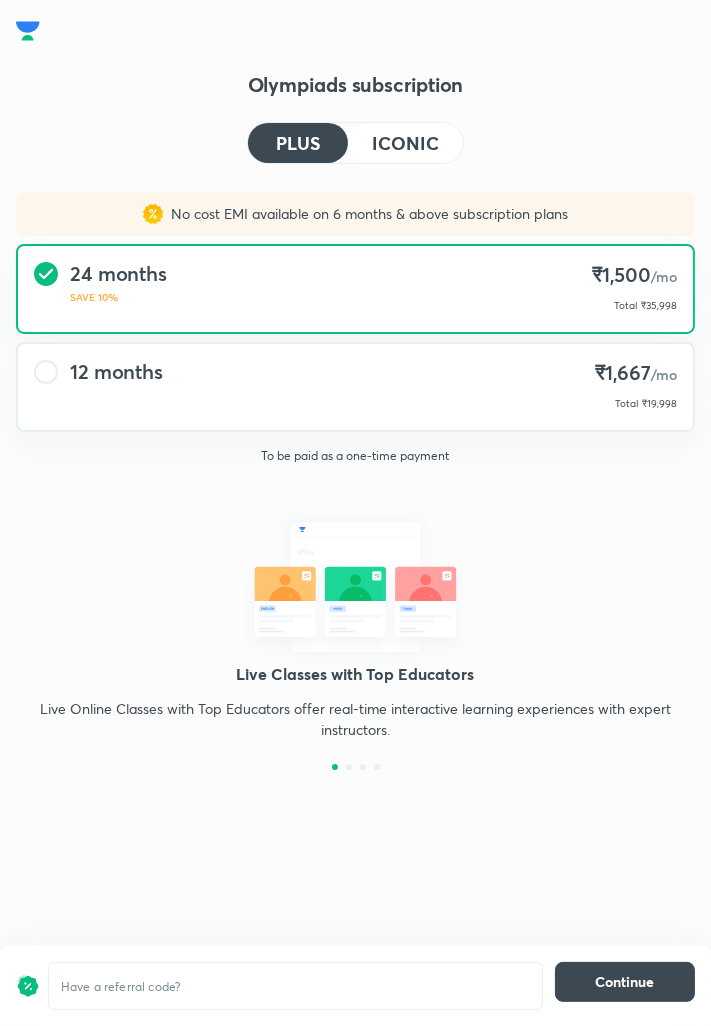 click at bounding box center (295, 986) 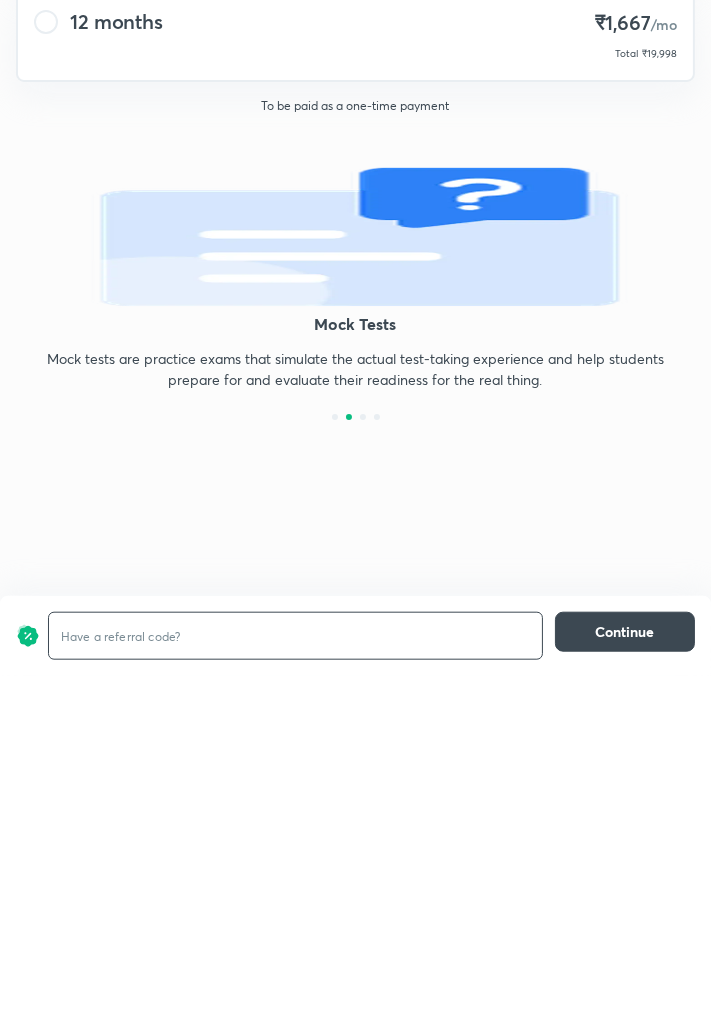 scroll, scrollTop: 80, scrollLeft: 0, axis: vertical 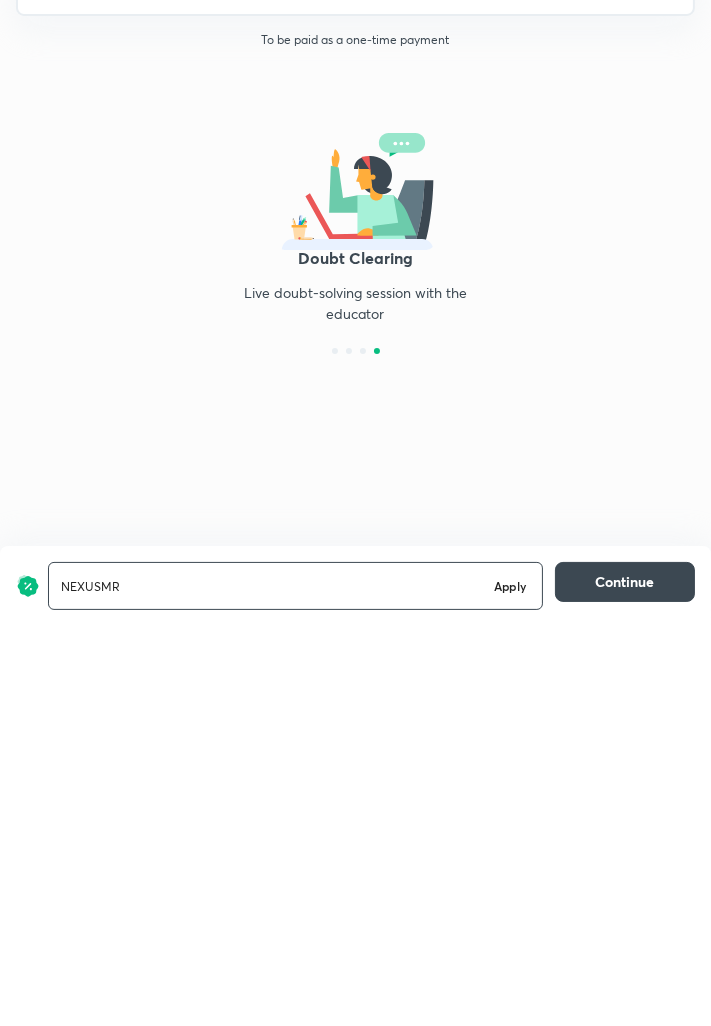 type on "NEXUSMR" 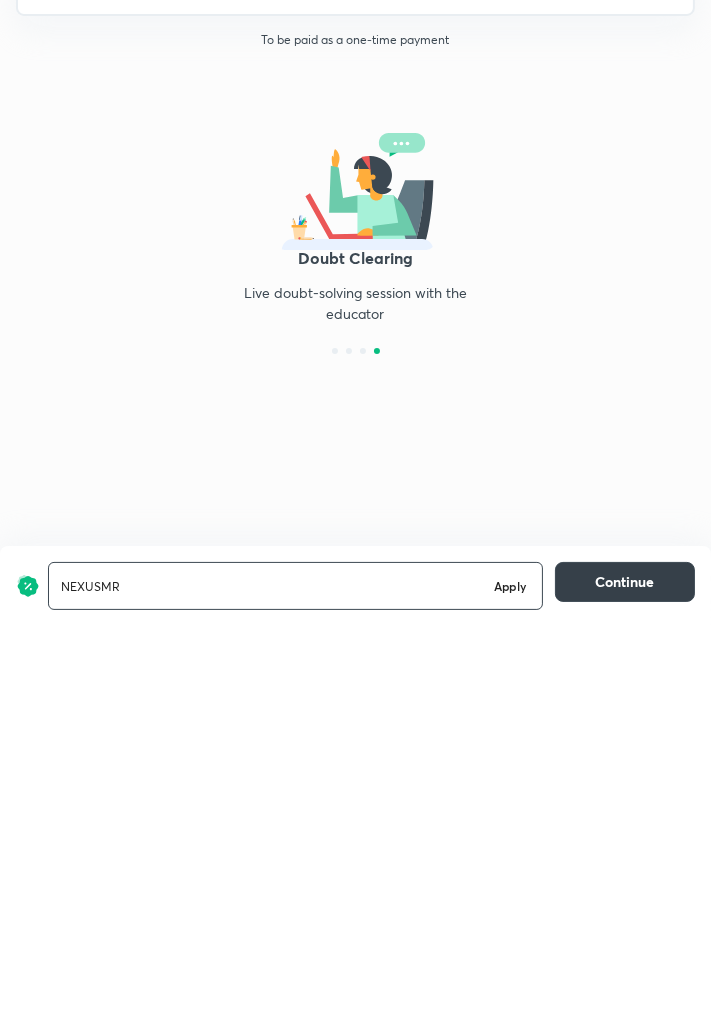 click on "Continue" at bounding box center (625, 982) 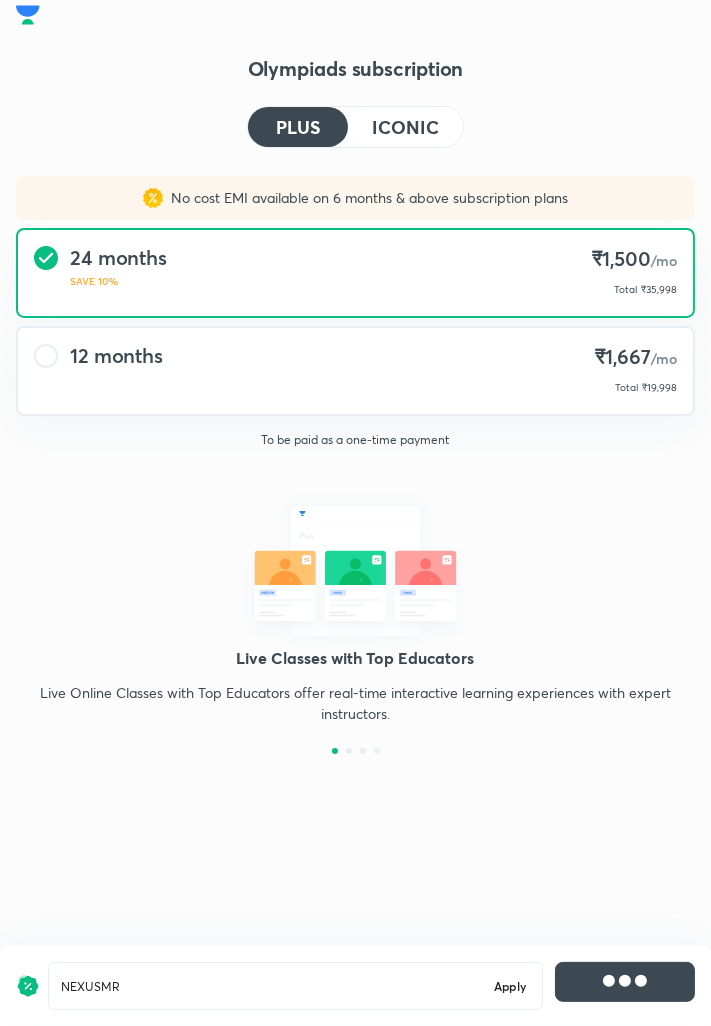 scroll, scrollTop: 0, scrollLeft: 0, axis: both 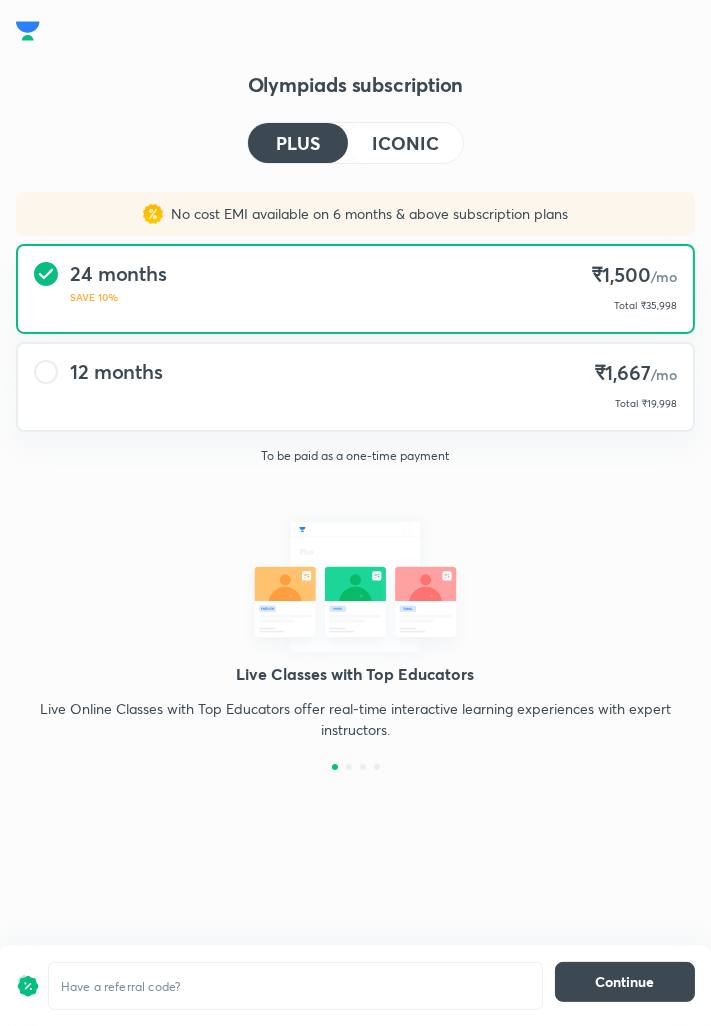 click at bounding box center (295, 986) 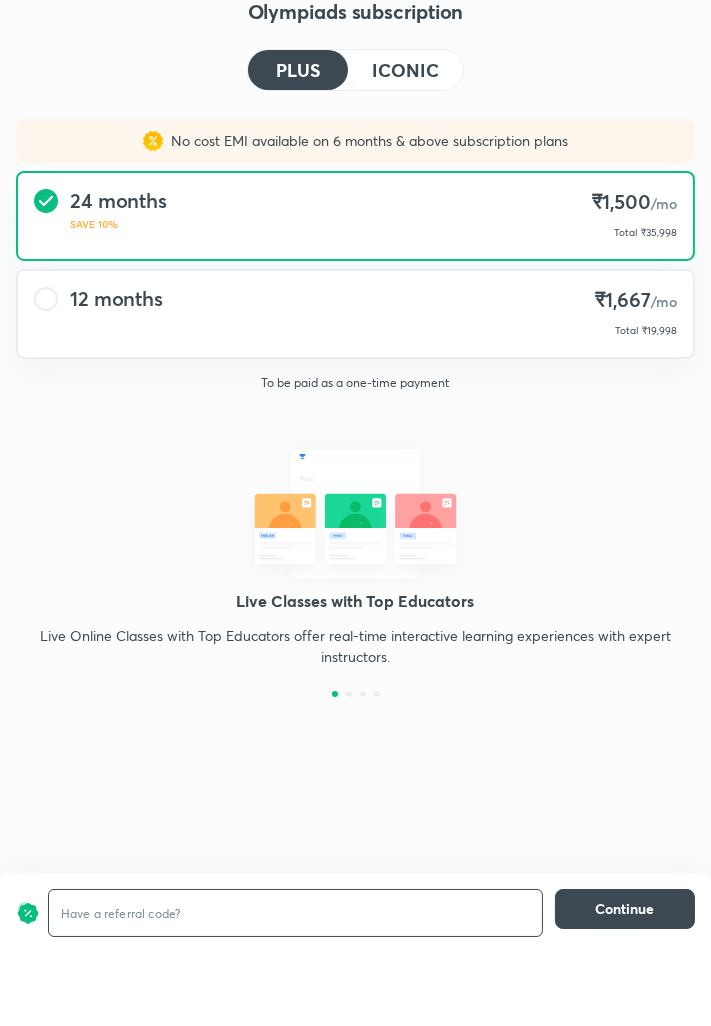 scroll, scrollTop: 80, scrollLeft: 0, axis: vertical 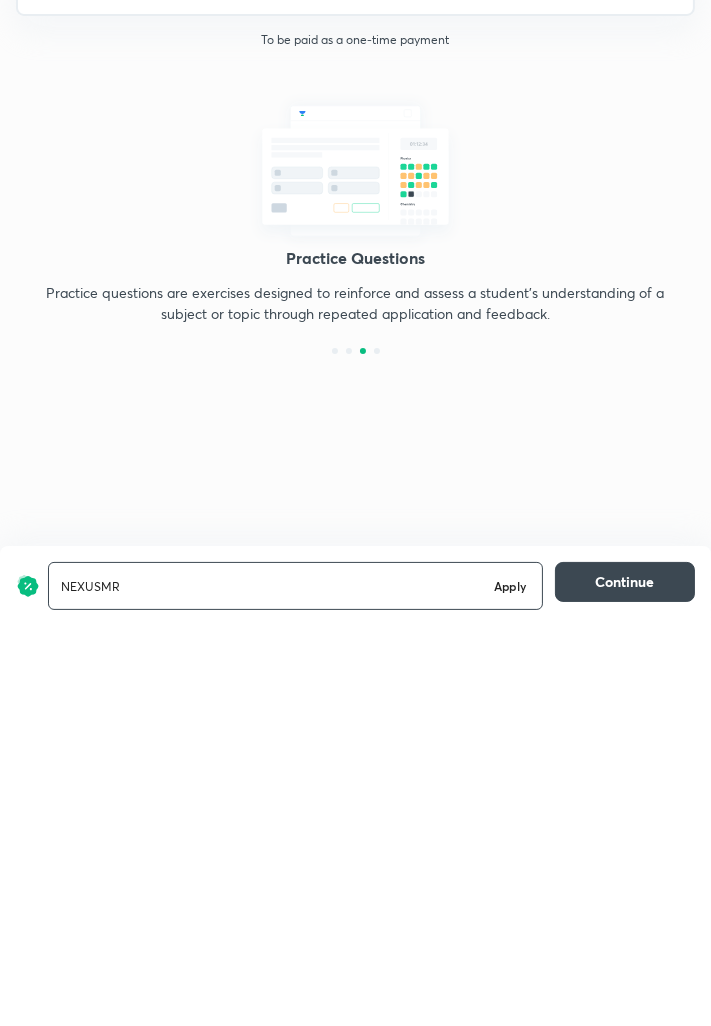 type on "NEXUSMR" 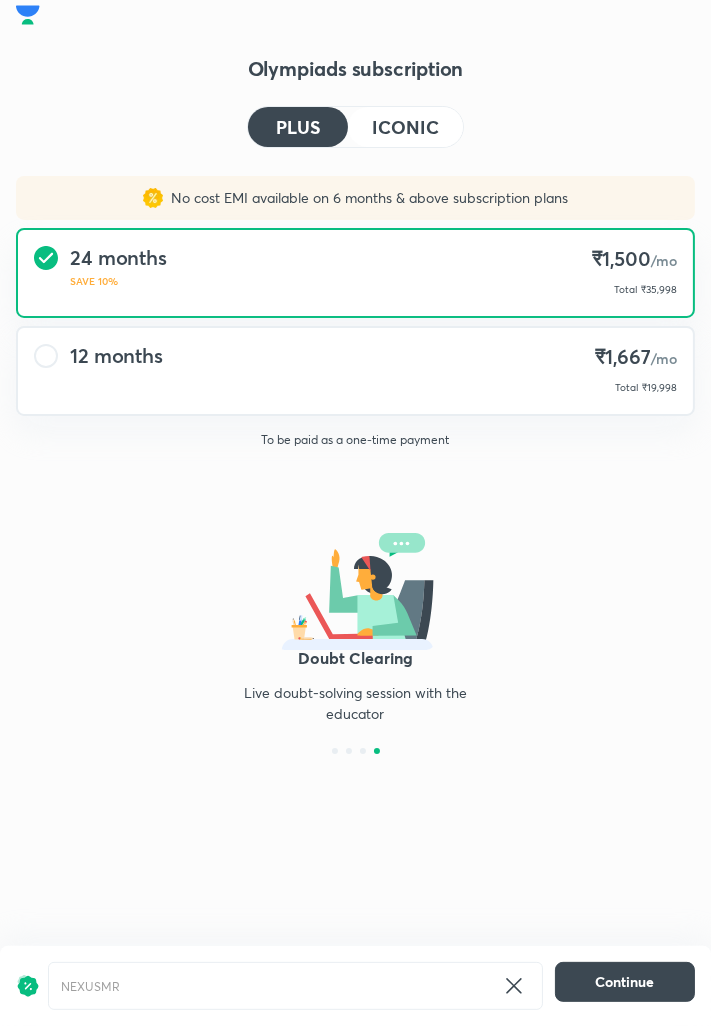 scroll, scrollTop: 0, scrollLeft: 0, axis: both 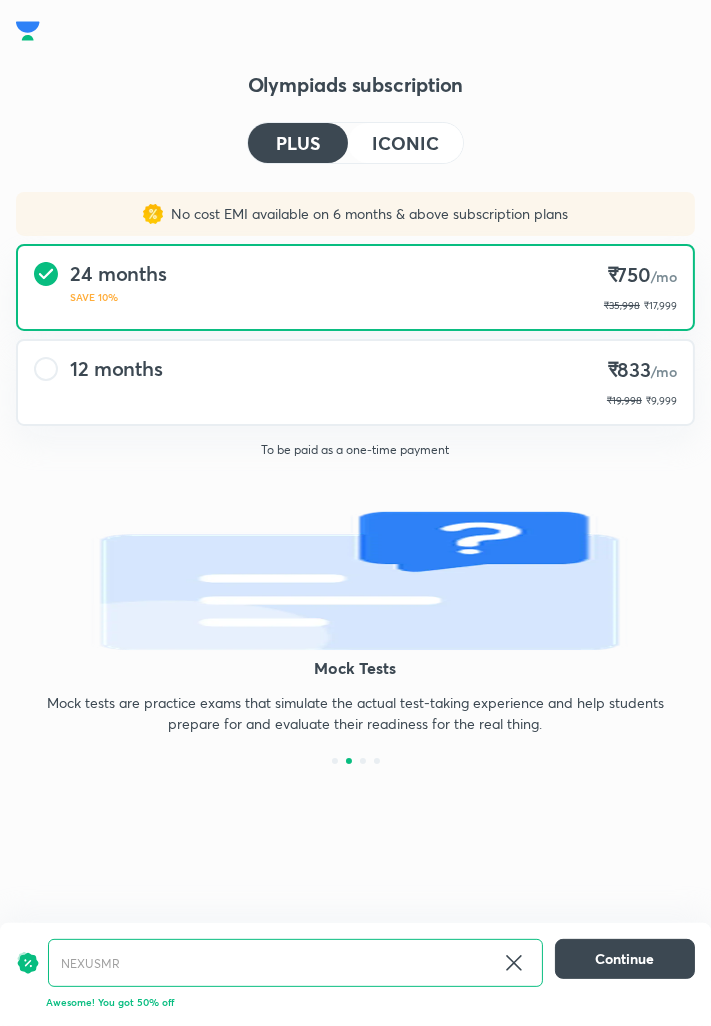 click on "ICONIC" at bounding box center [405, 143] 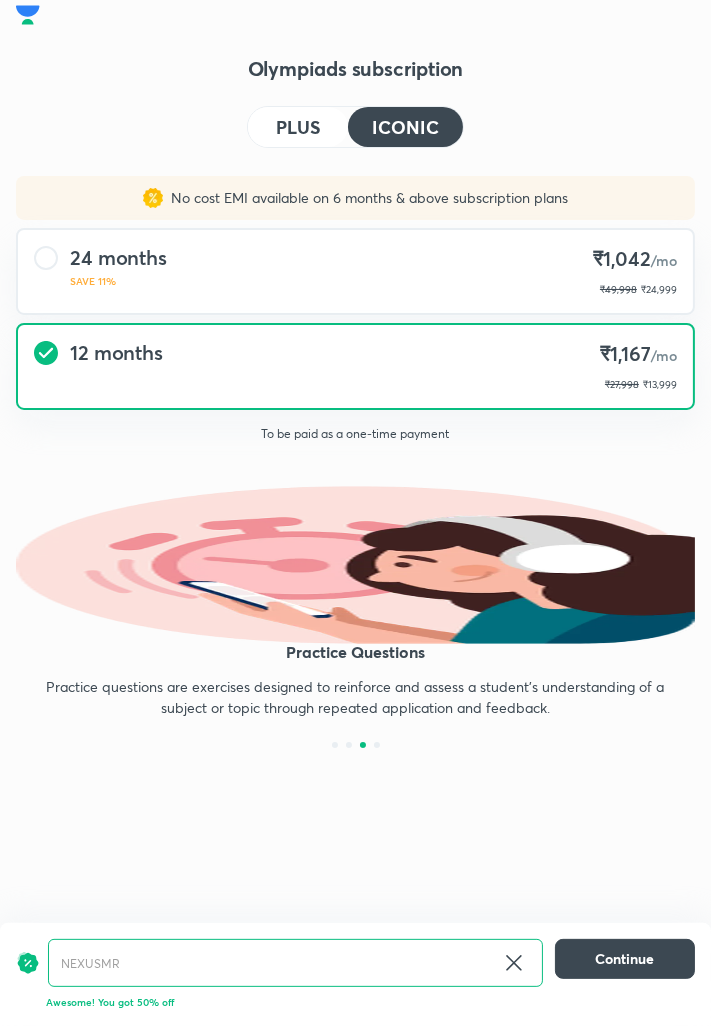scroll, scrollTop: 0, scrollLeft: 0, axis: both 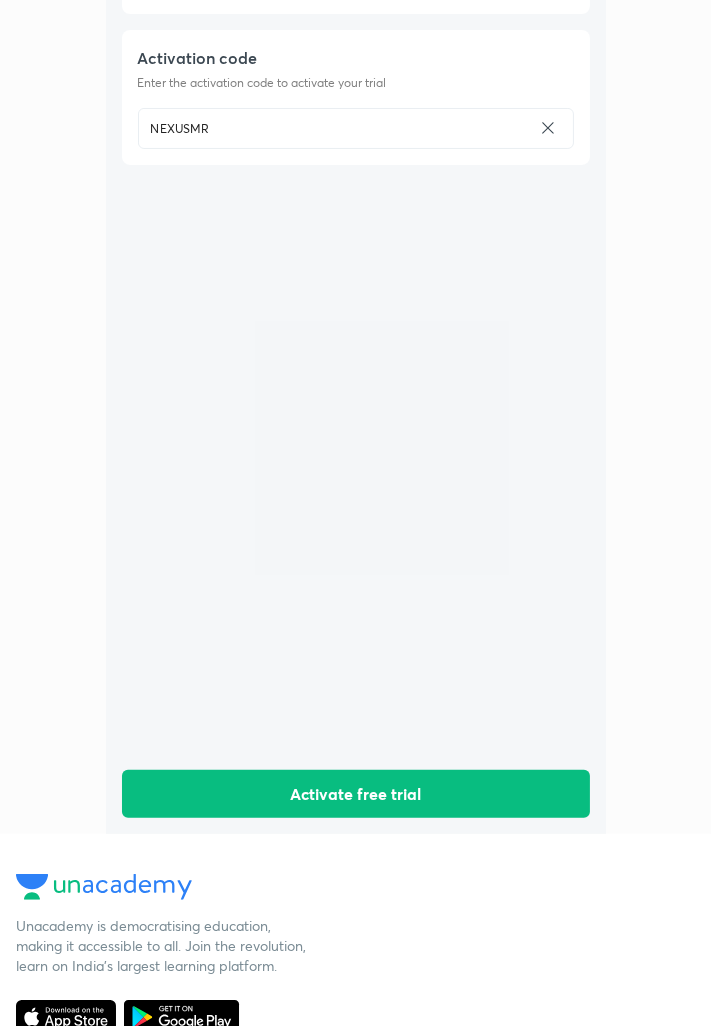 click on "Activate free trial" at bounding box center (356, 794) 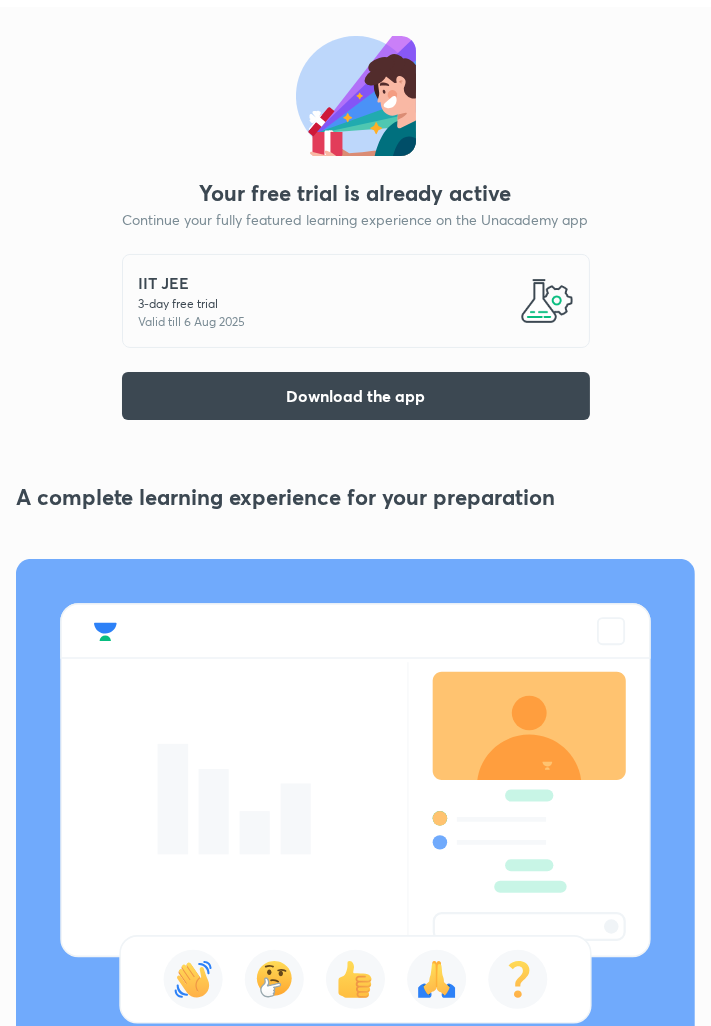 scroll, scrollTop: 0, scrollLeft: 0, axis: both 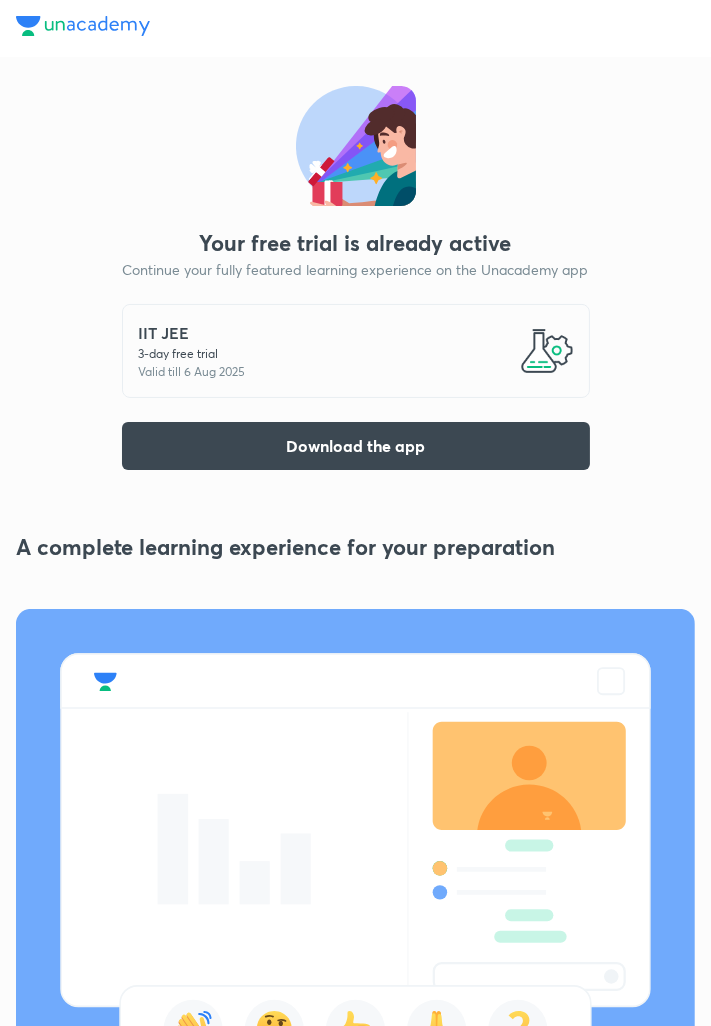 click on "Download the app" at bounding box center (356, 446) 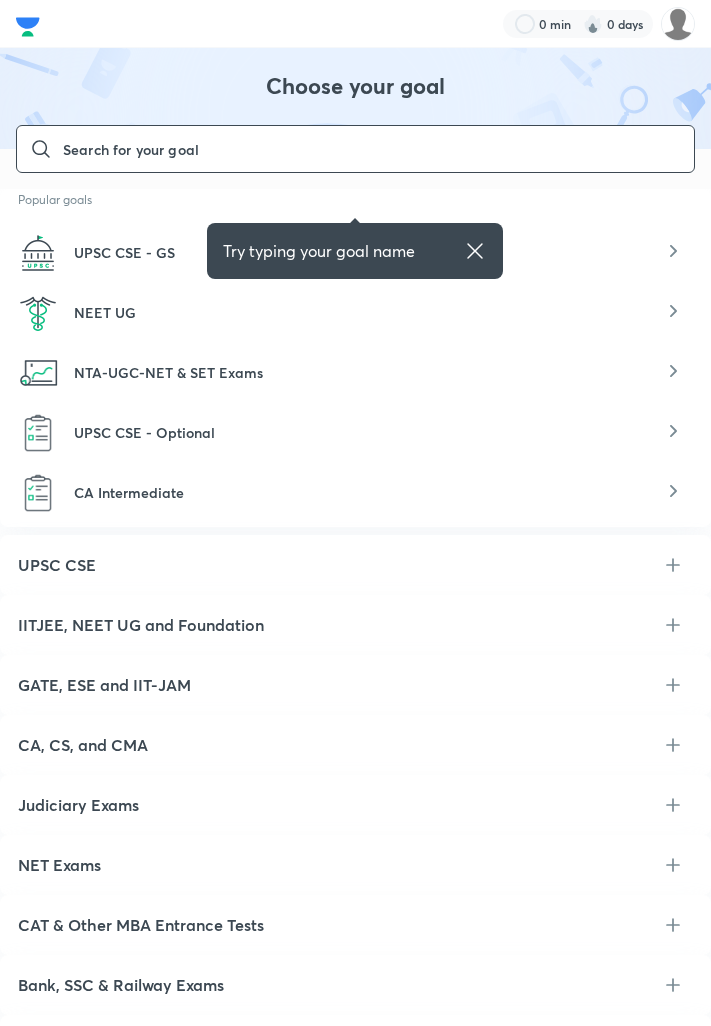 scroll, scrollTop: 0, scrollLeft: 0, axis: both 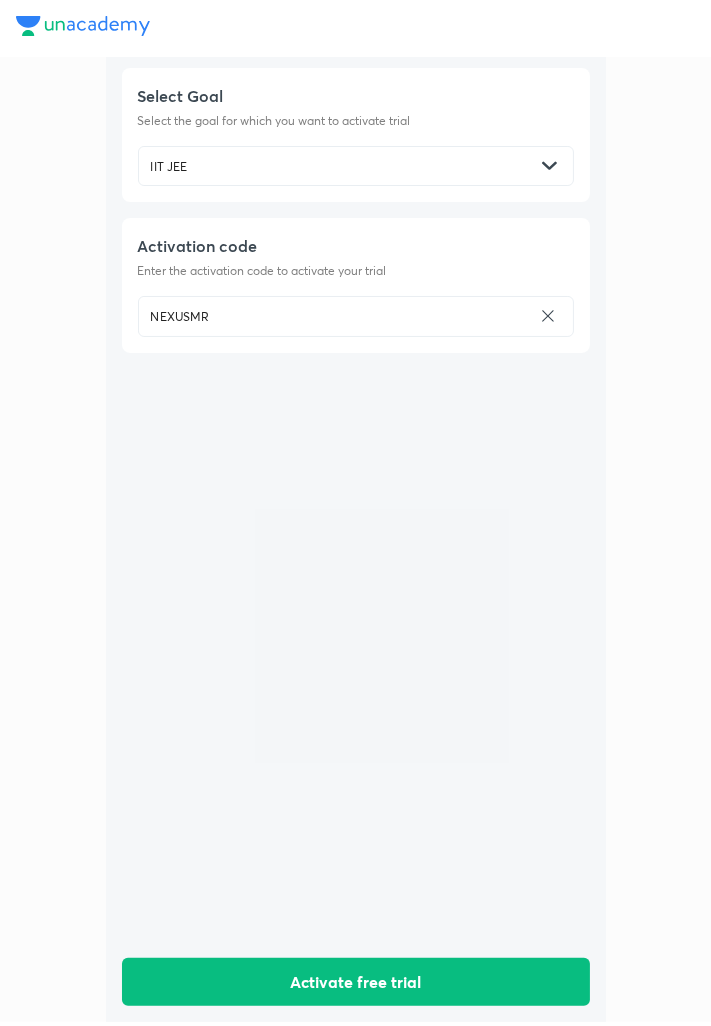 click on "Activate free trial" at bounding box center (356, 982) 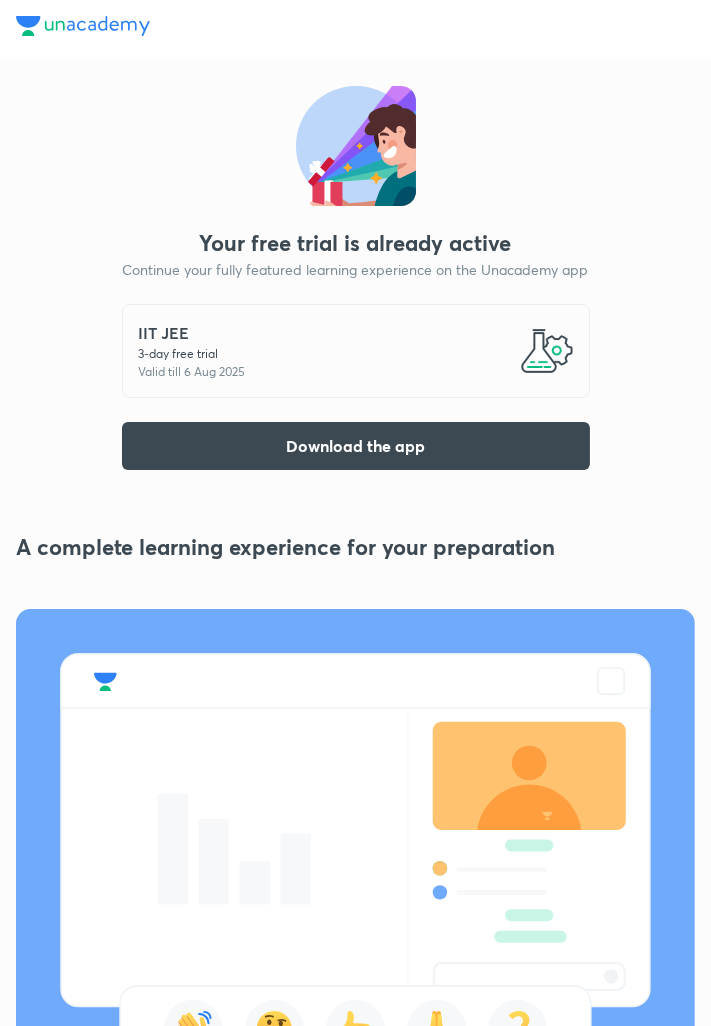 scroll, scrollTop: 21, scrollLeft: 0, axis: vertical 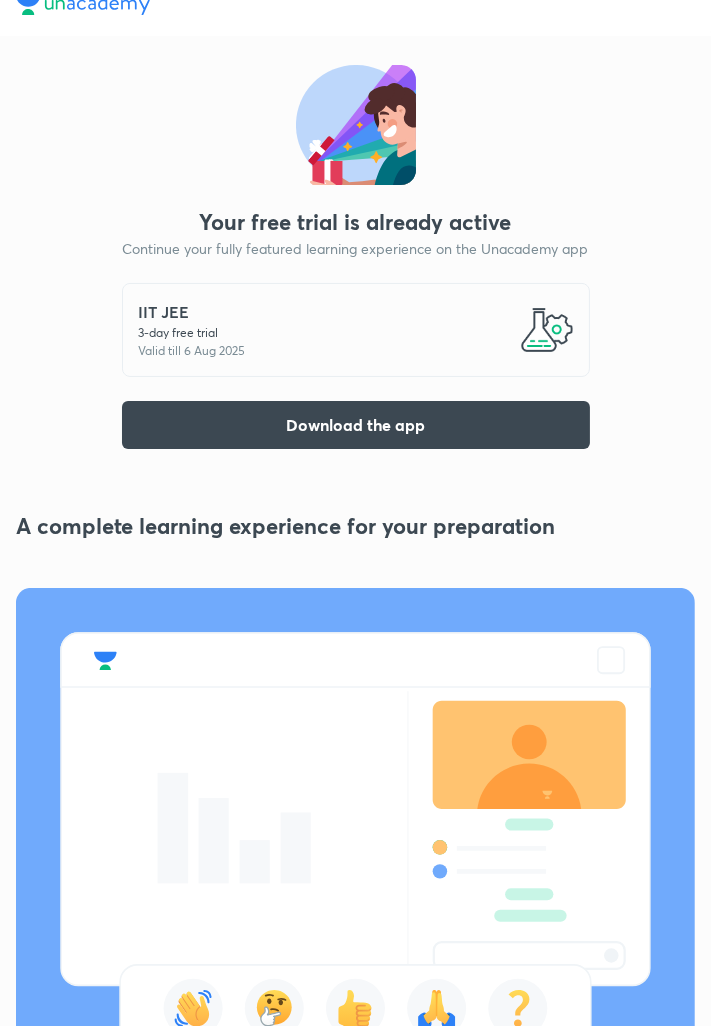 click on "Download the app" at bounding box center [356, 425] 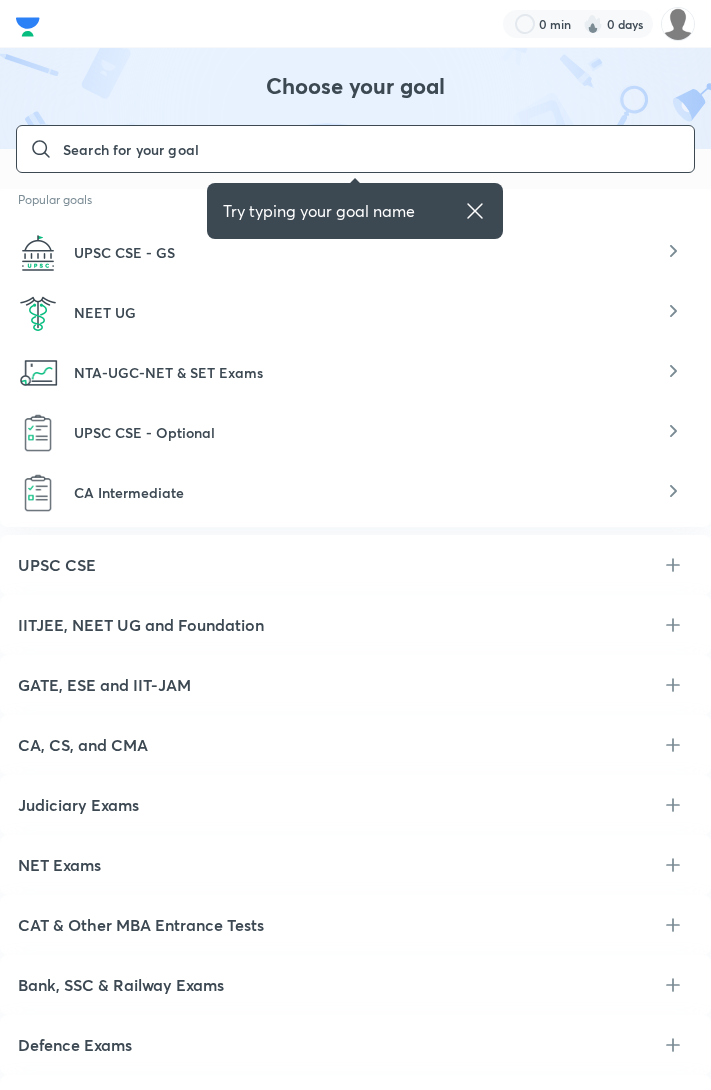 scroll, scrollTop: 0, scrollLeft: 0, axis: both 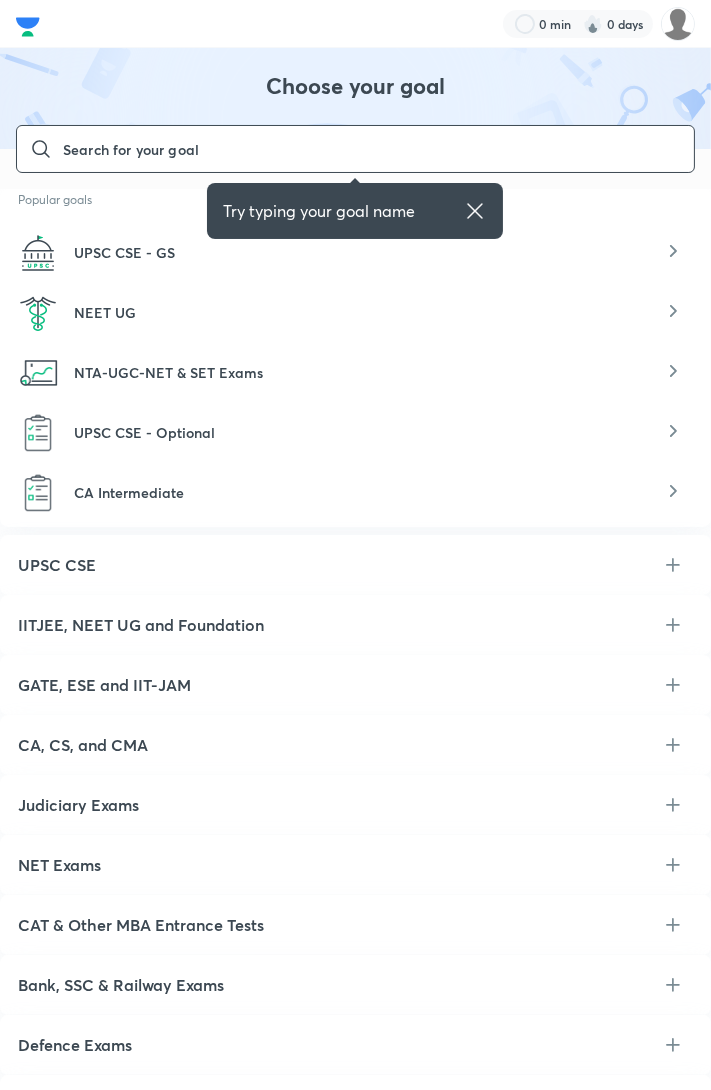 click on "Choose your goal ​ Popular goals UPSC CSE - GS NEET UG NTA-UGC-NET & SET Exams UPSC CSE - Optional CA Intermediate UPSC CSE IITJEE, NEET UG and Foundation GATE, ESE and IIT-JAM CA, CS, and CMA Judiciary Exams NET Exams CAT & Other MBA Entrance Tests Bank, SSC & Railway Exams Defence Exams CLAT & Other Law Entrance Exams  Others Olympiads Class 6-12" at bounding box center (355, 701) 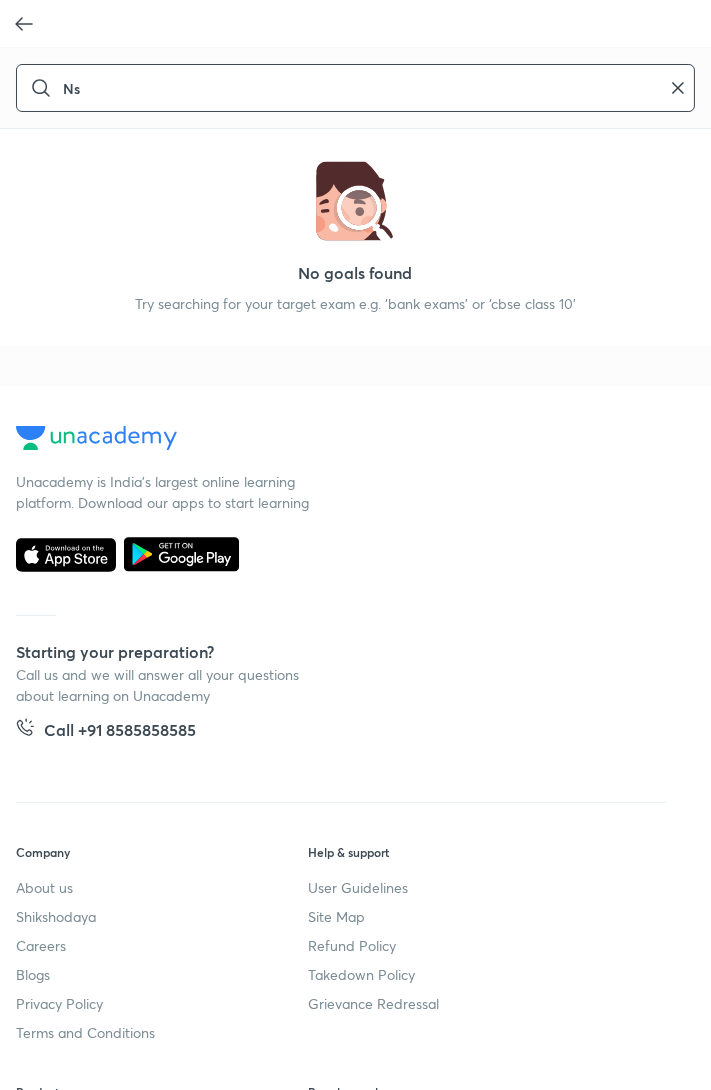 type on "N" 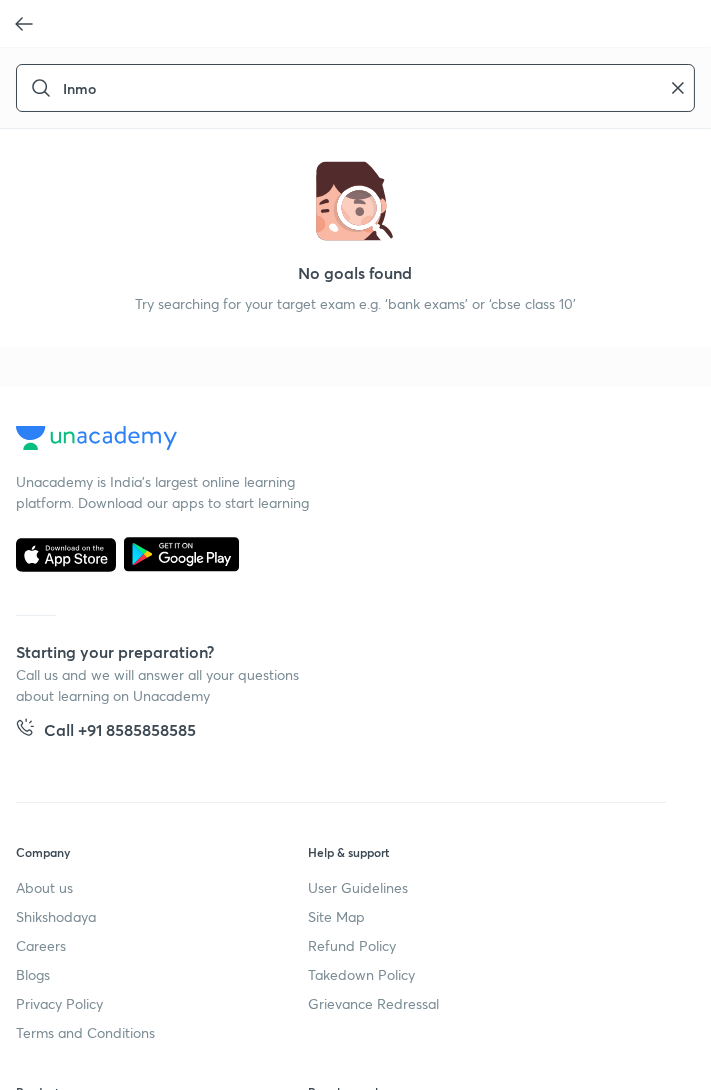 type on "Inmo" 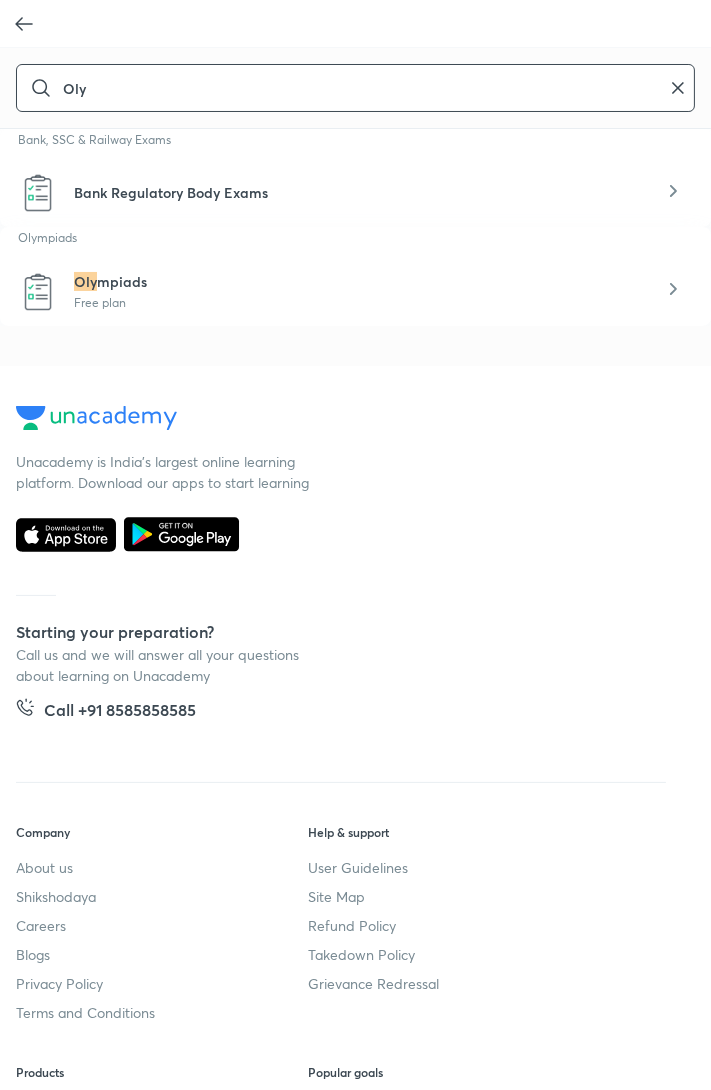 type on "Oly" 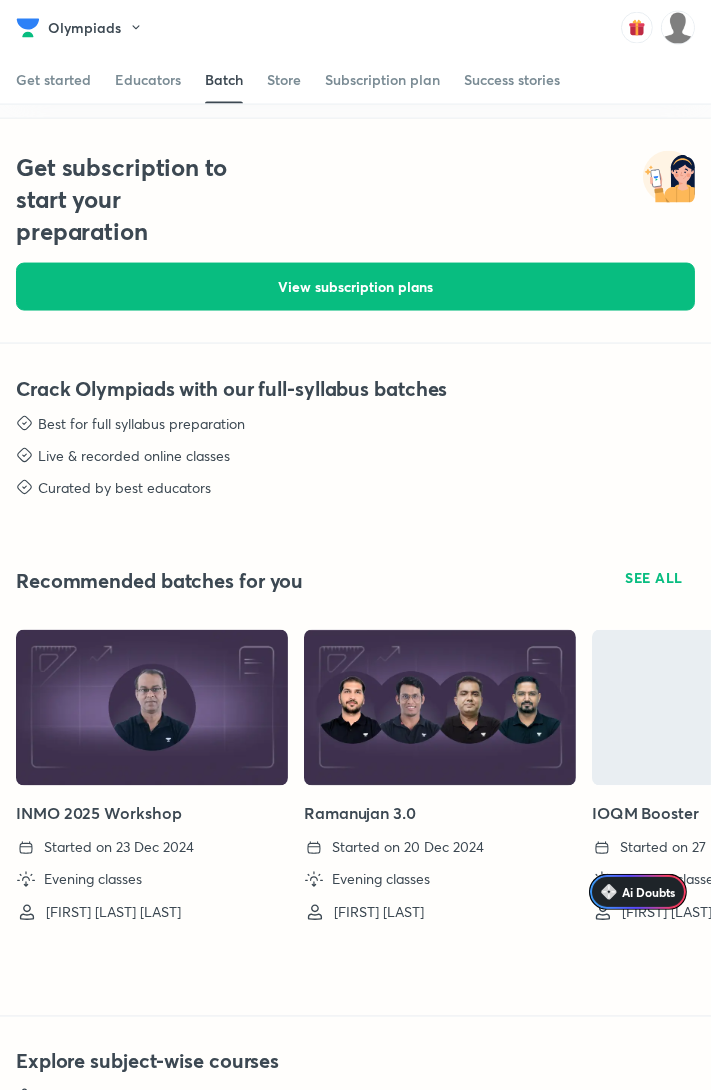 scroll, scrollTop: 2595, scrollLeft: 0, axis: vertical 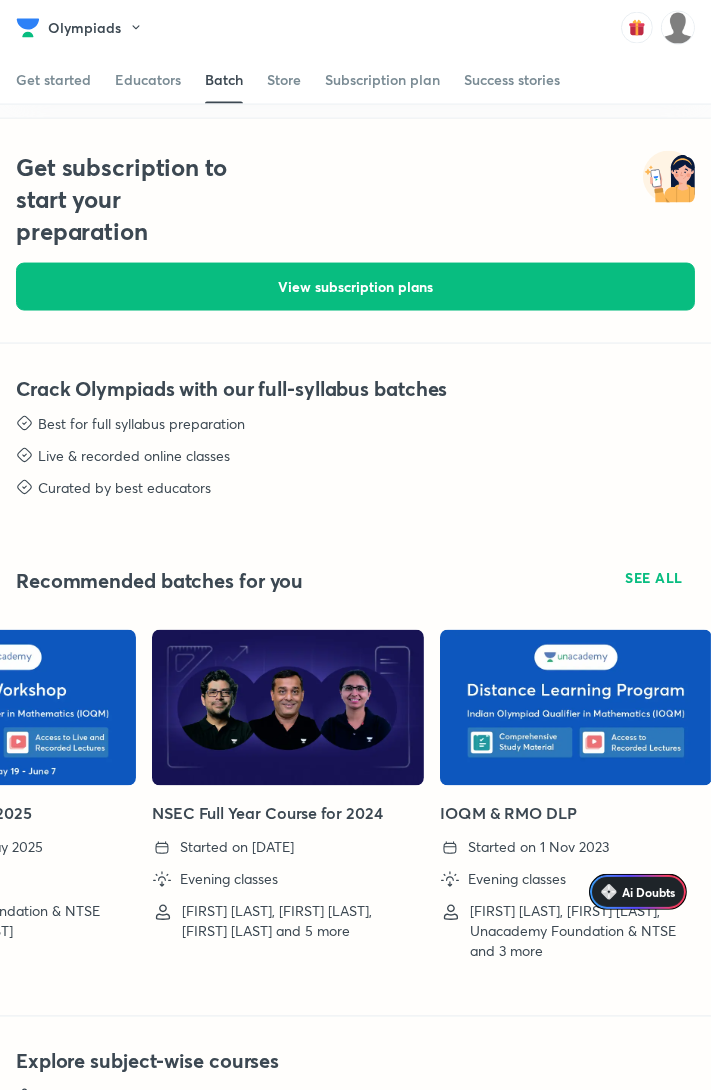 click at bounding box center (576, 708) 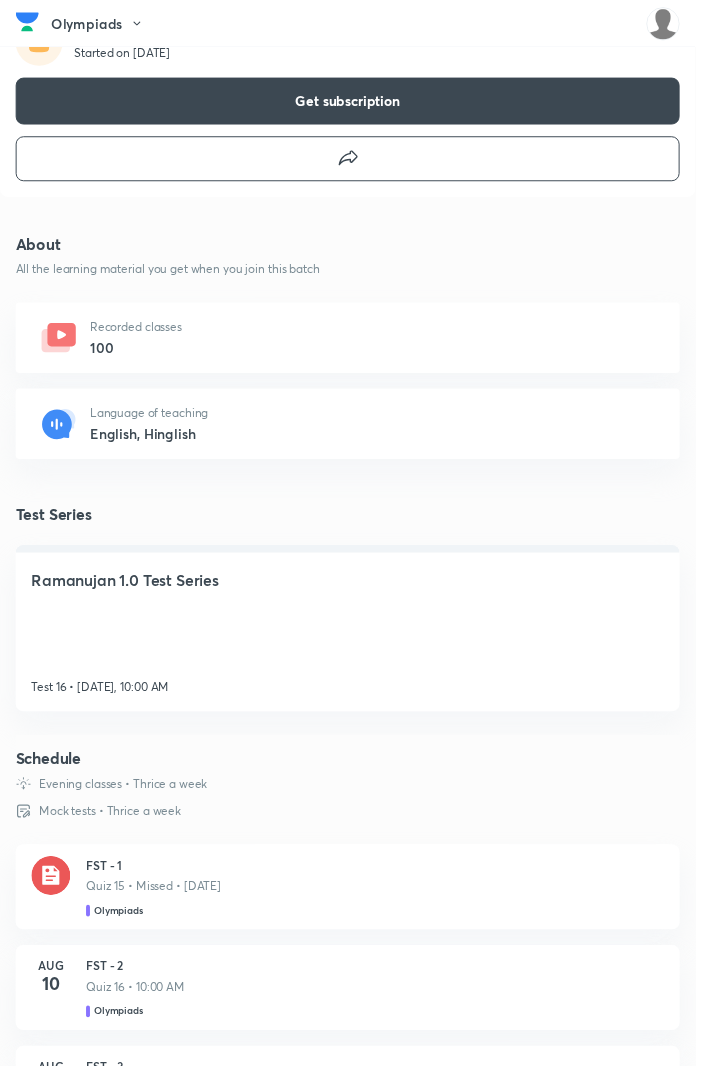 scroll, scrollTop: 436, scrollLeft: 0, axis: vertical 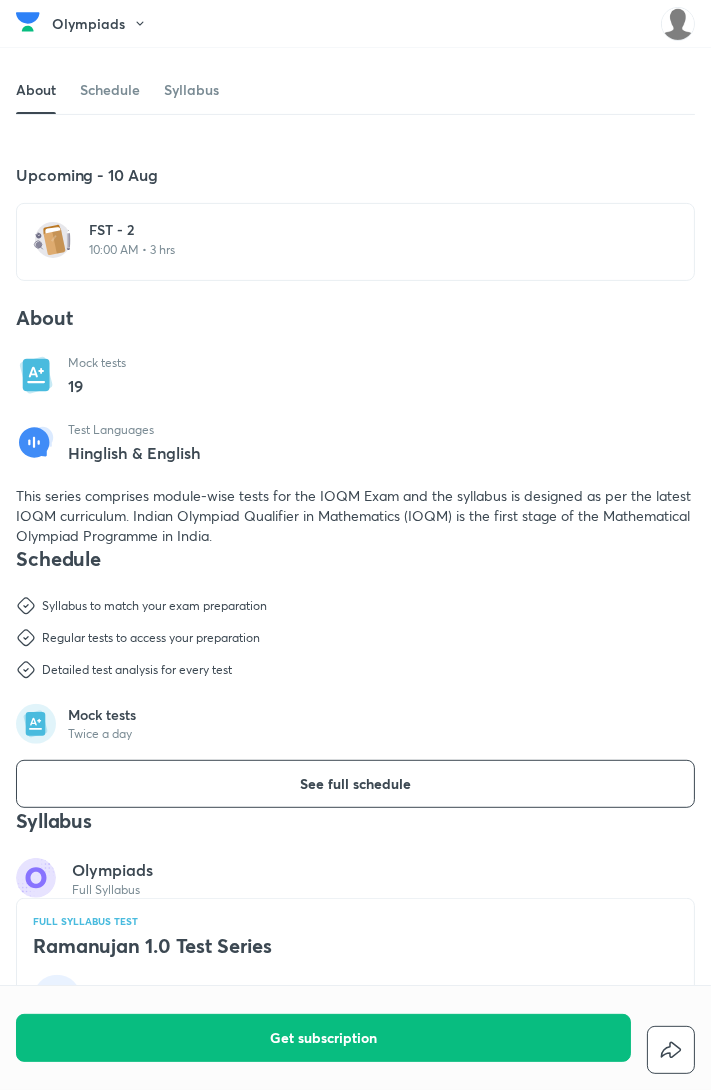 click on "Mock tests Twice a day" at bounding box center [257, 724] 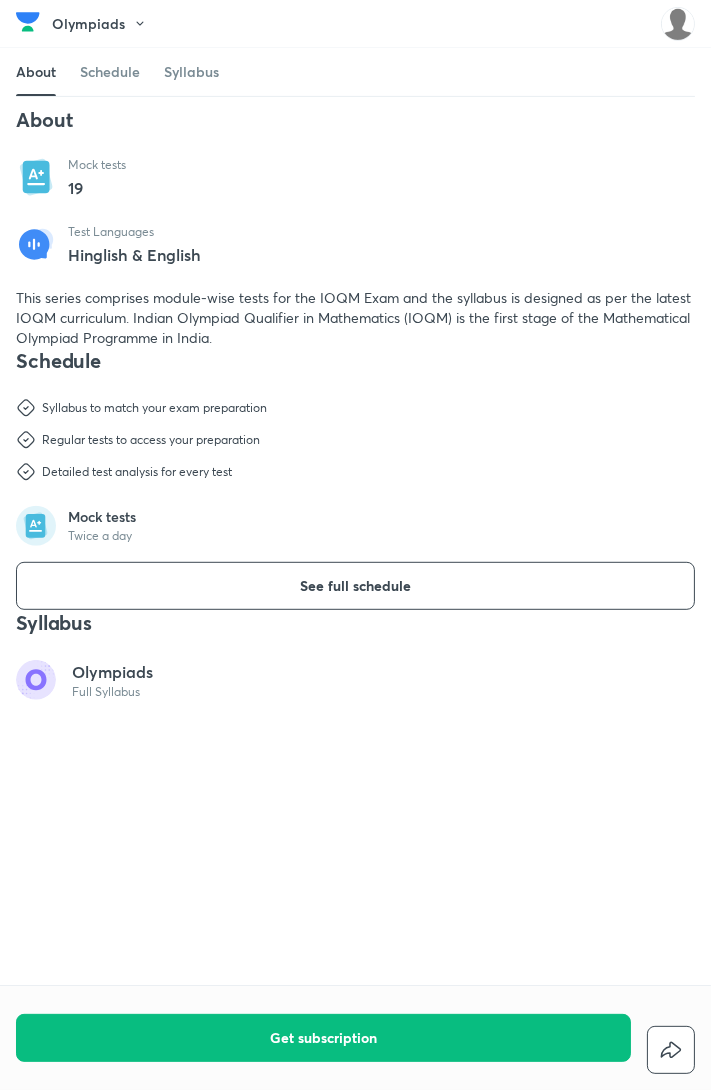 scroll, scrollTop: 0, scrollLeft: 0, axis: both 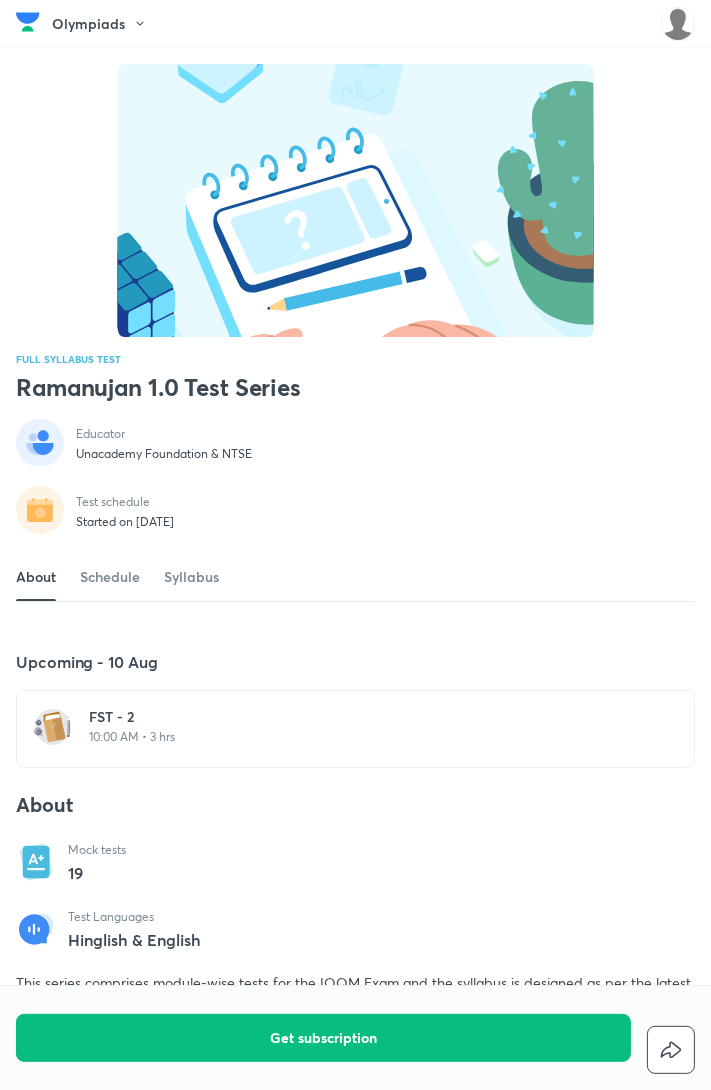 click at bounding box center [53, 727] 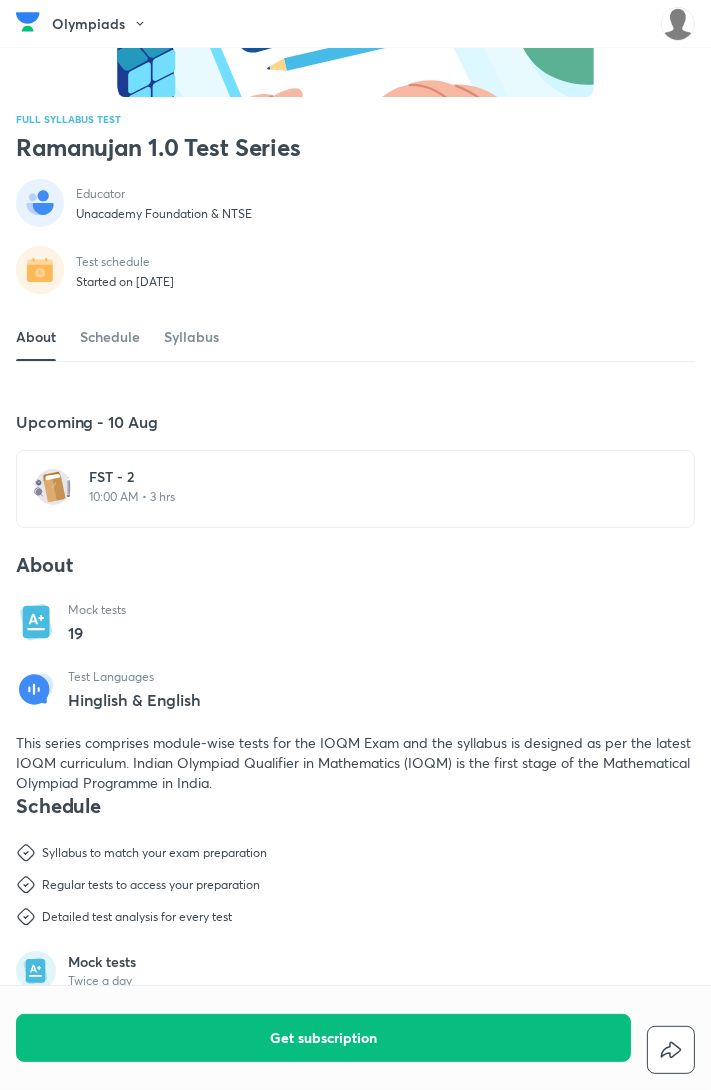 scroll, scrollTop: 248, scrollLeft: 0, axis: vertical 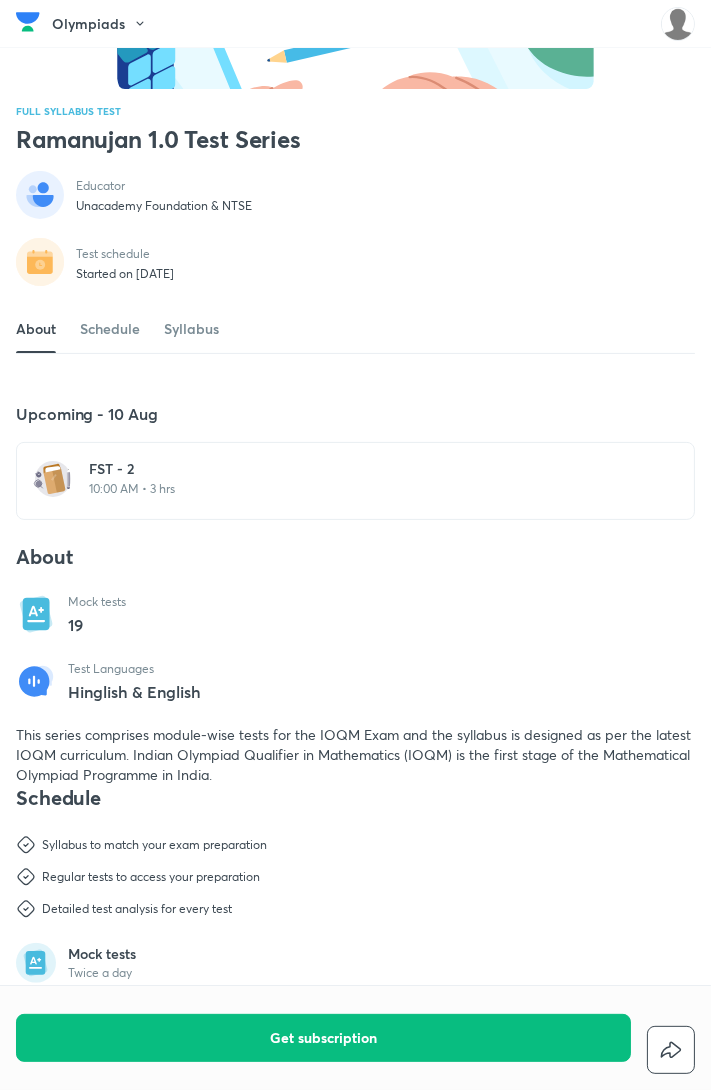click on "Upcoming - 10 Aug FST - 2 10:00 AM • 3 hrs  About Mock tests 19 Test Languages Hinglish & English This series comprises module-wise tests for the IOQM Exam and the syllabus is designed as per the latest IOQM curriculum. Indian Olympiad Qualifier in Mathematics (IOQM) is the first stage of the Mathematical Olympiad Programme in India." at bounding box center [355, 593] 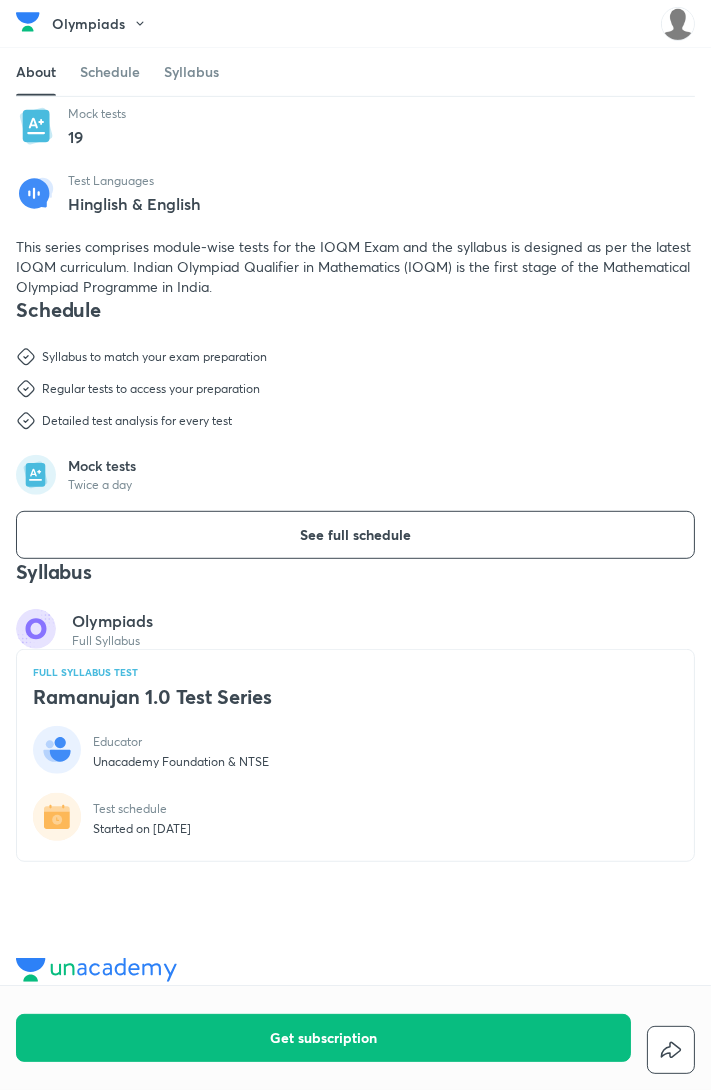 scroll, scrollTop: 737, scrollLeft: 0, axis: vertical 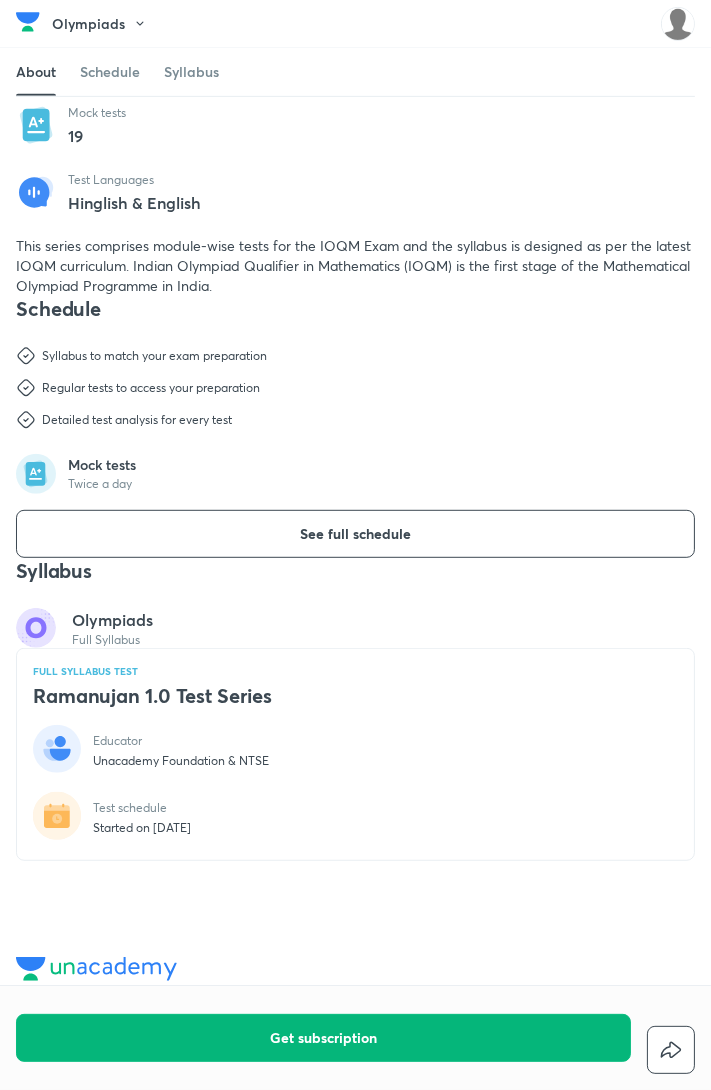 click on "Get subscription" at bounding box center (323, 1038) 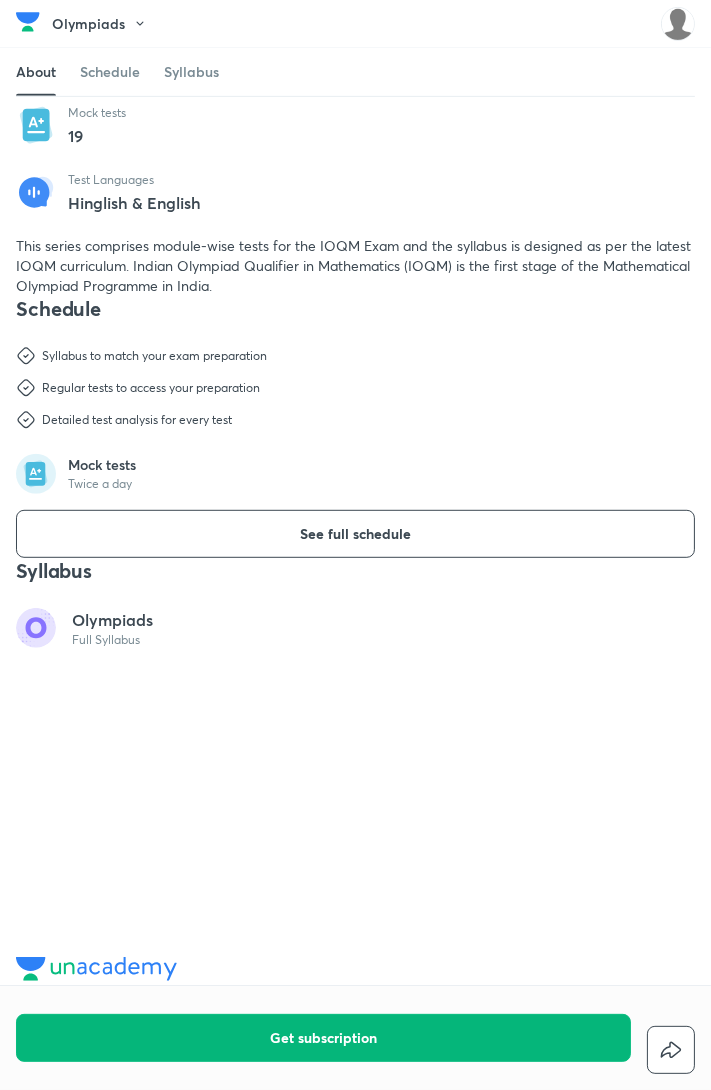 scroll, scrollTop: 0, scrollLeft: 0, axis: both 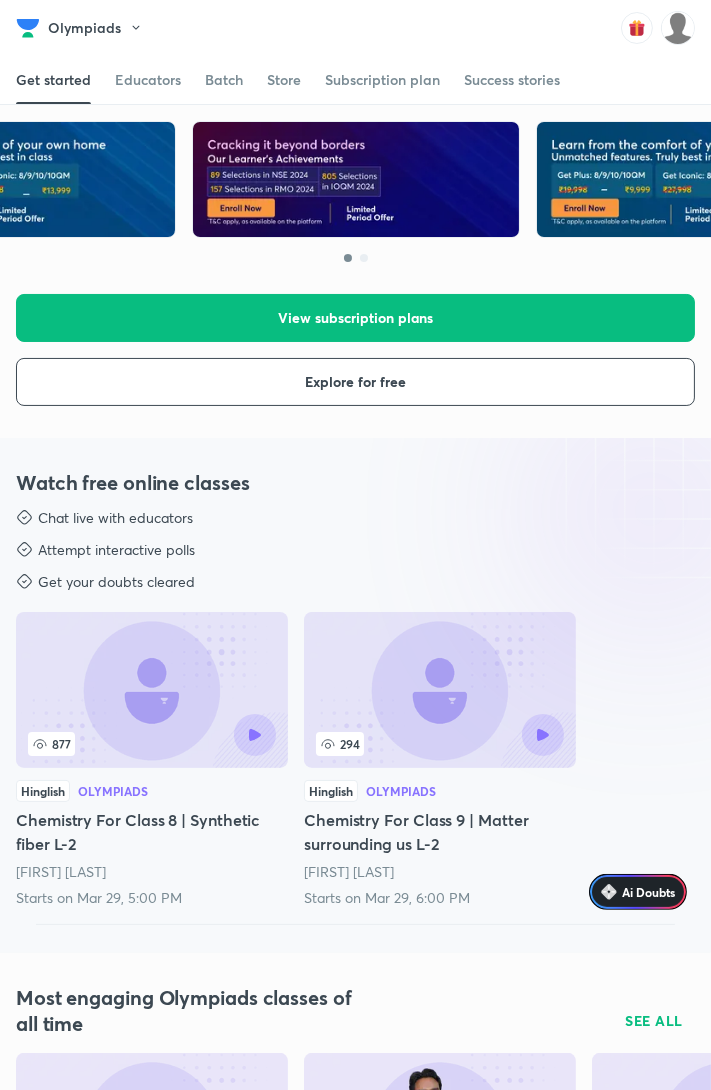 click on "Subscription plan" at bounding box center (382, 80) 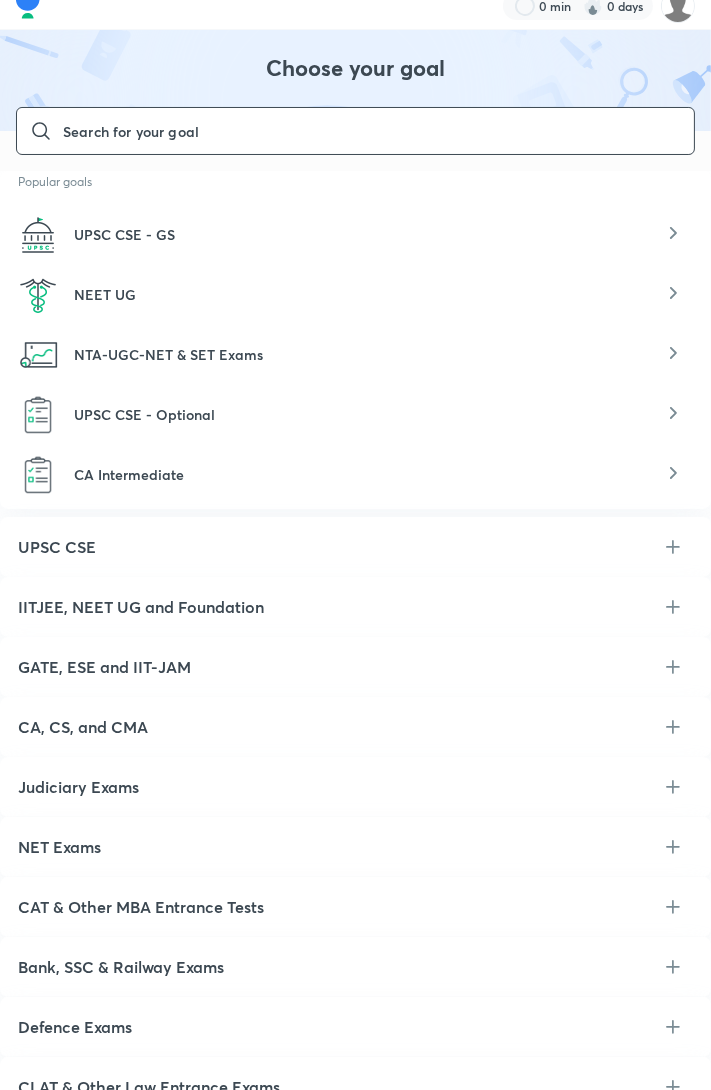 scroll, scrollTop: 0, scrollLeft: 0, axis: both 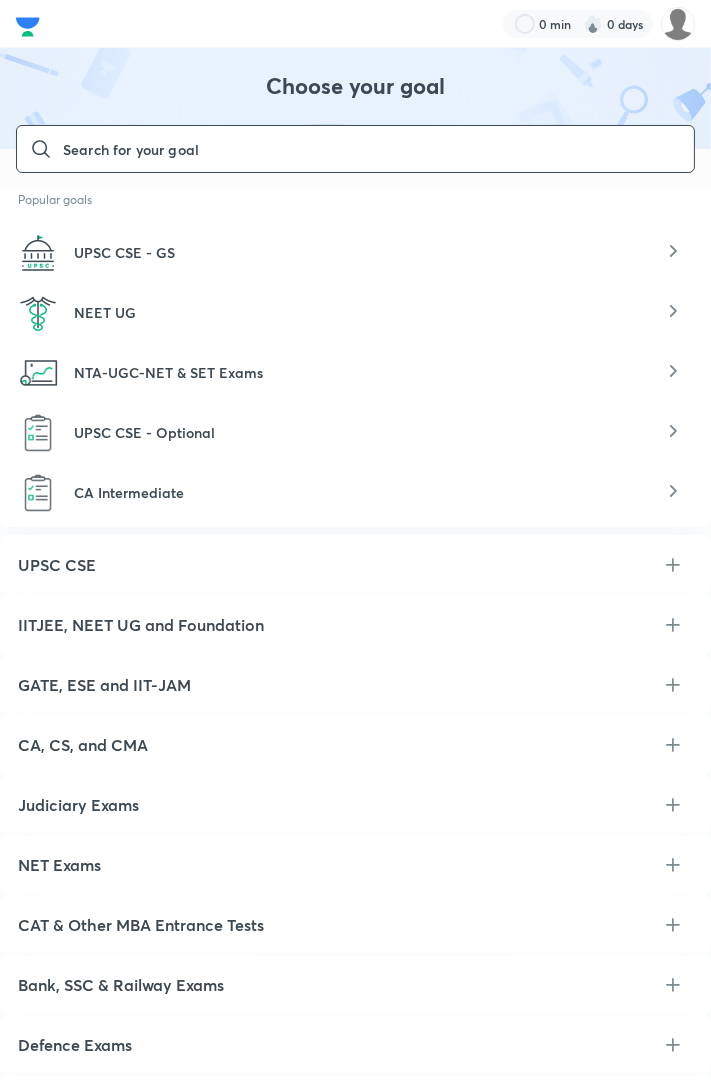 click on "Choose your goal ​ Popular goals UPSC CSE - GS NEET UG NTA-UGC-NET & SET Exams UPSC CSE - Optional CA Intermediate UPSC CSE IITJEE, NEET UG and Foundation GATE, ESE and IIT-JAM CA, CS, and CMA Judiciary Exams NET Exams CAT & Other MBA Entrance Tests Bank, SSC & Railway Exams Defence Exams CLAT & Other Law Entrance Exams  Others Olympiads Class 6-12" at bounding box center (355, 701) 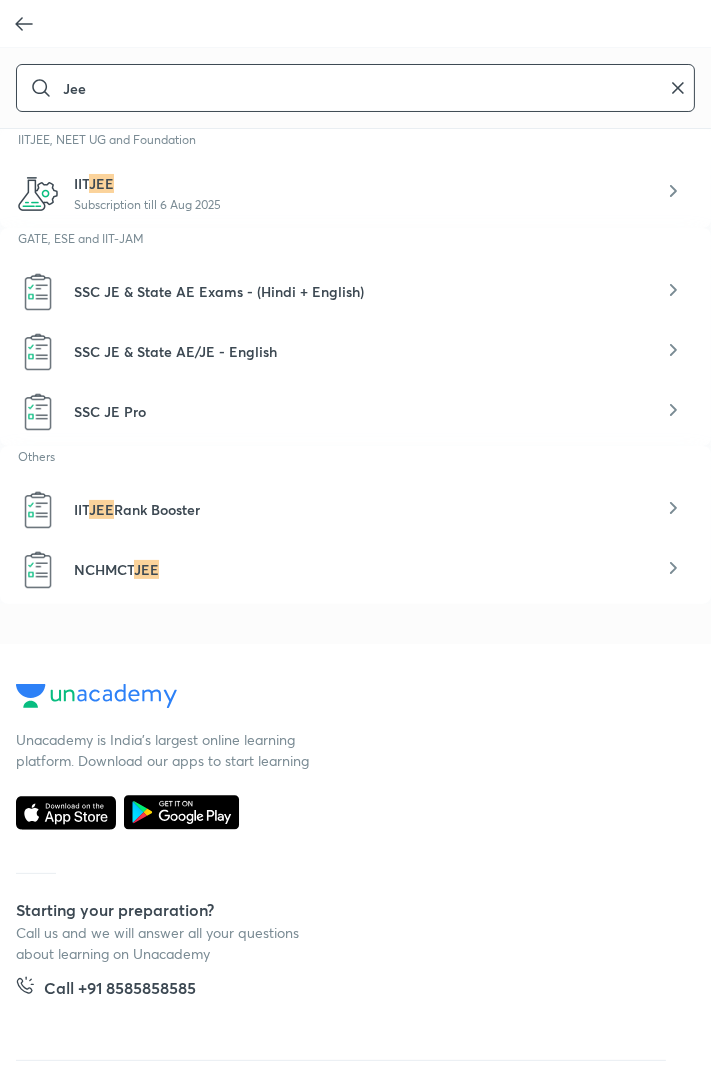type on "Jee" 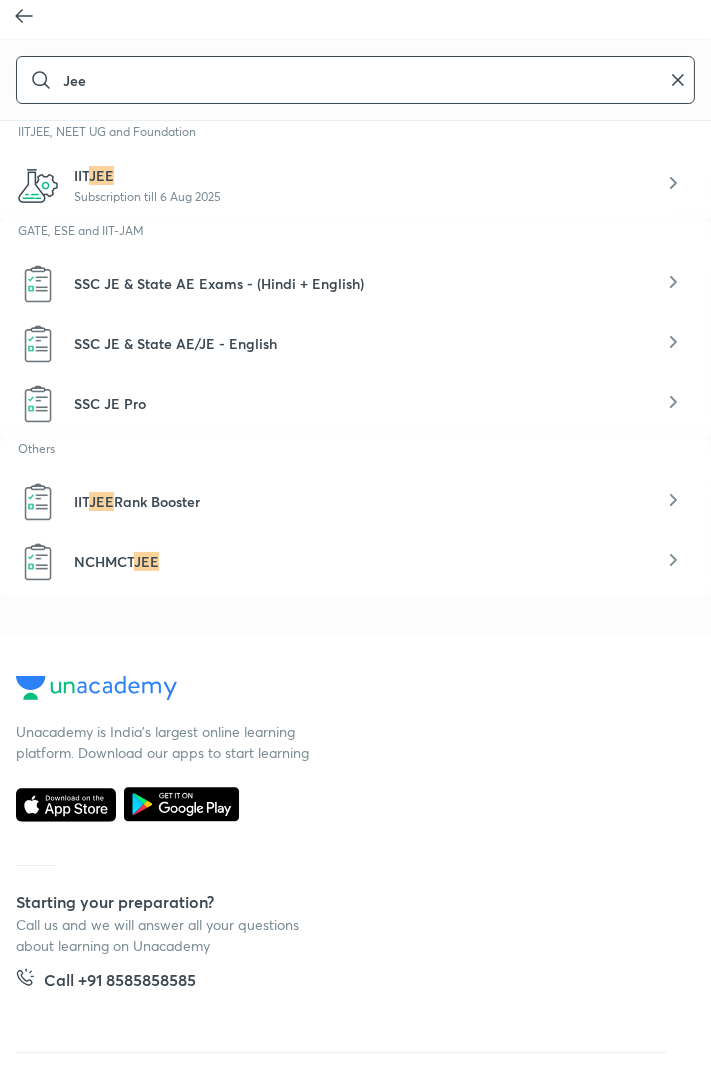 scroll, scrollTop: 0, scrollLeft: 0, axis: both 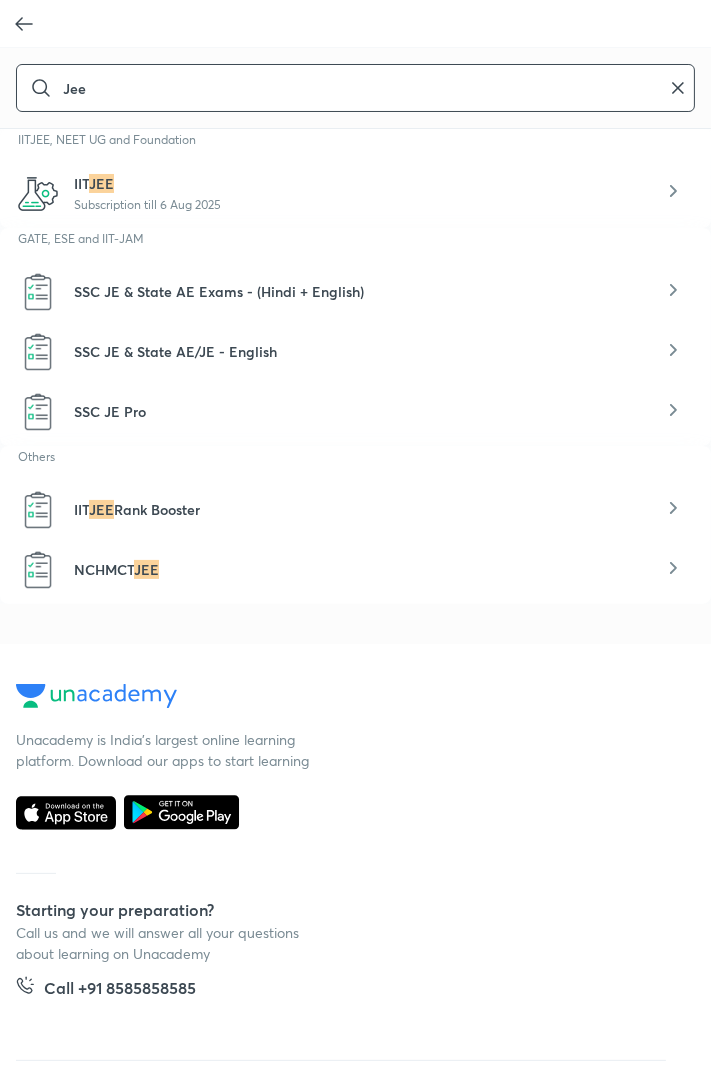 click on "IIT  JEE Subscription till 6 Aug 2025" at bounding box center (355, 193) 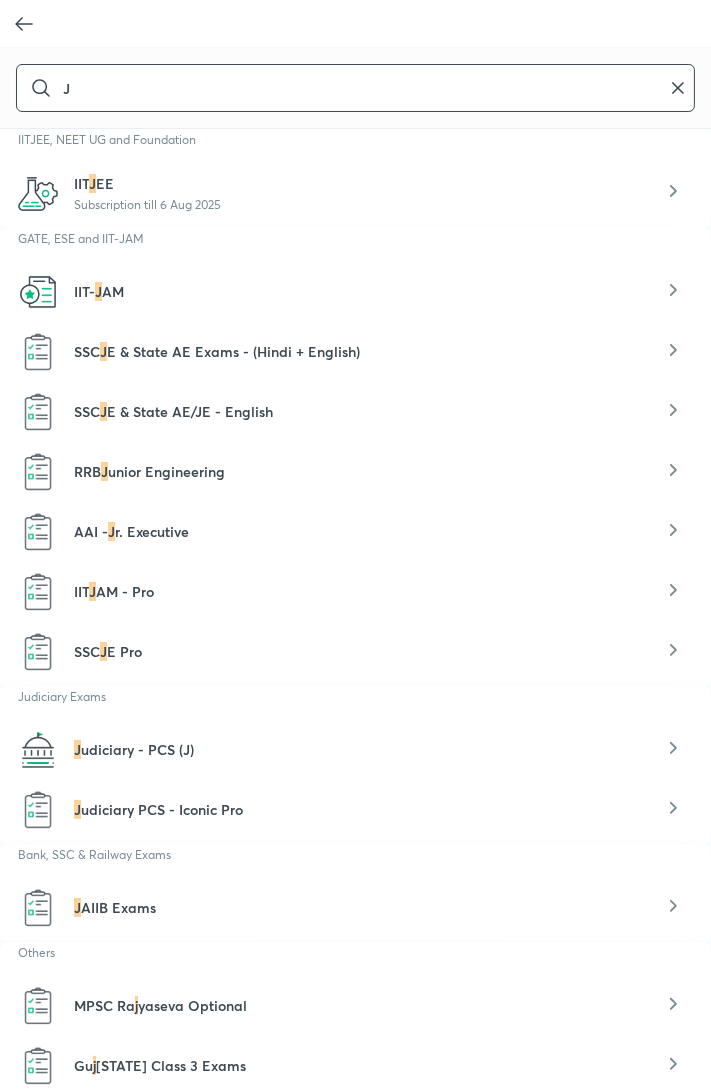 type on "J" 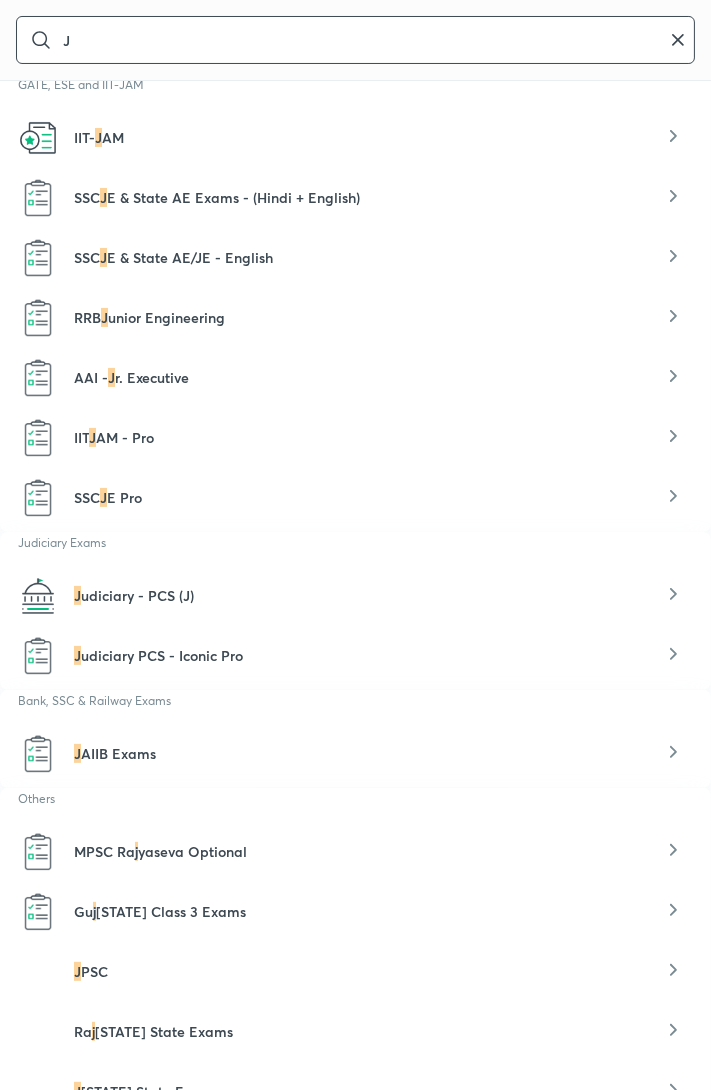 scroll, scrollTop: 0, scrollLeft: 0, axis: both 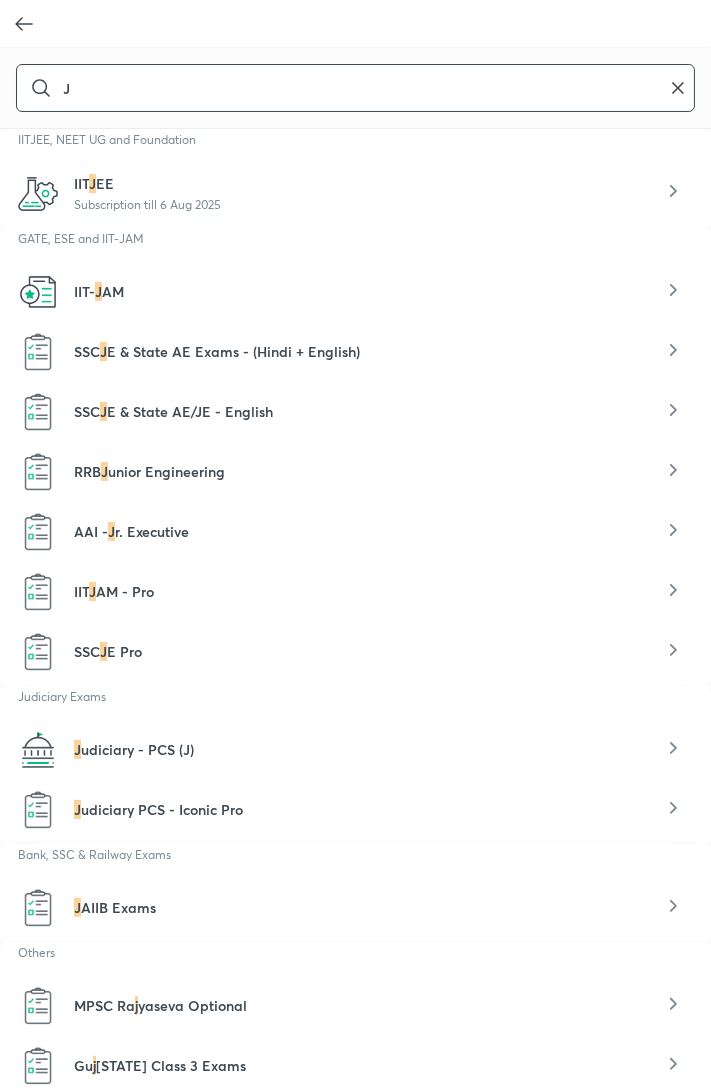 click on "IIT- J AM" at bounding box center [355, 292] 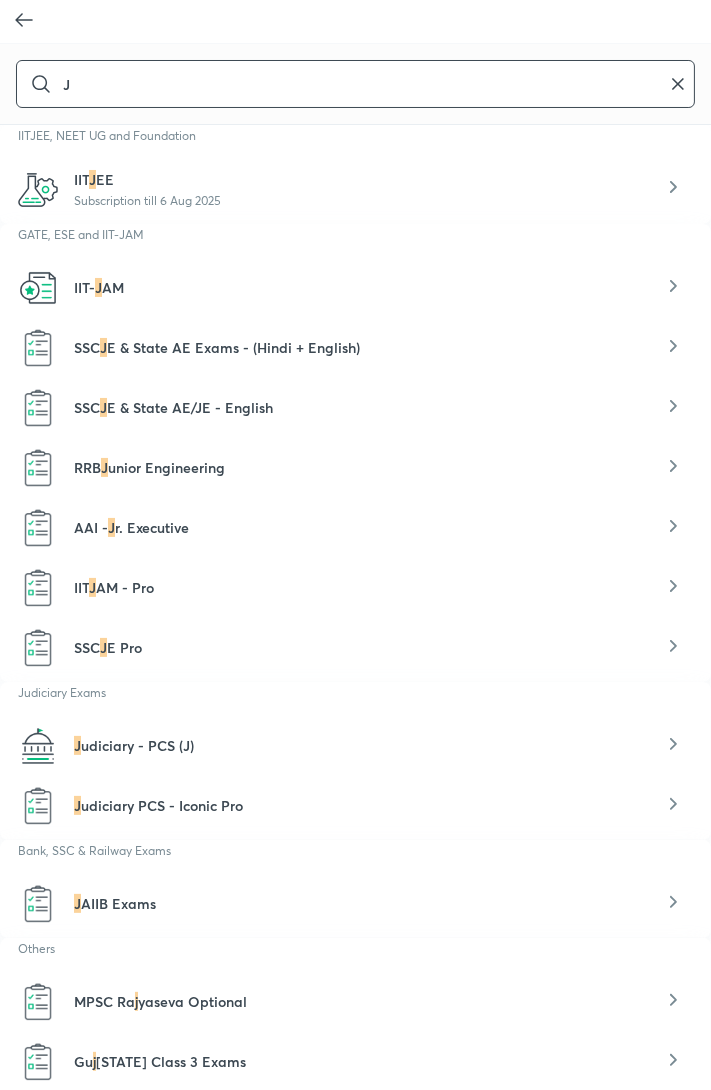 scroll, scrollTop: 0, scrollLeft: 0, axis: both 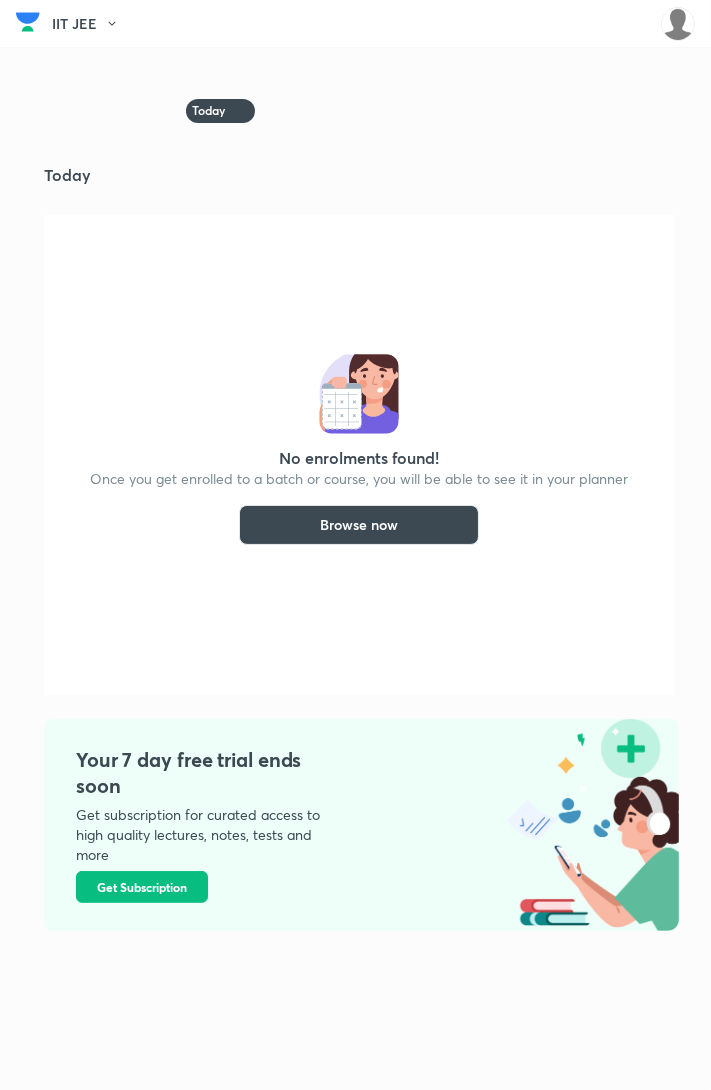 click on "Browse now" at bounding box center (359, 525) 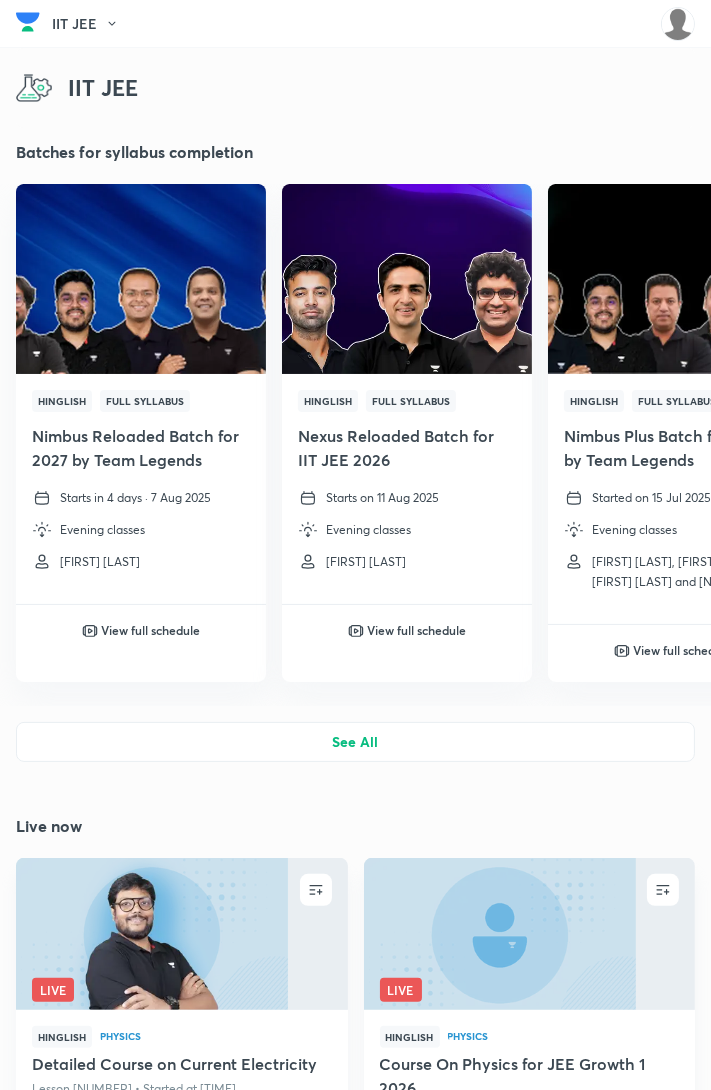 click on "[FIRST] [LAST]" at bounding box center (407, 562) 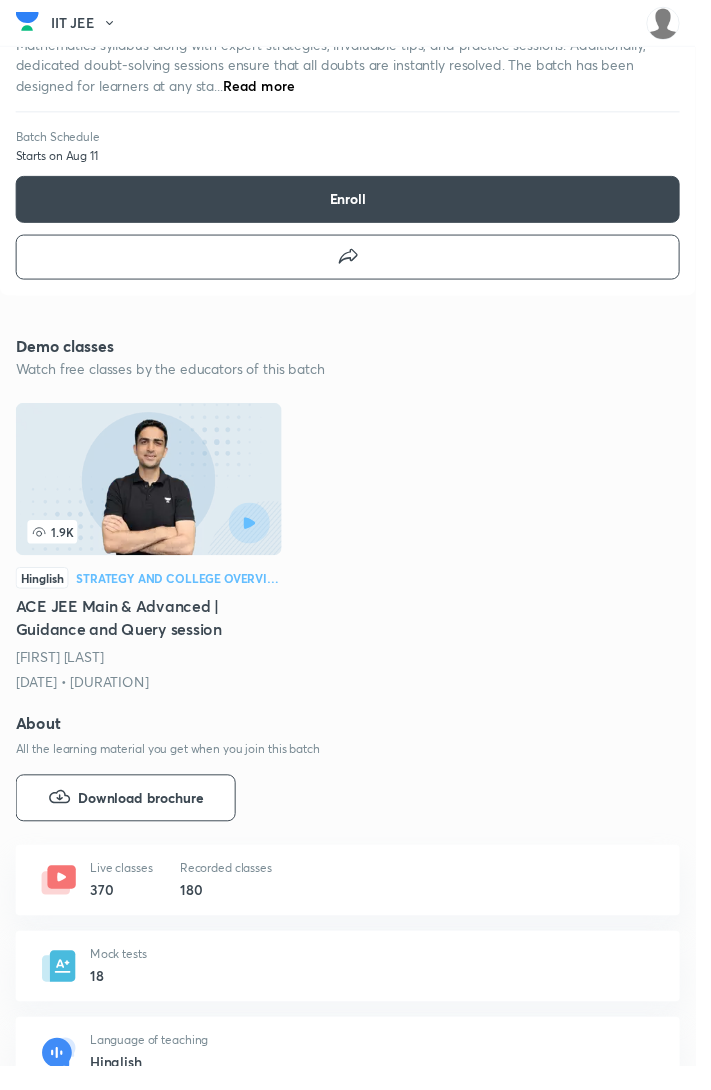 scroll, scrollTop: 0, scrollLeft: 0, axis: both 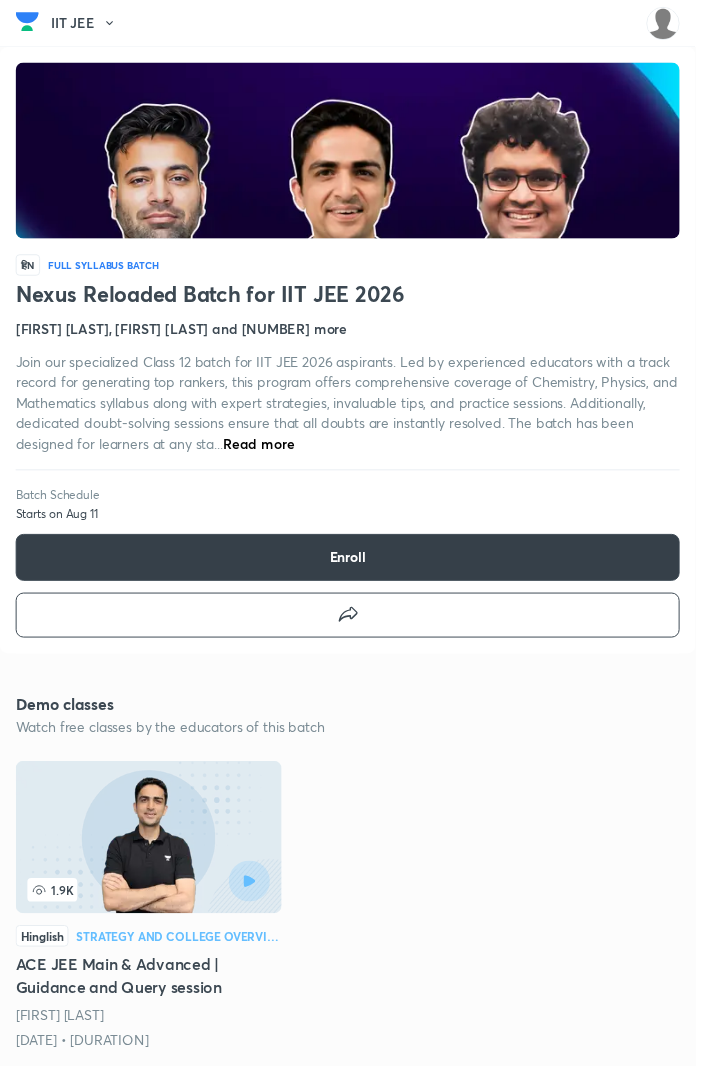click on "Enroll" at bounding box center [355, 570] 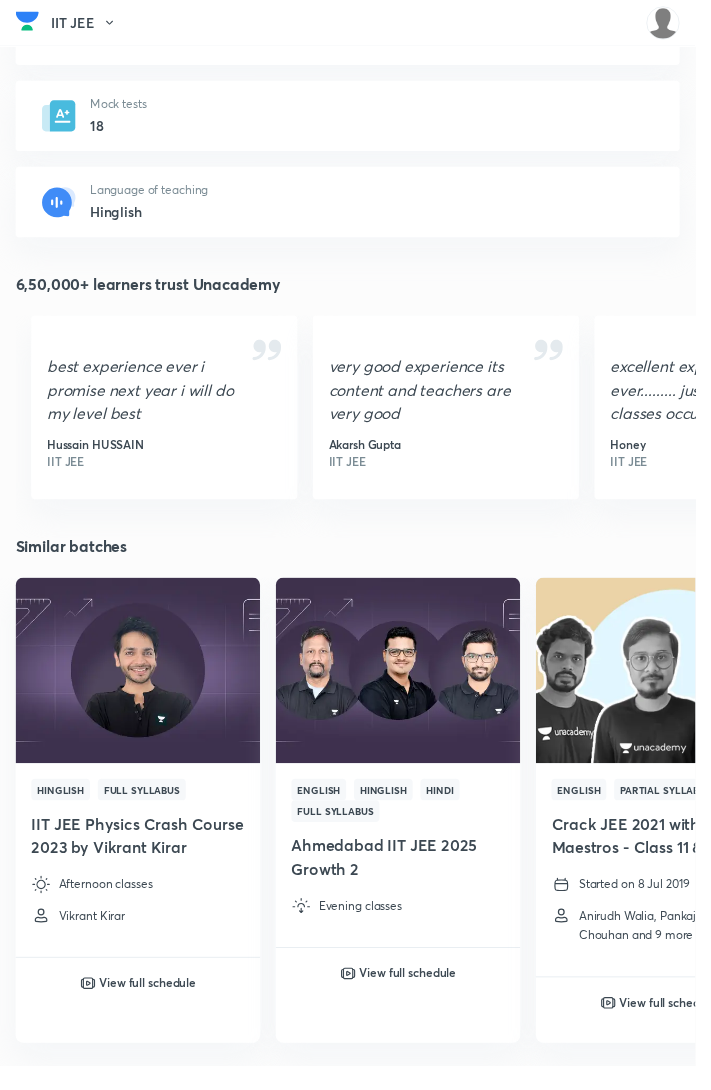 scroll, scrollTop: 3138, scrollLeft: 0, axis: vertical 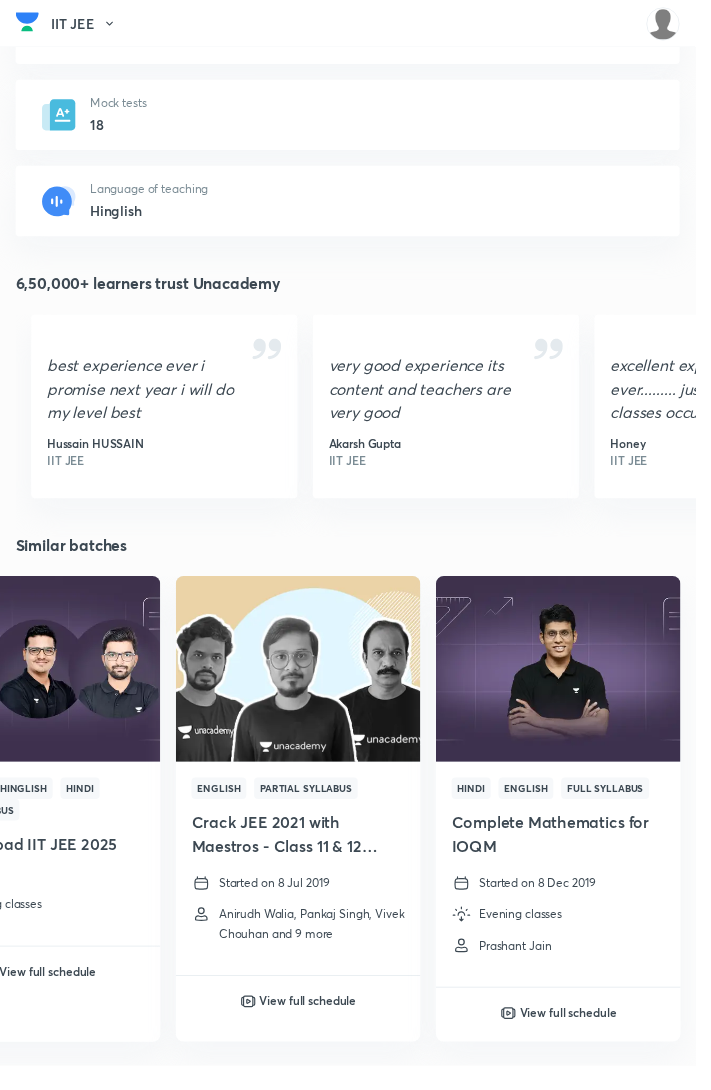 click at bounding box center [571, 684] 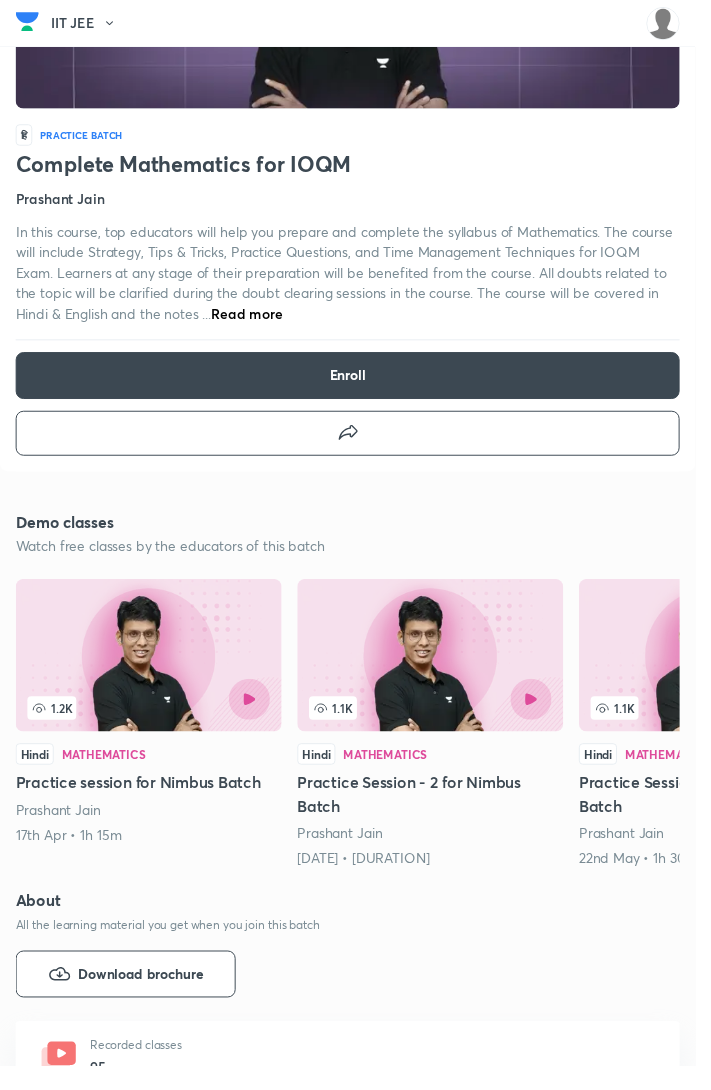 scroll, scrollTop: 134, scrollLeft: 0, axis: vertical 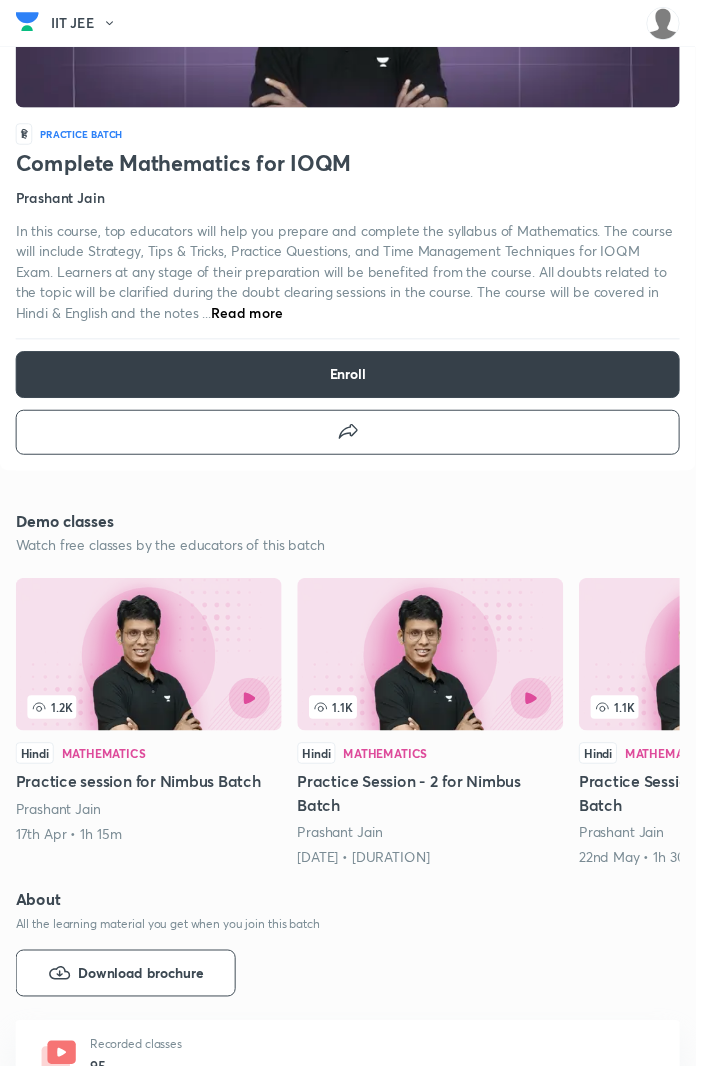 click on "Enroll" at bounding box center [355, 383] 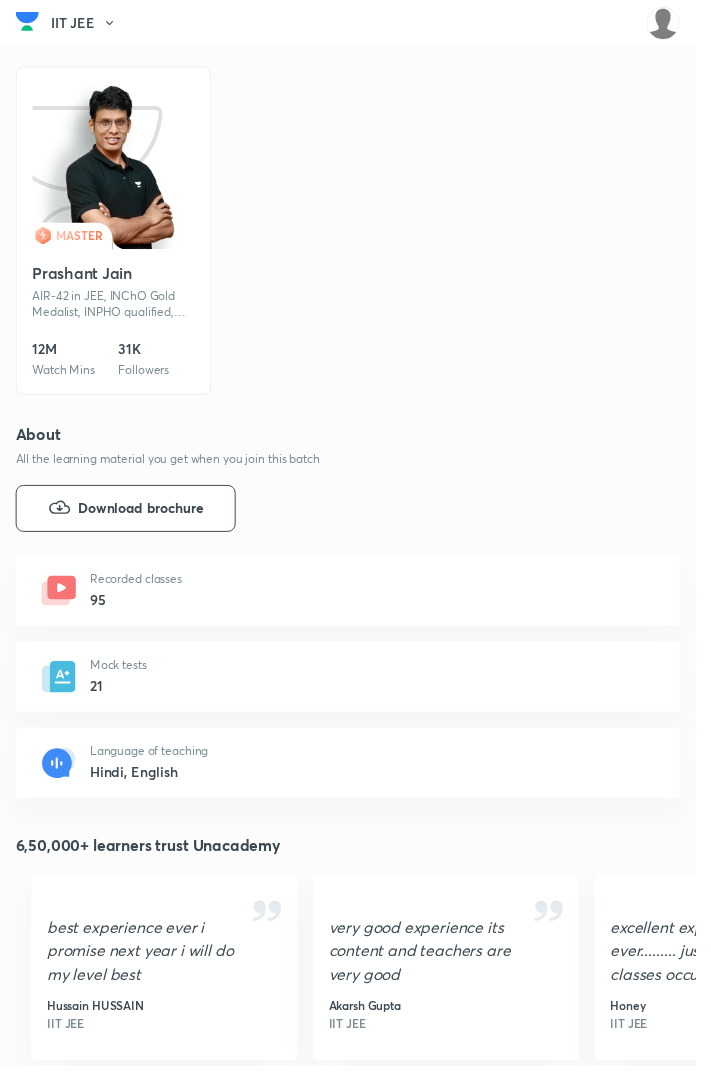 scroll, scrollTop: 2261, scrollLeft: 0, axis: vertical 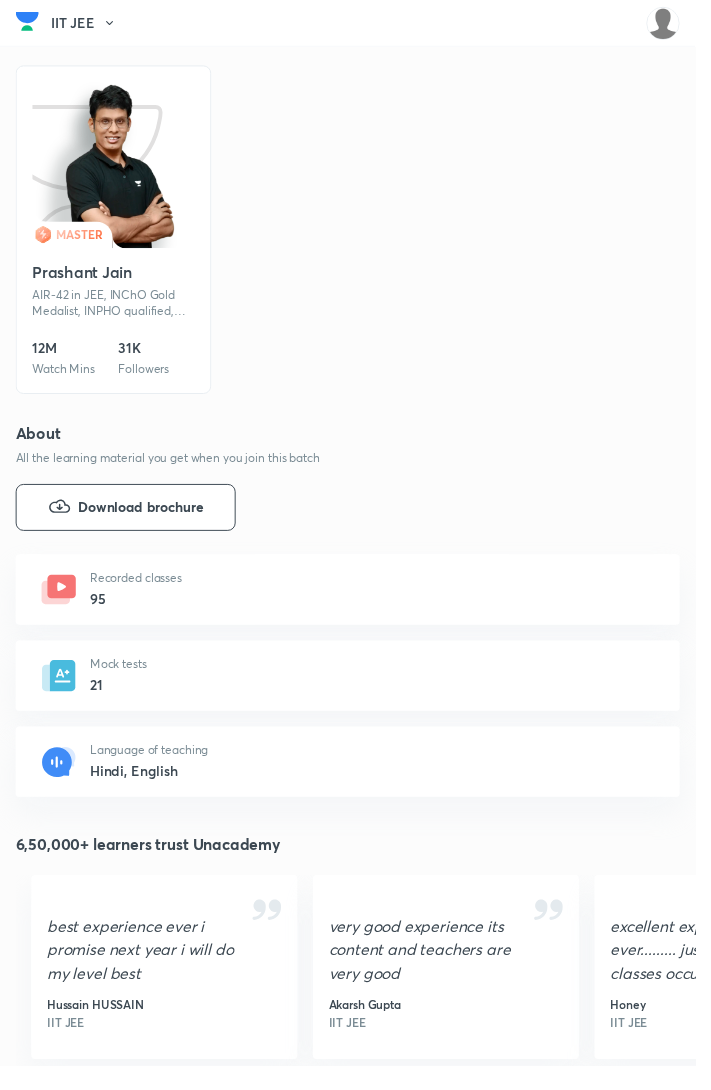 click on "Recorded classes 95" at bounding box center [355, 603] 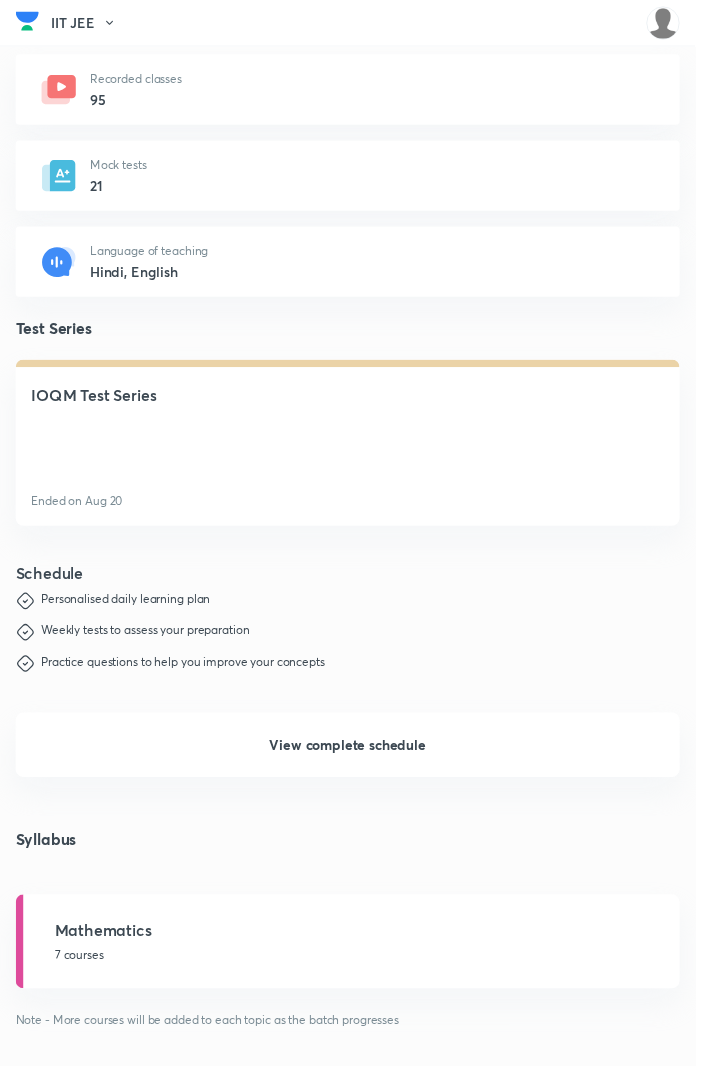 scroll, scrollTop: 1191, scrollLeft: 0, axis: vertical 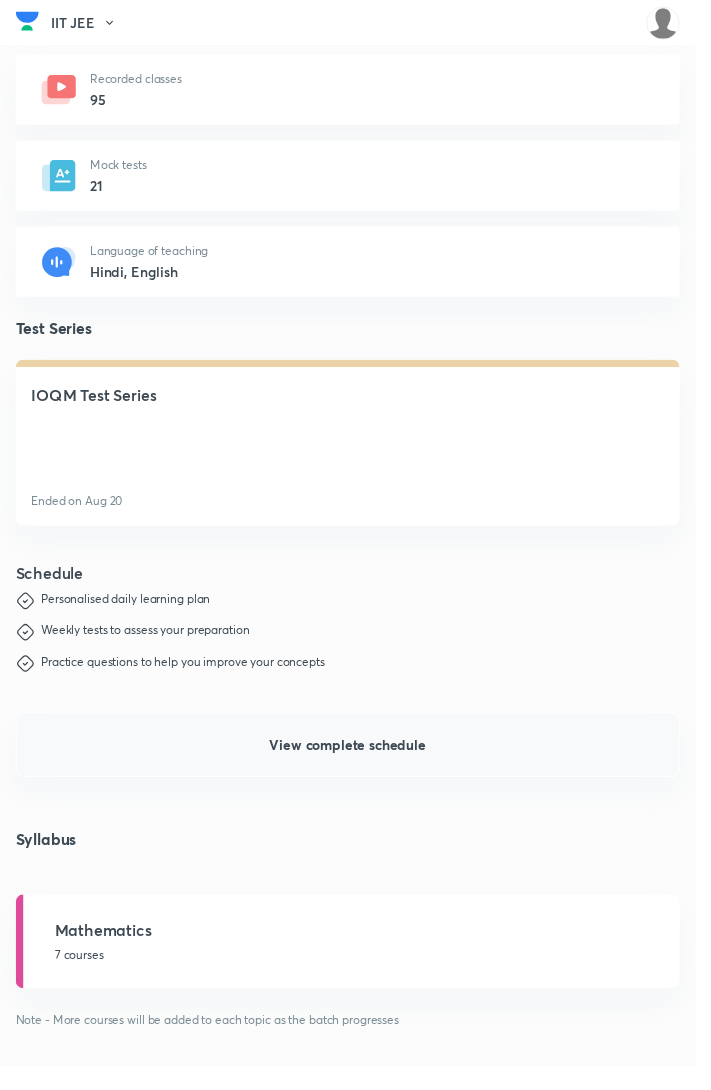 click on "View complete schedule" at bounding box center [356, 762] 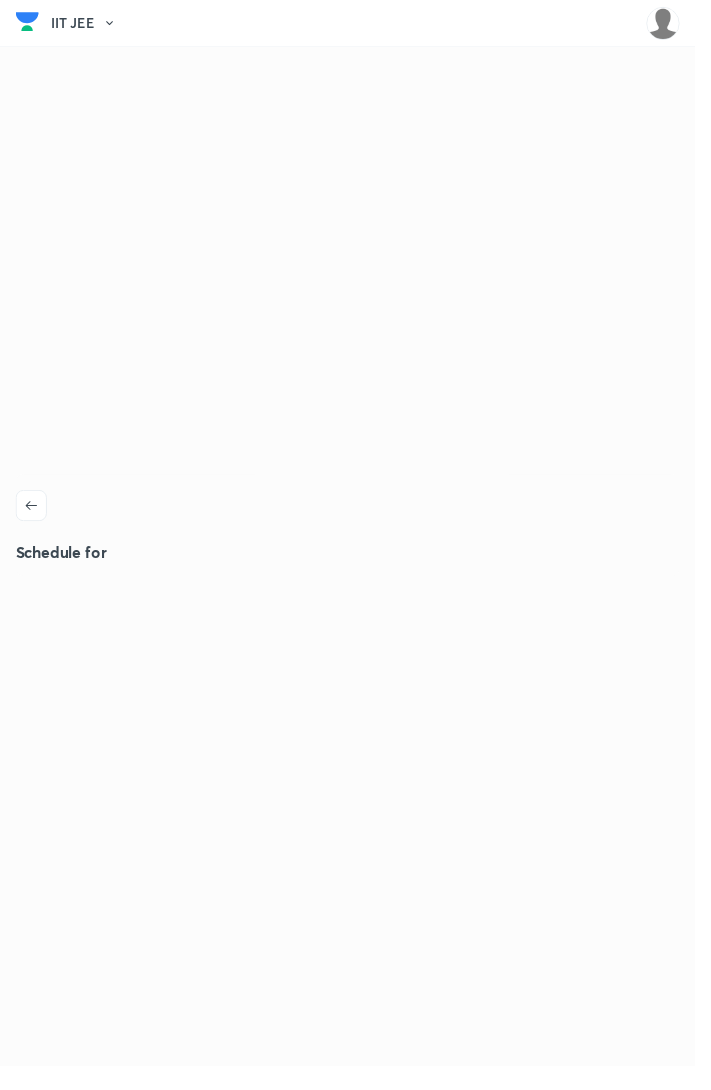 scroll, scrollTop: 0, scrollLeft: 0, axis: both 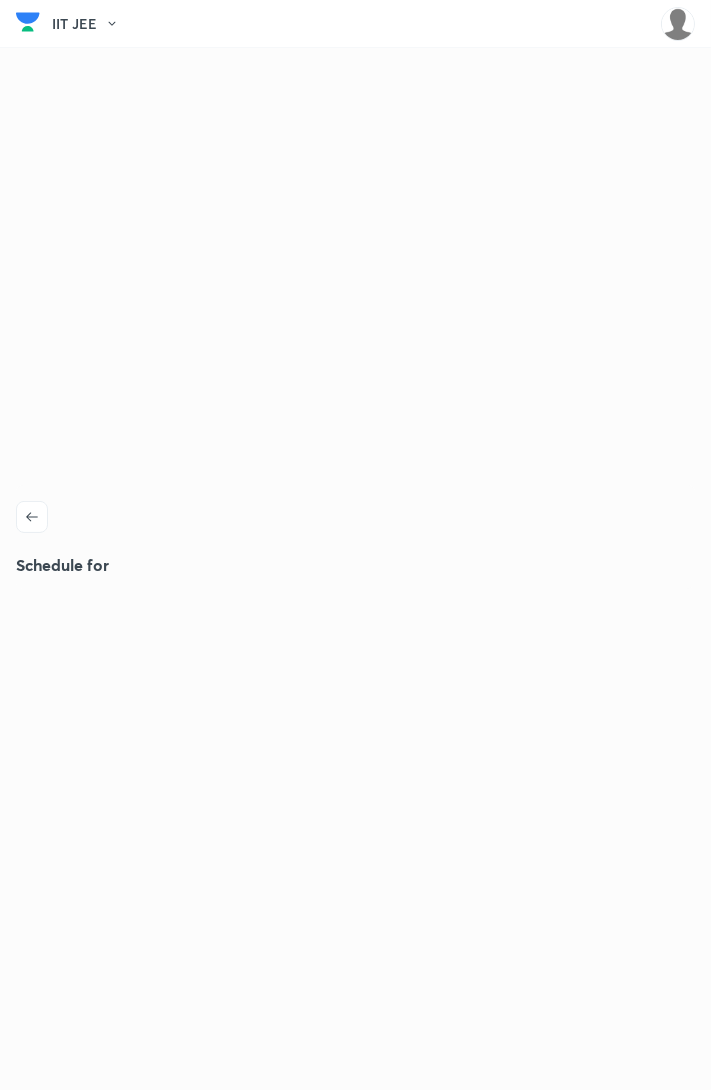 click 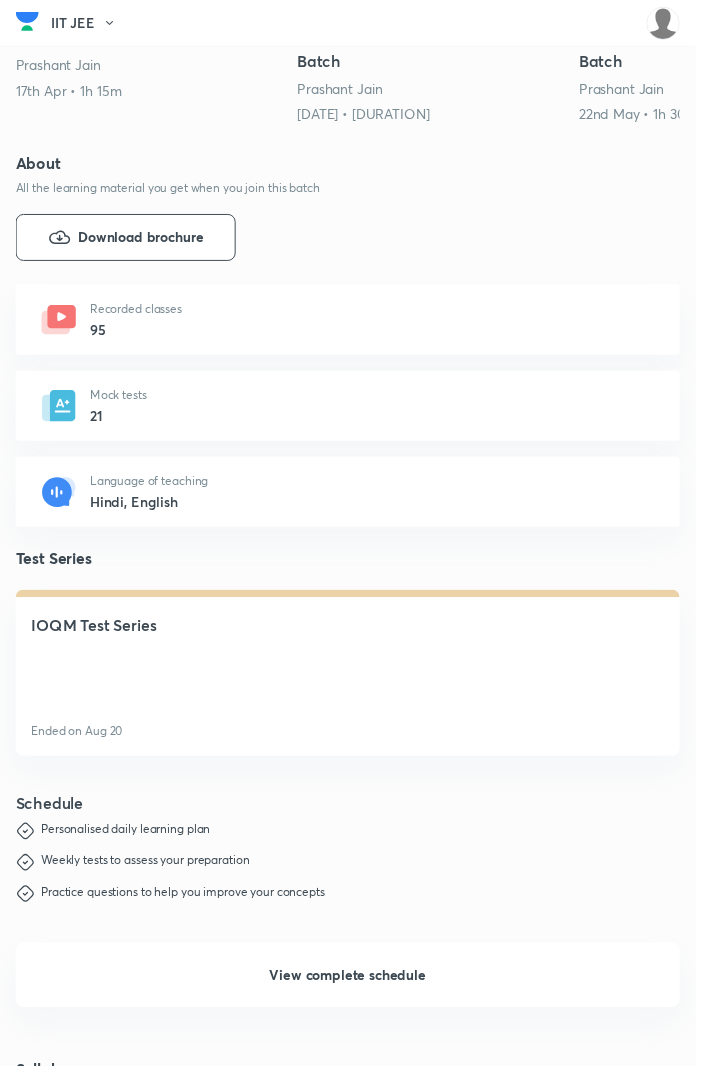 scroll, scrollTop: 957, scrollLeft: 0, axis: vertical 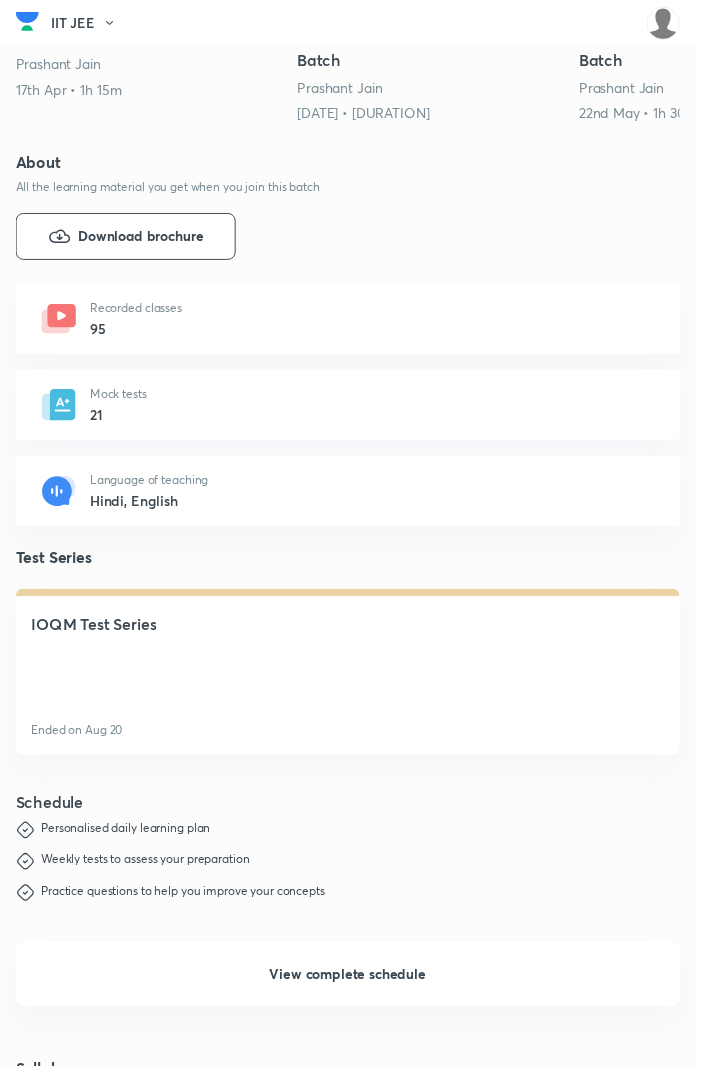 click on "IOQM Test Series Ended on Aug 20" at bounding box center (355, 687) 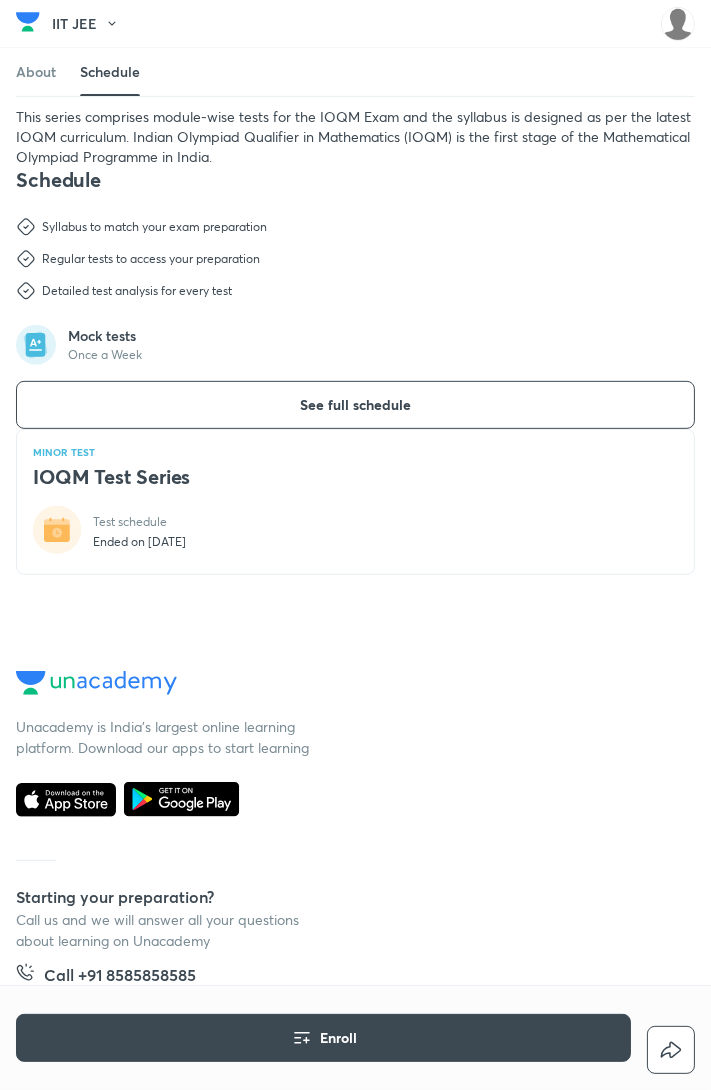 scroll, scrollTop: 656, scrollLeft: 0, axis: vertical 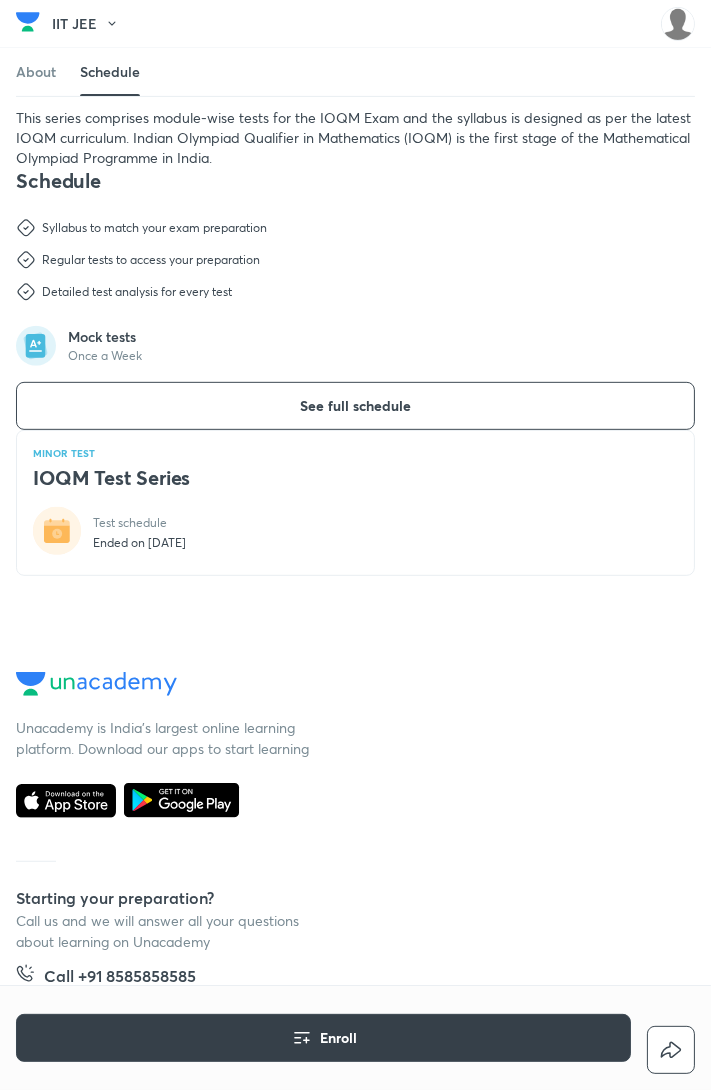 click on "Enroll" at bounding box center [323, 1038] 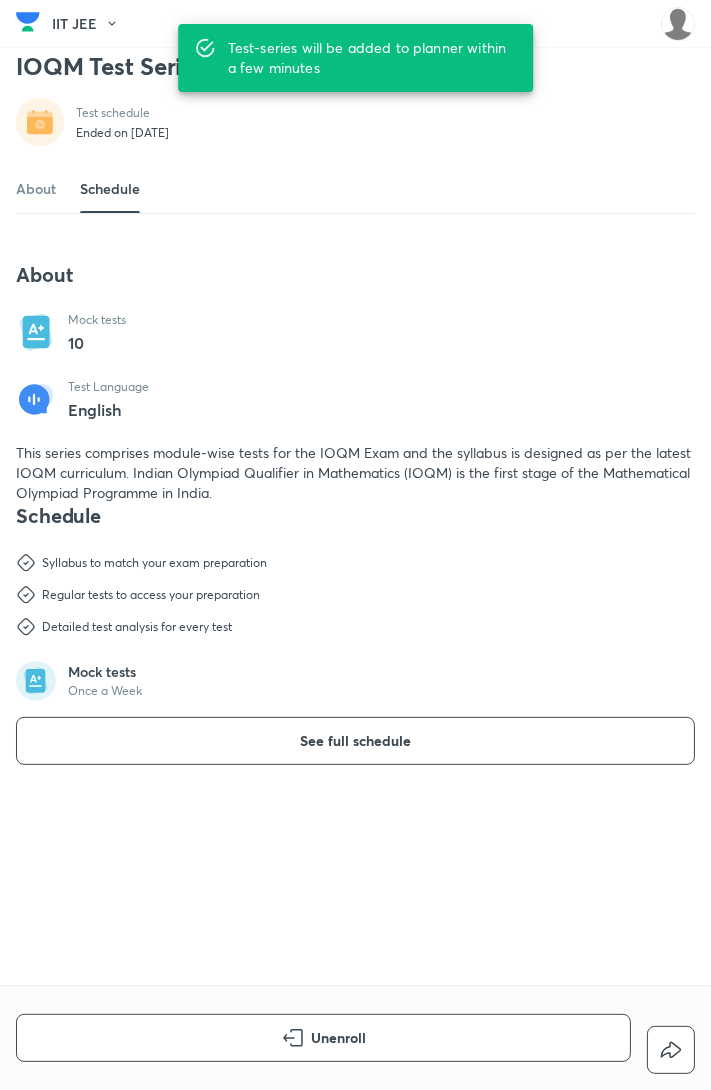 scroll, scrollTop: 0, scrollLeft: 0, axis: both 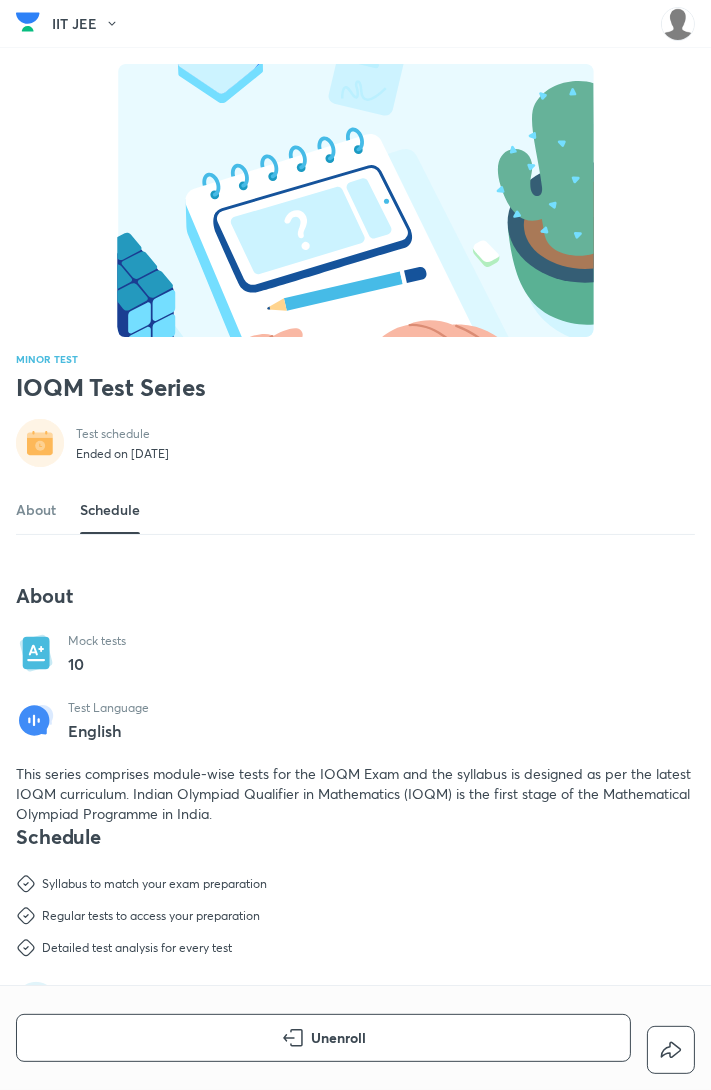 click at bounding box center (678, 24) 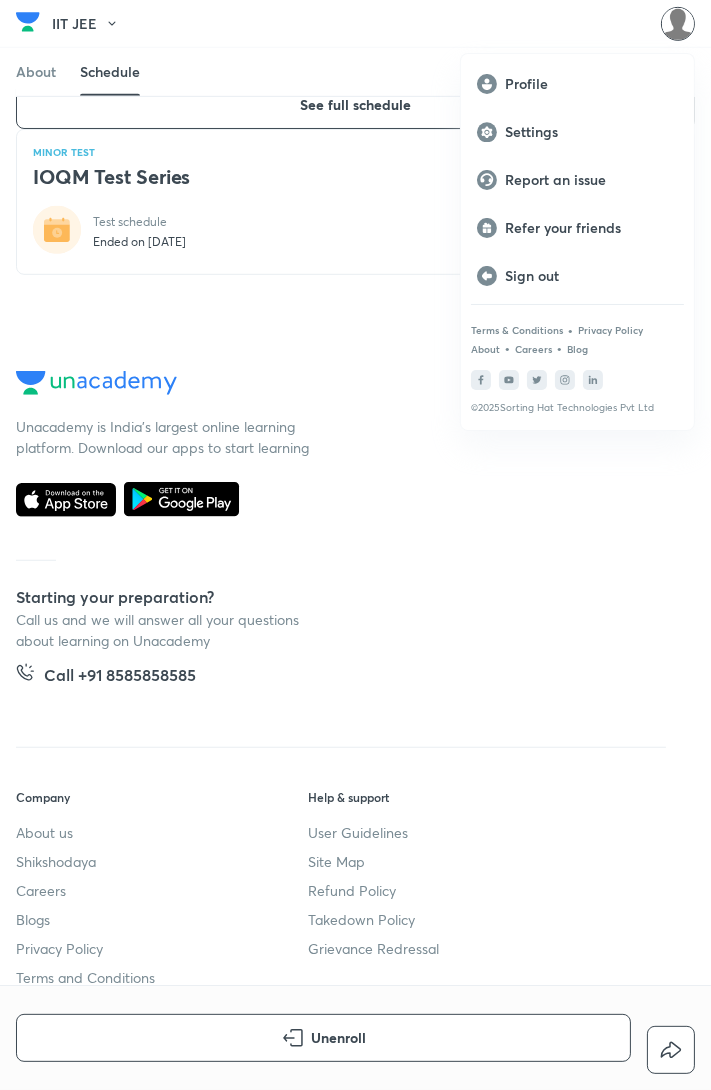 scroll, scrollTop: 0, scrollLeft: 0, axis: both 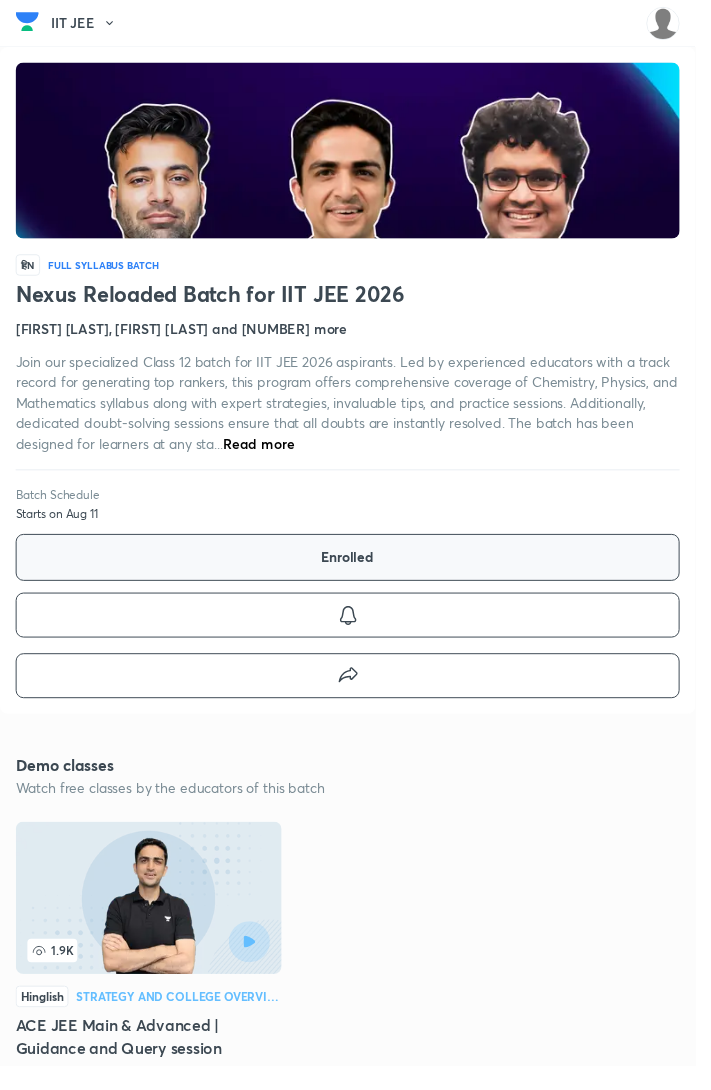 click on "Enrolled" at bounding box center (355, 570) 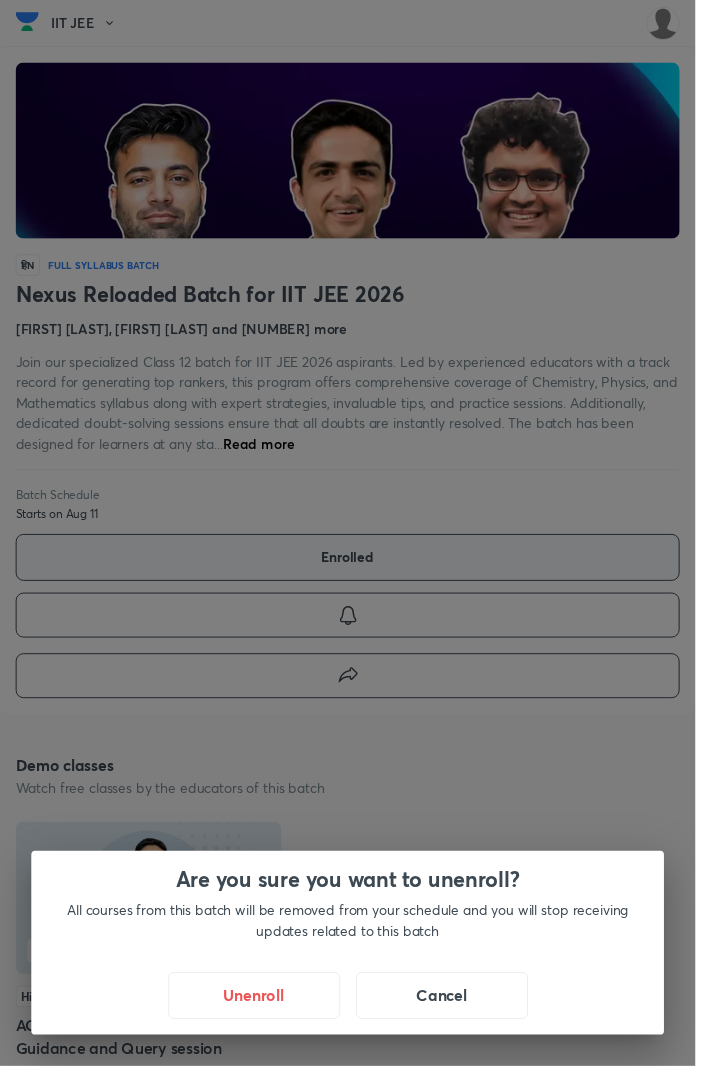 click on "Are you sure you want to unenroll? All courses from this batch will be removed from your schedule and you will stop receiving updates related to this batch Unenroll Cancel" at bounding box center (355, 545) 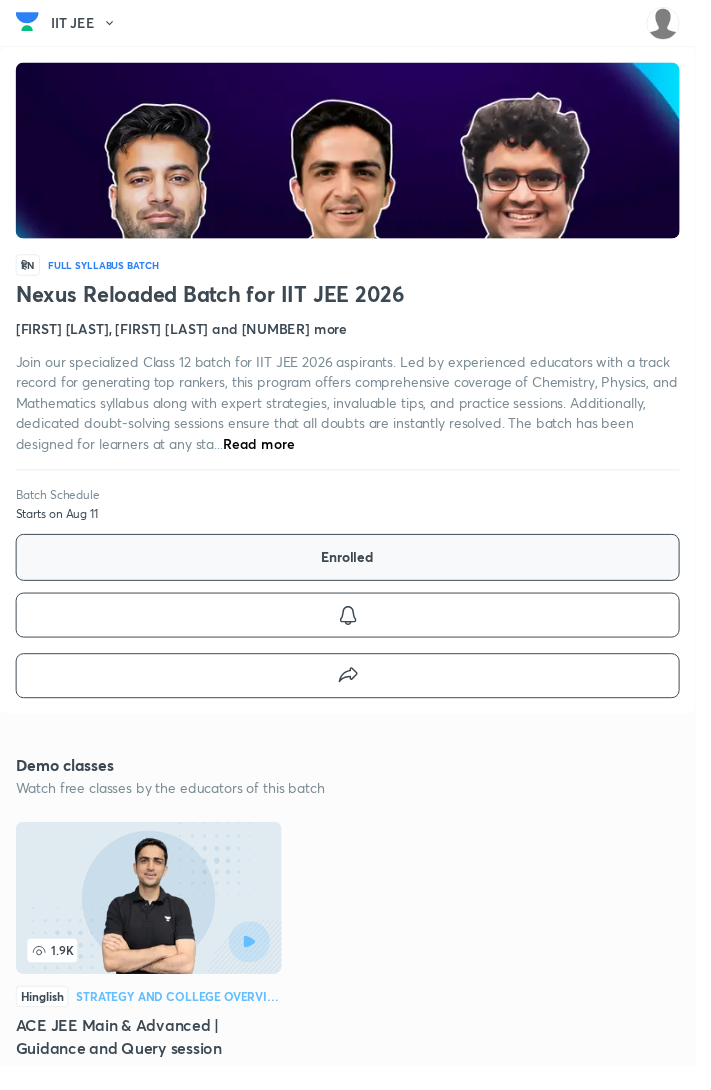 click on "Enrolled" at bounding box center (355, 570) 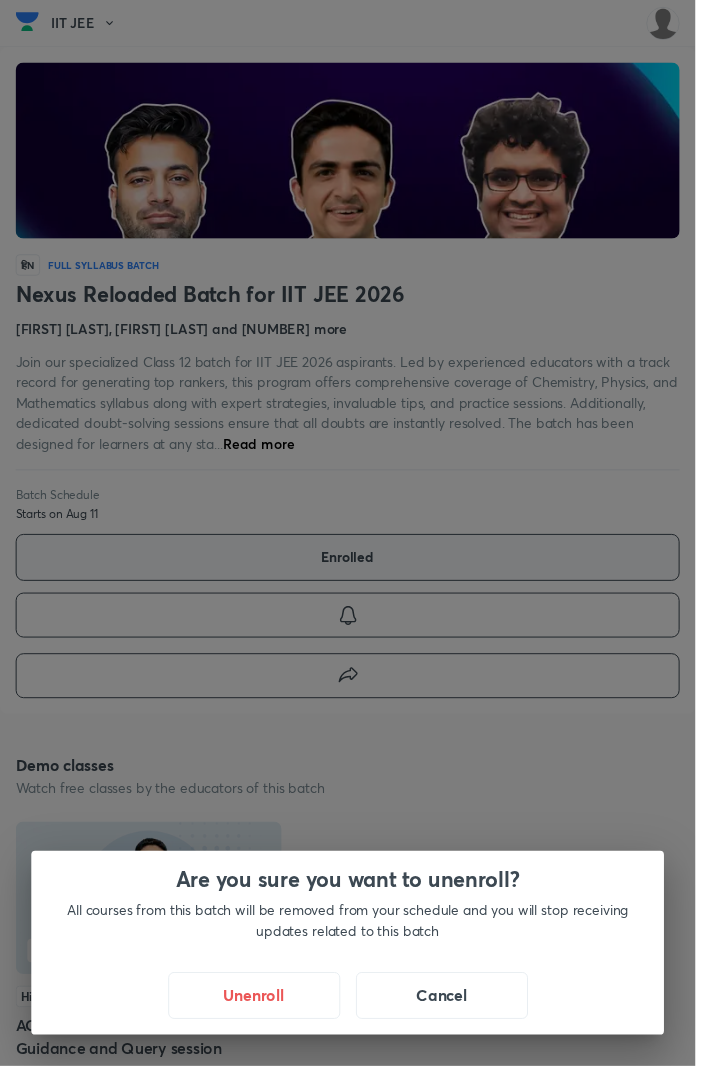 click on "Are you sure you want to unenroll? All courses from this batch will be removed from your schedule and you will stop receiving updates related to this batch Unenroll Cancel" at bounding box center (355, 545) 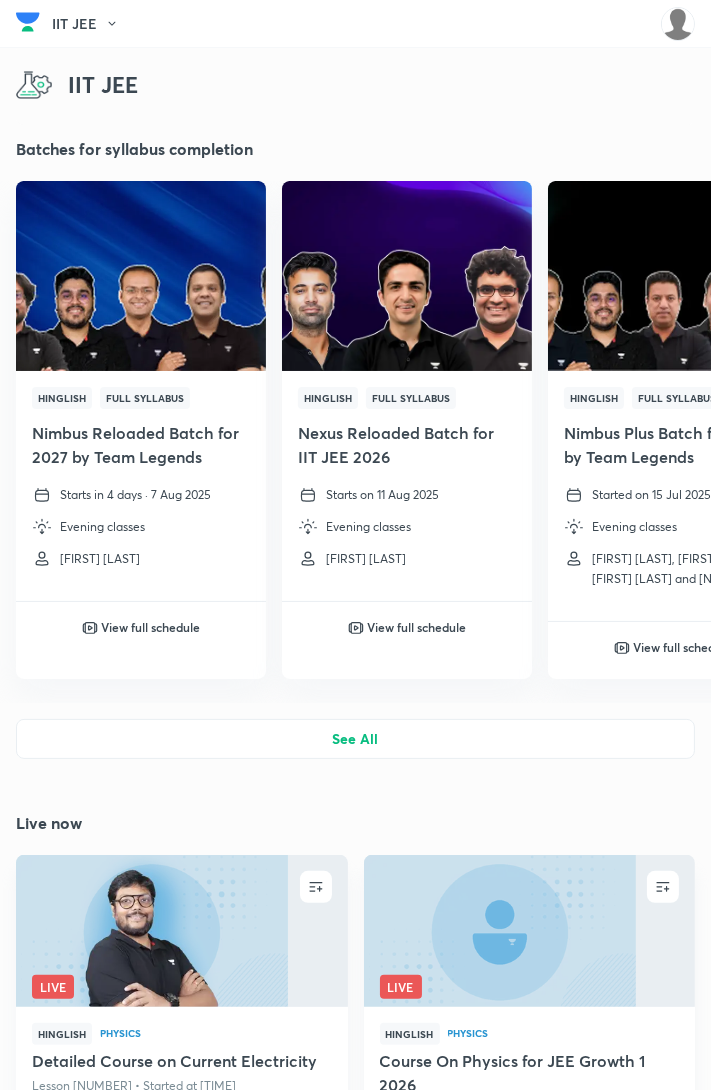 scroll, scrollTop: 0, scrollLeft: 0, axis: both 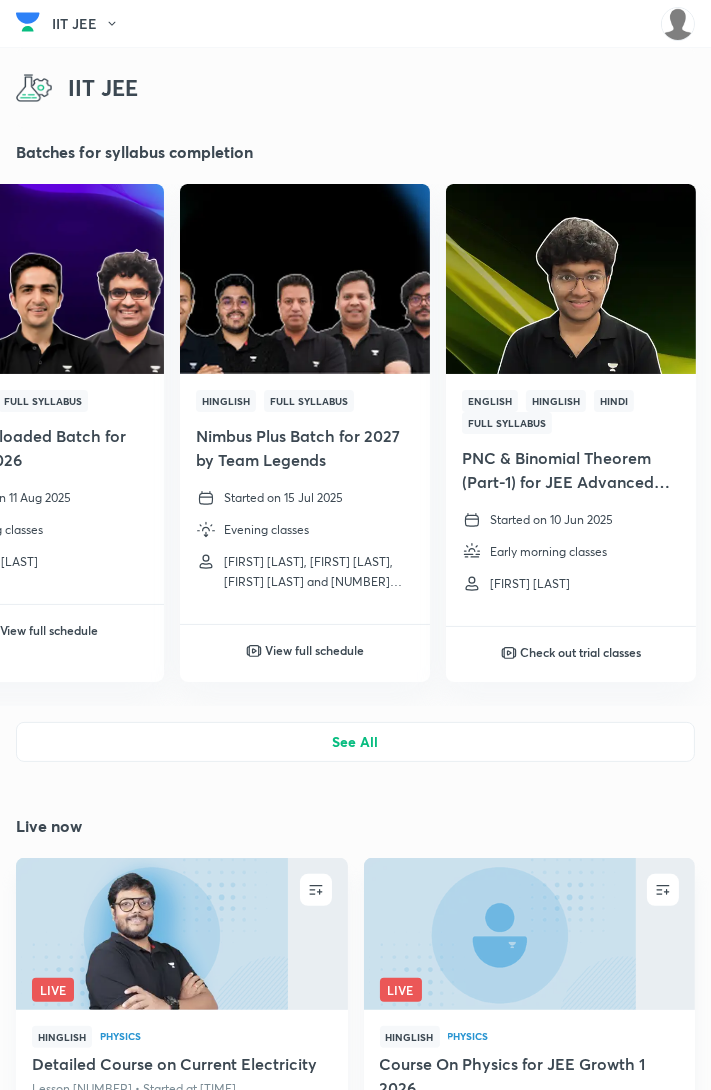 click on "IIT JEE Batches for syllabus completion Hinglish Full Syllabus Nimbus Reloaded Batch for 2027 by Team Legends Starts in 4 days · 7 Aug 2025 Evening classes Vineet Loomba View full schedule Hinglish Full Syllabus Nexus Reloaded Batch for IIT JEE 2026 Starts on 11 Aug 2025 Evening classes Arvind Kalia View full schedule Hinglish Full Syllabus Nimbus Plus Batch for 2027 by Team Legends Started on 15 Jul 2025 Evening classes Vineet Loomba, Brijesh Jindal, Pankaj Singh and 2 more View full schedule English Hinglish Hindi Full Syllabus PNC & Binomial Theorem (Part-1) for JEE Advanced 2026 Started on 10 Jun 2025 Early morning classes Sandal Agarwal Check out trial classes See All Live now ENROLL Live Hinglish Physics Detailed Course on Current Electricity Lesson 18 • Started at 7:30 PM Pankaj Singh ENROLL Live Hinglish Physics Course On Physics for JEE Growth 1 2026 Lesson 13 • Started at 8:00 PM Piyush Ahuja IIT JEE Educators Piyush Maheshwari 644K Watch Mins 90K Followers Brijesh Jindal 1M Watch Mins 82K 166K" at bounding box center (355, 846) 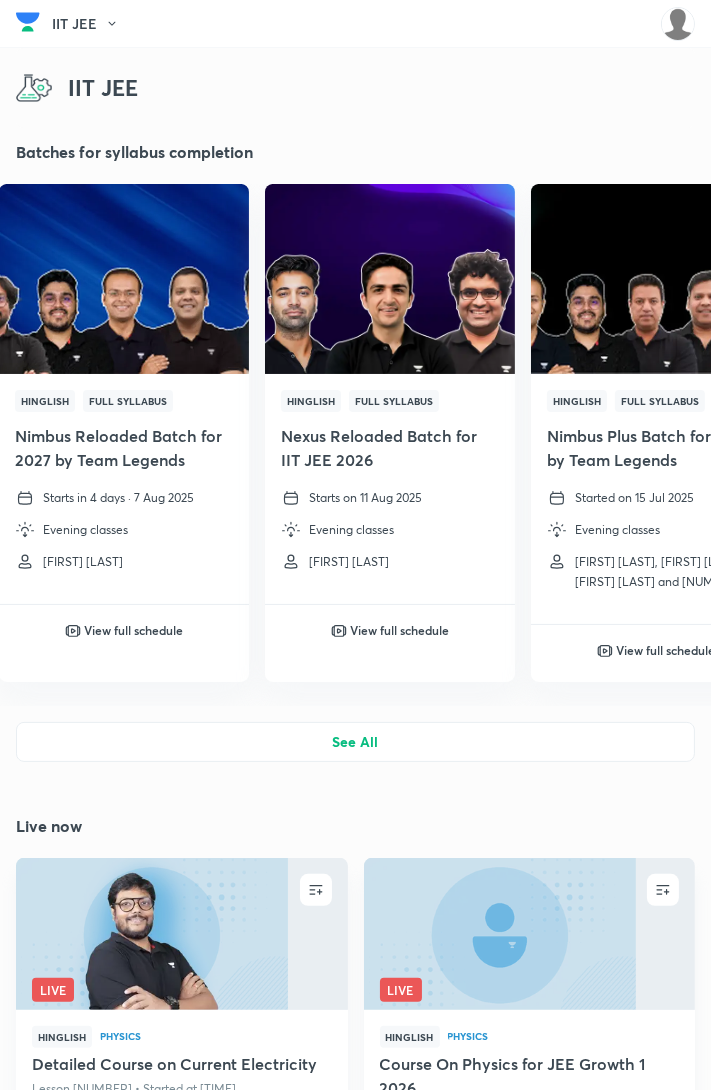 scroll, scrollTop: 0, scrollLeft: 0, axis: both 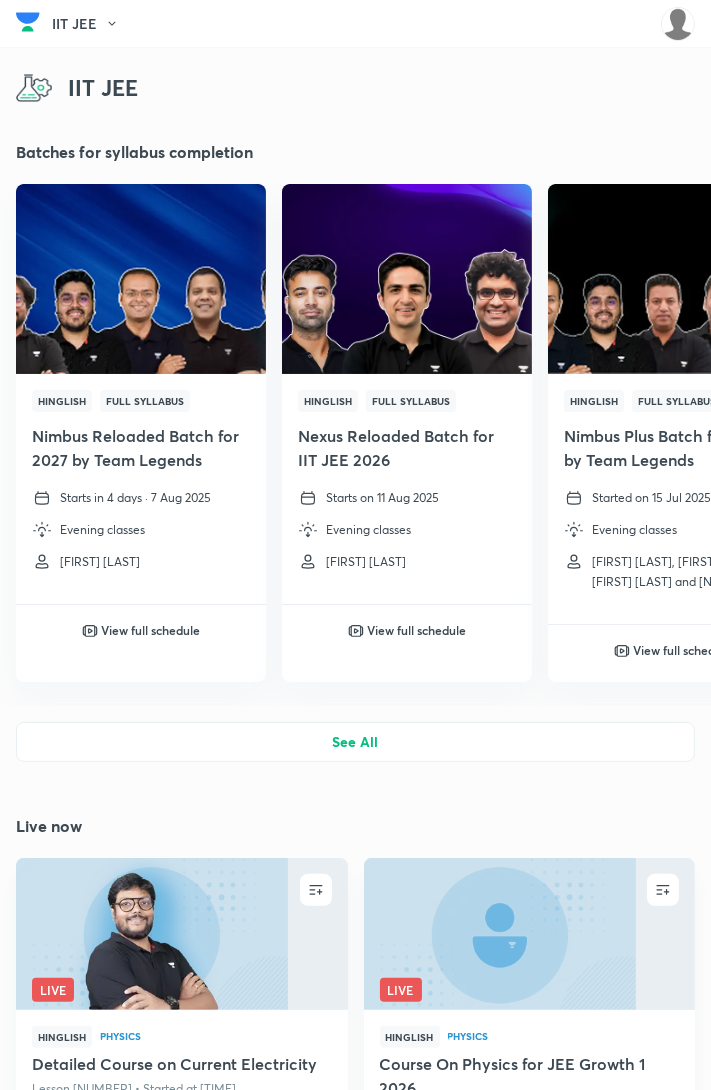 click on "See All" at bounding box center [355, 742] 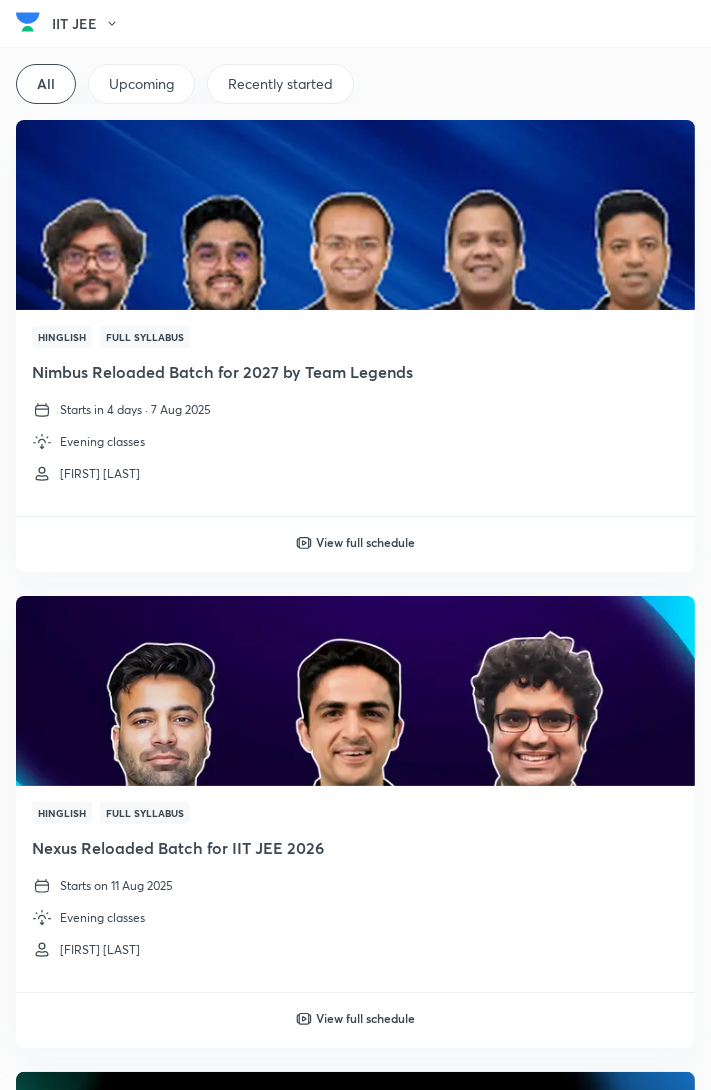 click at bounding box center [355, 691] 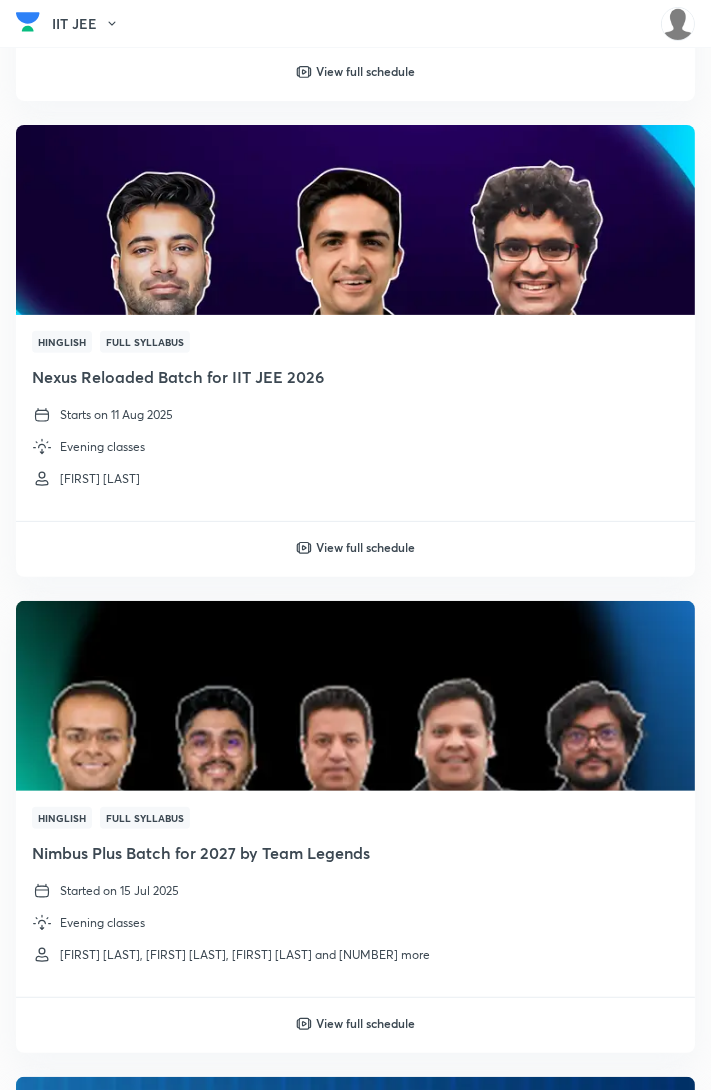 scroll, scrollTop: 0, scrollLeft: 0, axis: both 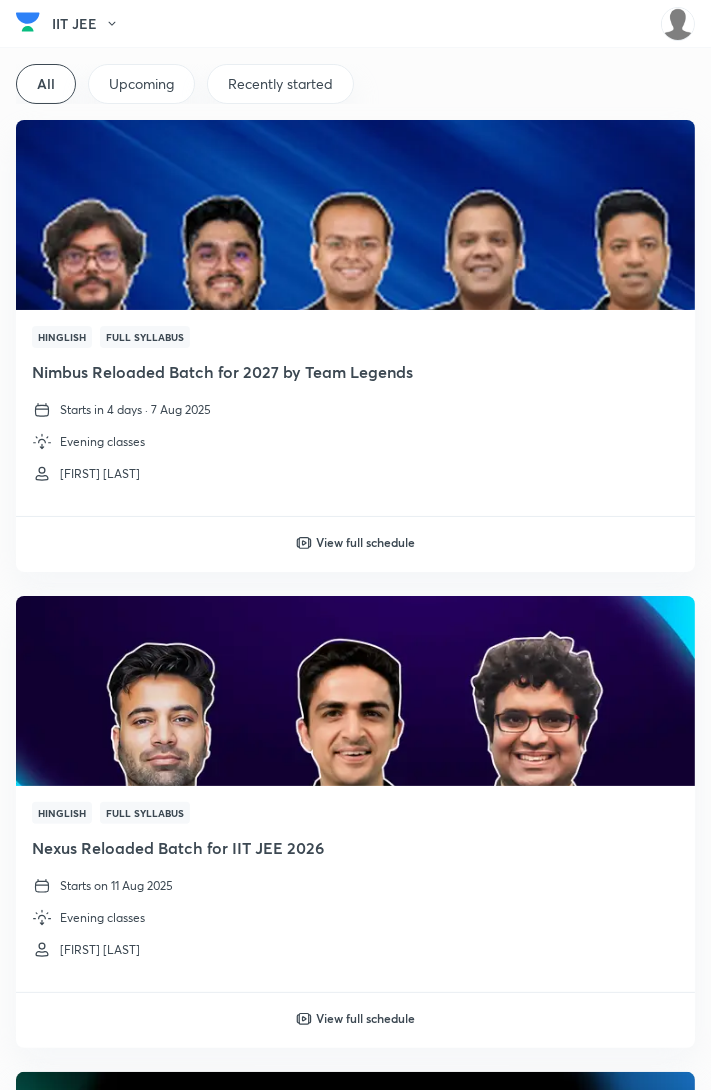 click on "Recently started" at bounding box center [280, 84] 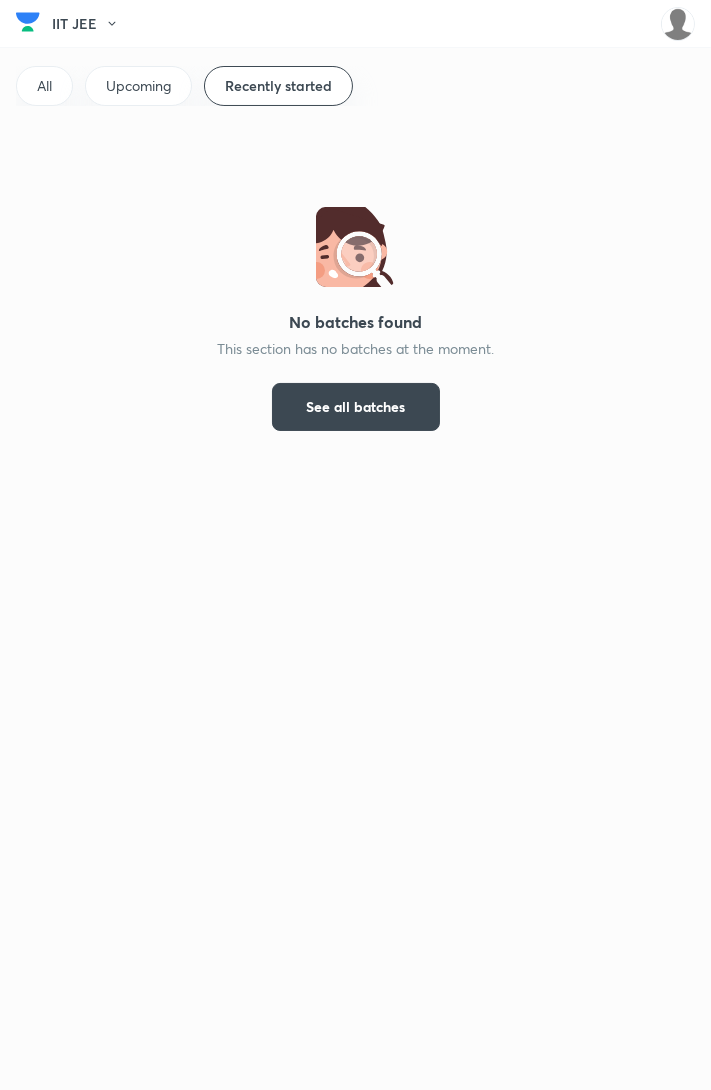 click on "Upcoming" at bounding box center [138, 86] 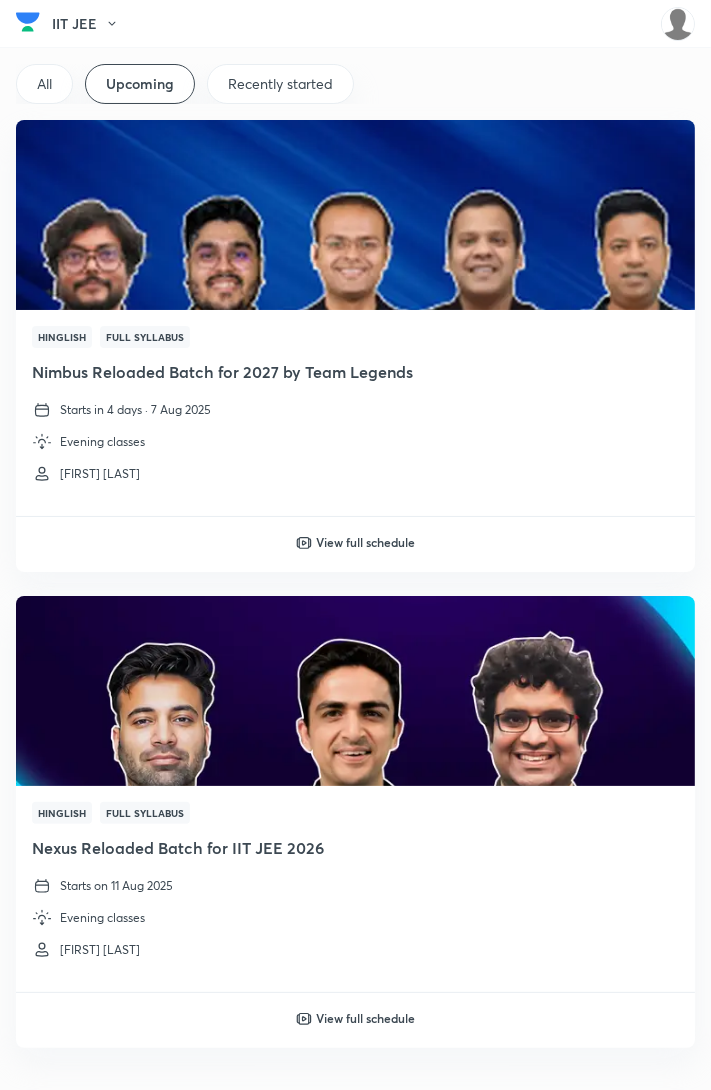 click on "All" at bounding box center [44, 84] 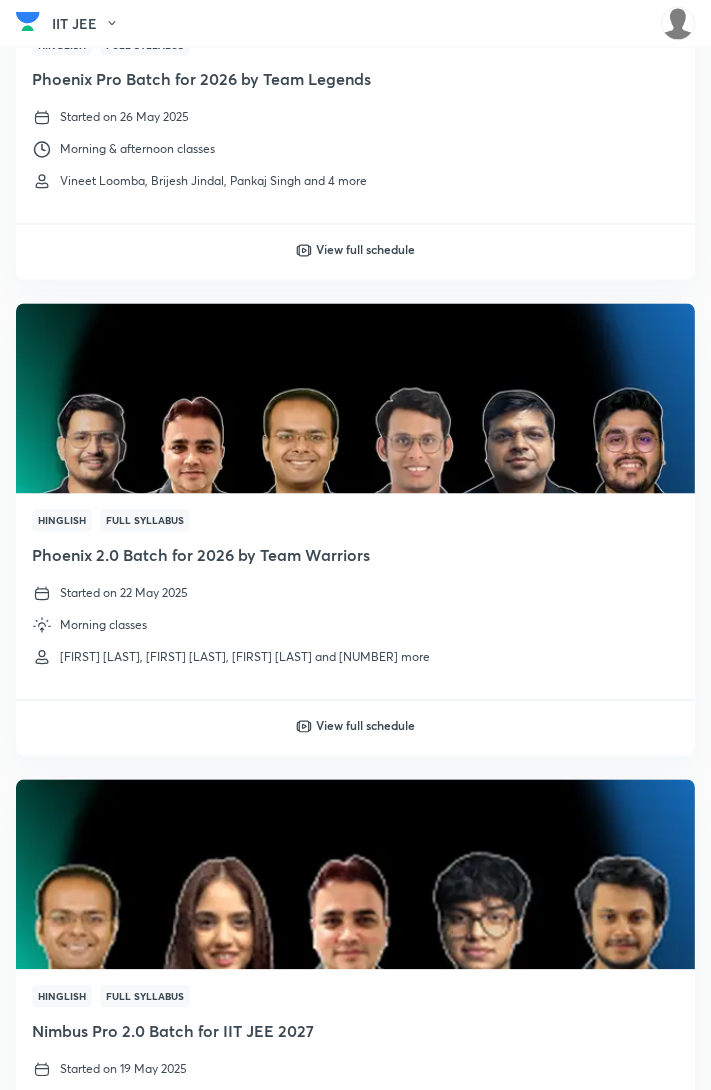 scroll, scrollTop: 3148, scrollLeft: 0, axis: vertical 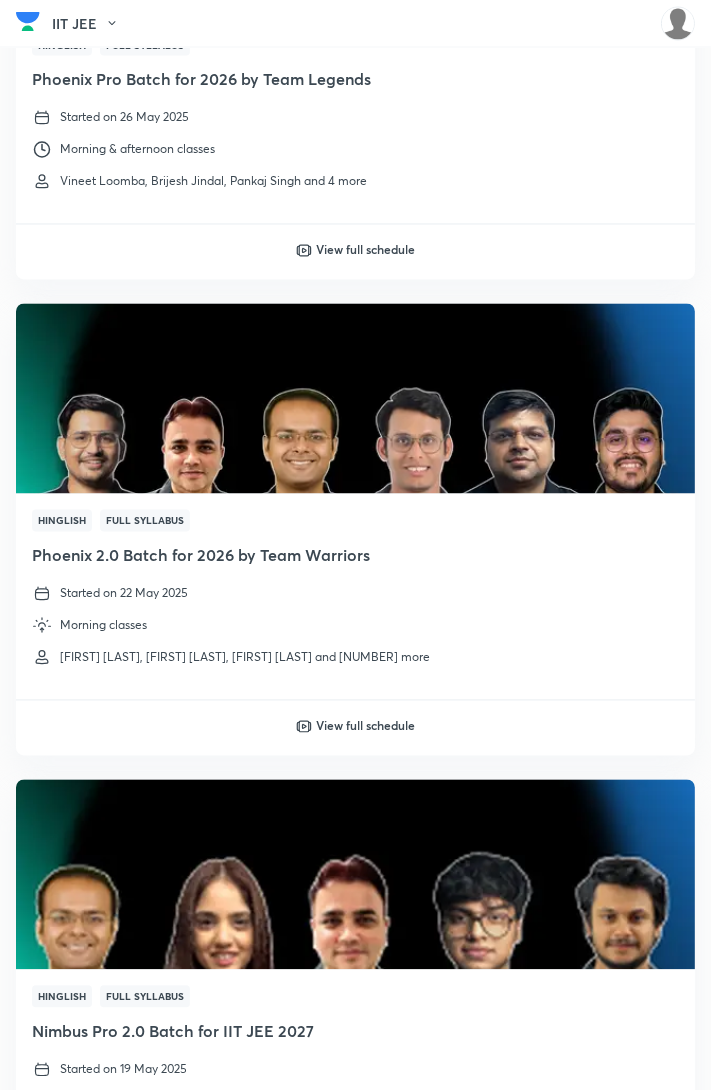 click on "View full schedule" at bounding box center [355, 728] 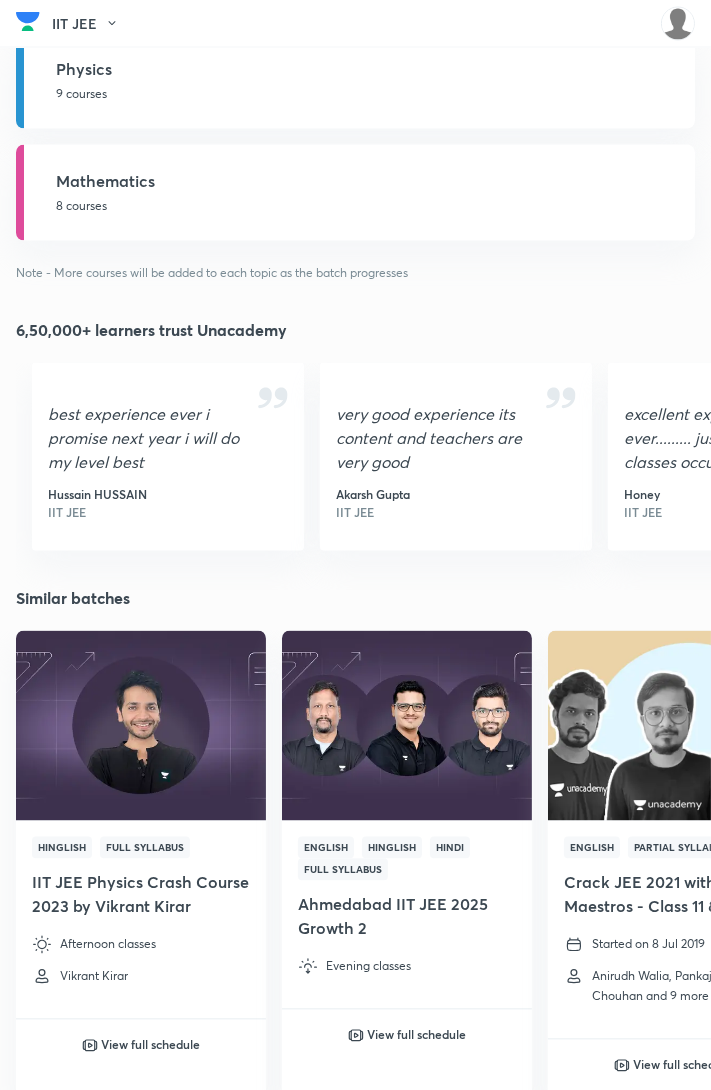 scroll, scrollTop: 0, scrollLeft: 0, axis: both 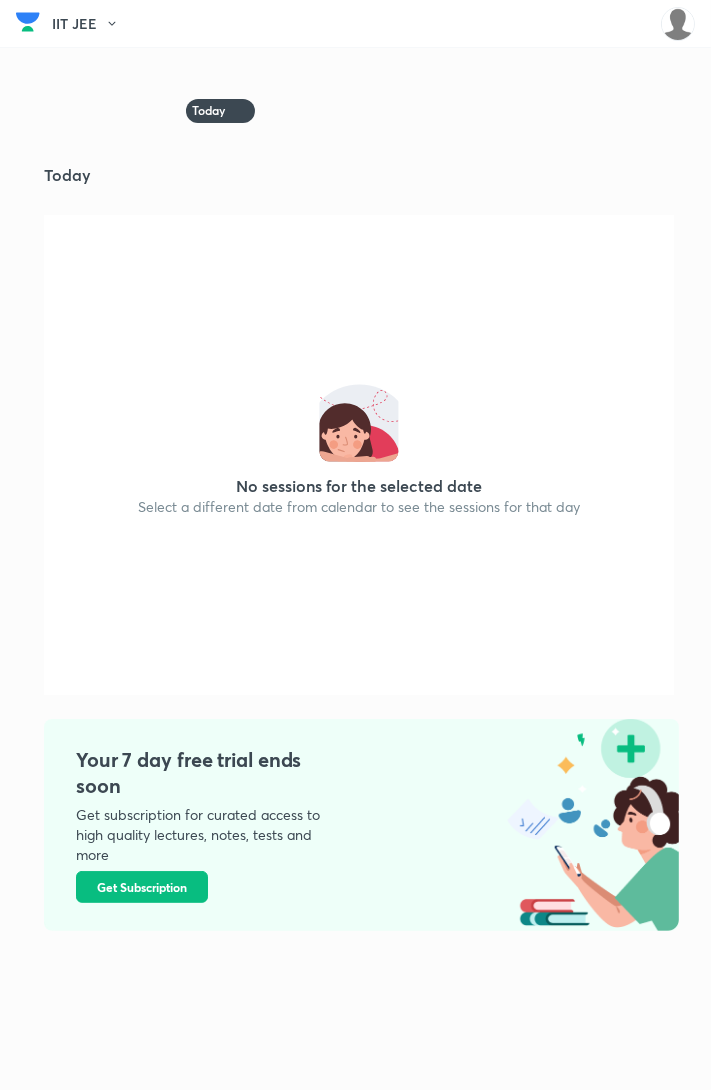 click on "Today" at bounding box center (220, 111) 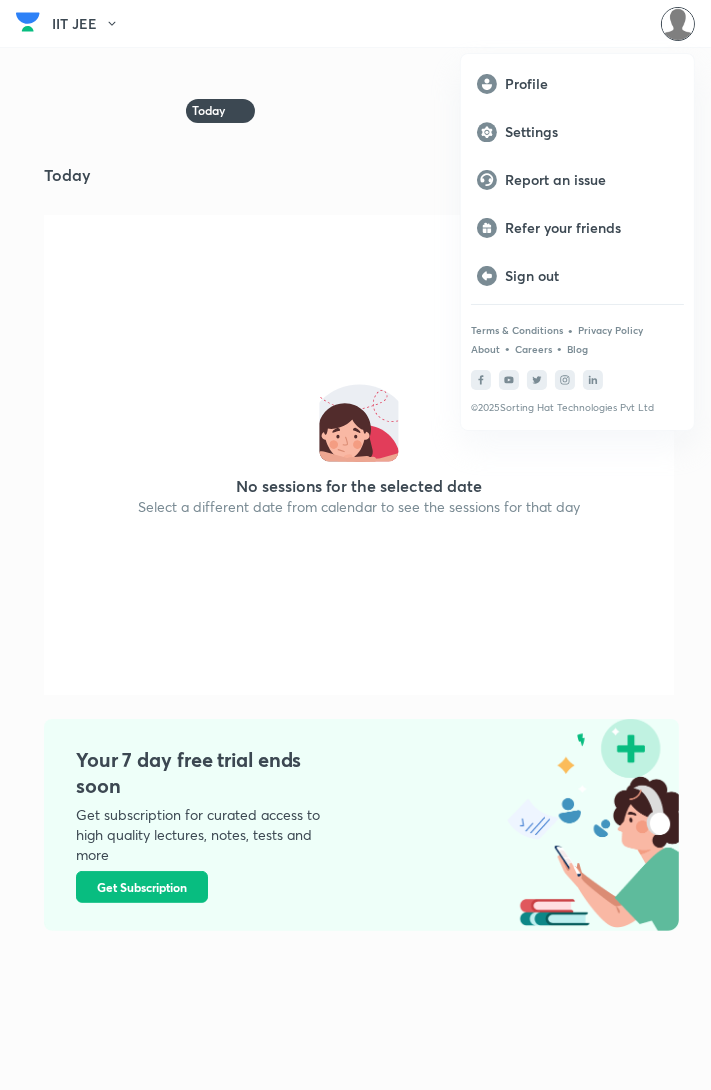click at bounding box center [355, 545] 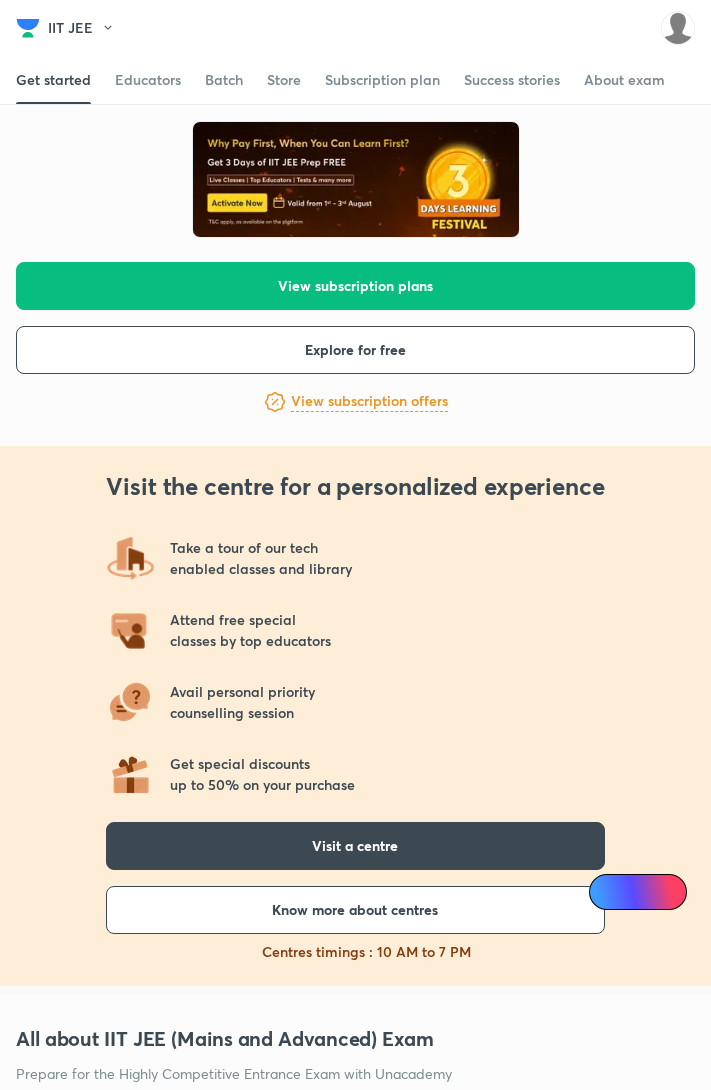 scroll, scrollTop: 0, scrollLeft: 0, axis: both 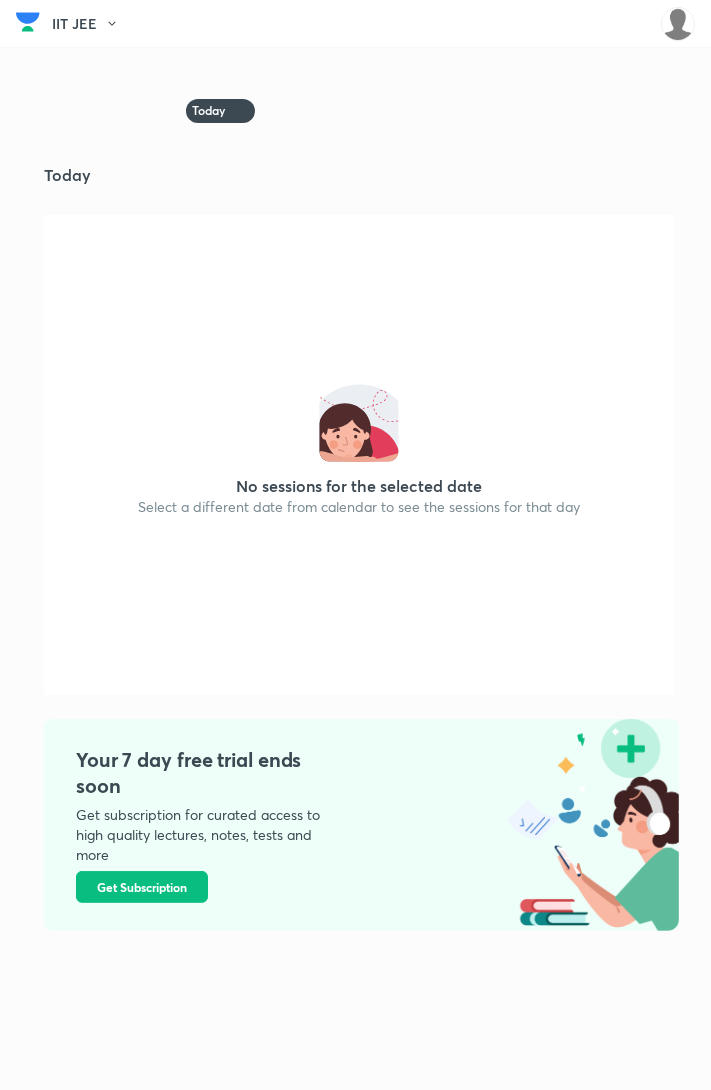 click at bounding box center [678, 24] 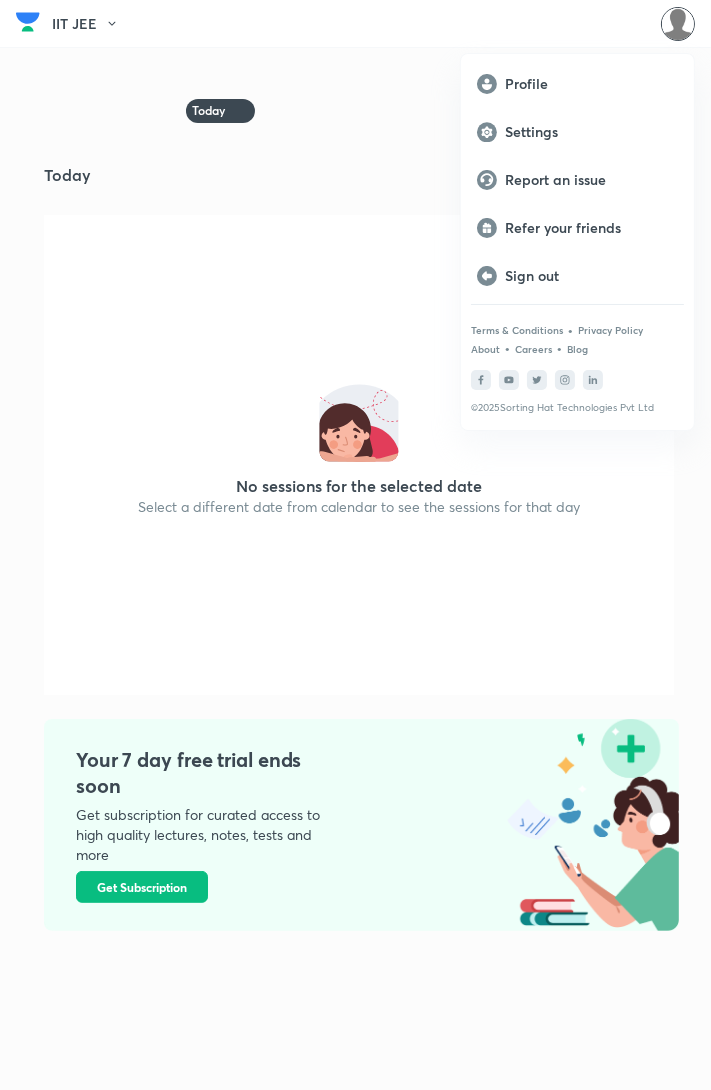 click on "Profile" at bounding box center (591, 84) 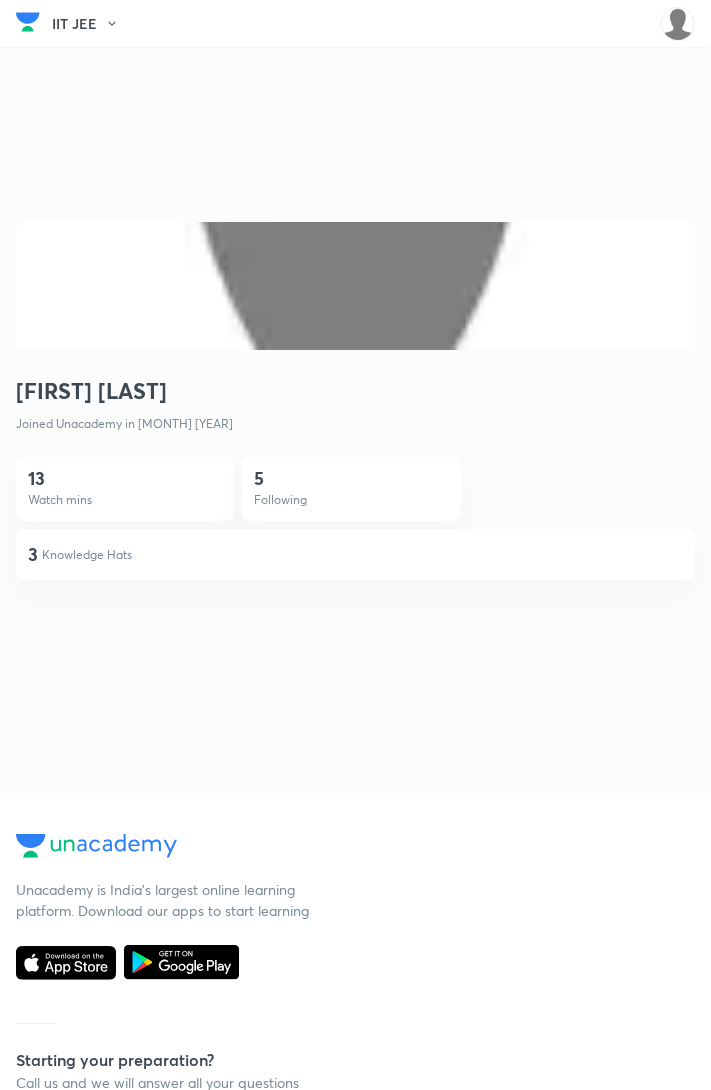 click on "13 Watch mins 5 Following 3 Knowledge Hats" at bounding box center [355, 518] 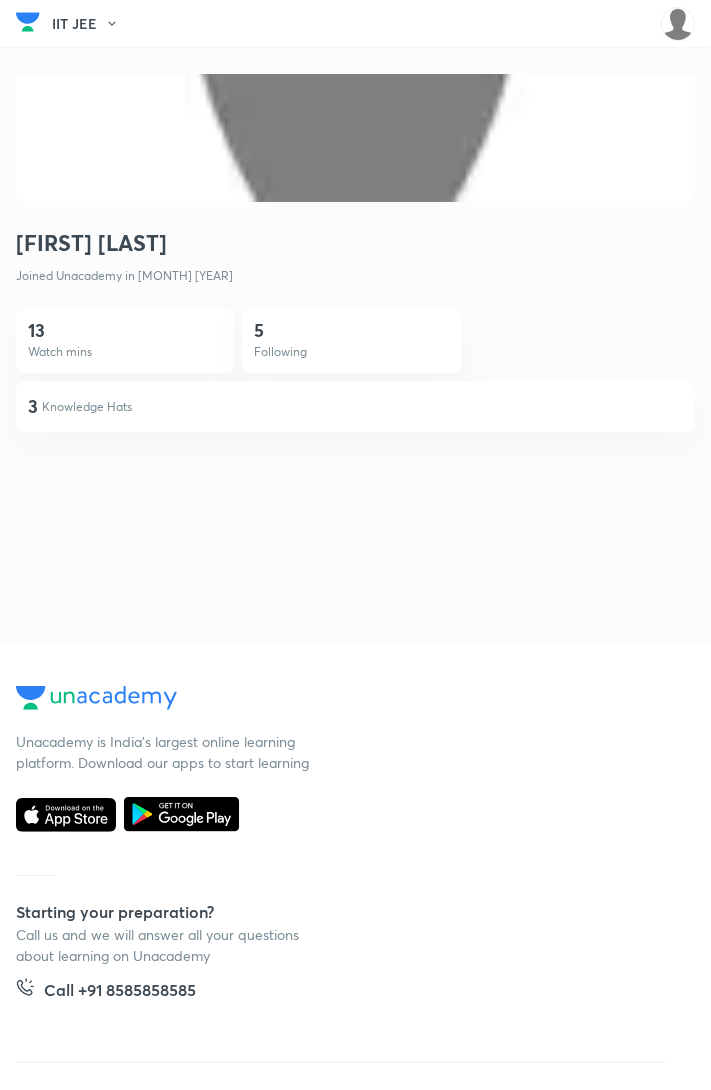 scroll, scrollTop: 158, scrollLeft: 0, axis: vertical 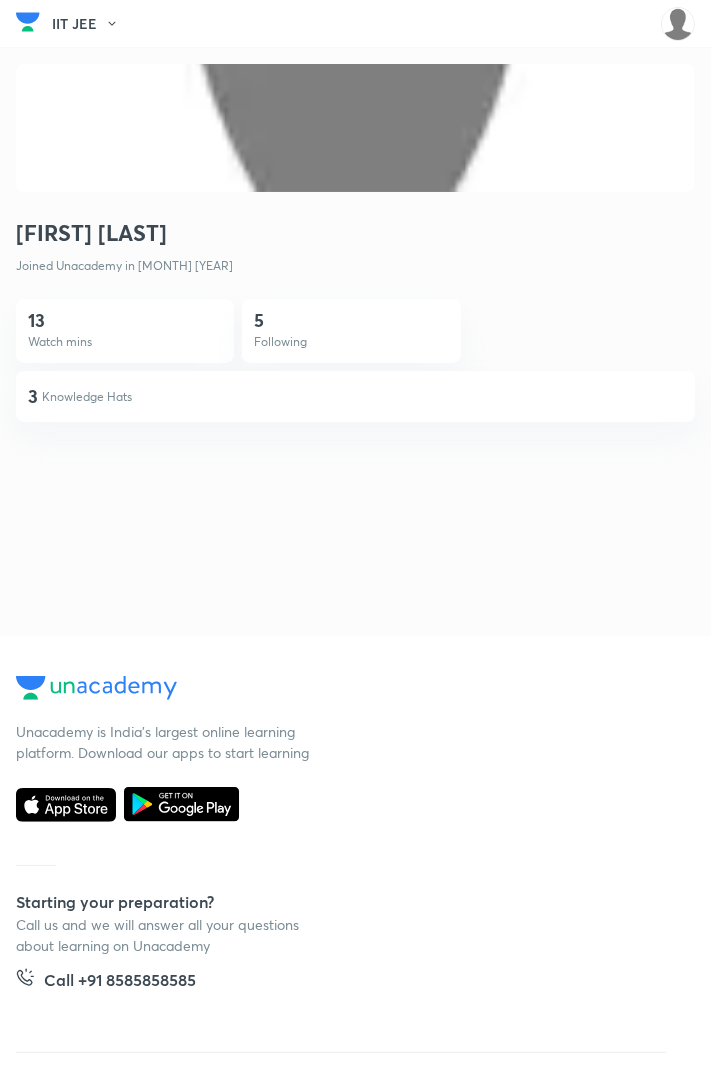 click on "13 Watch mins 5 Following 3 Knowledge Hats" at bounding box center (355, 360) 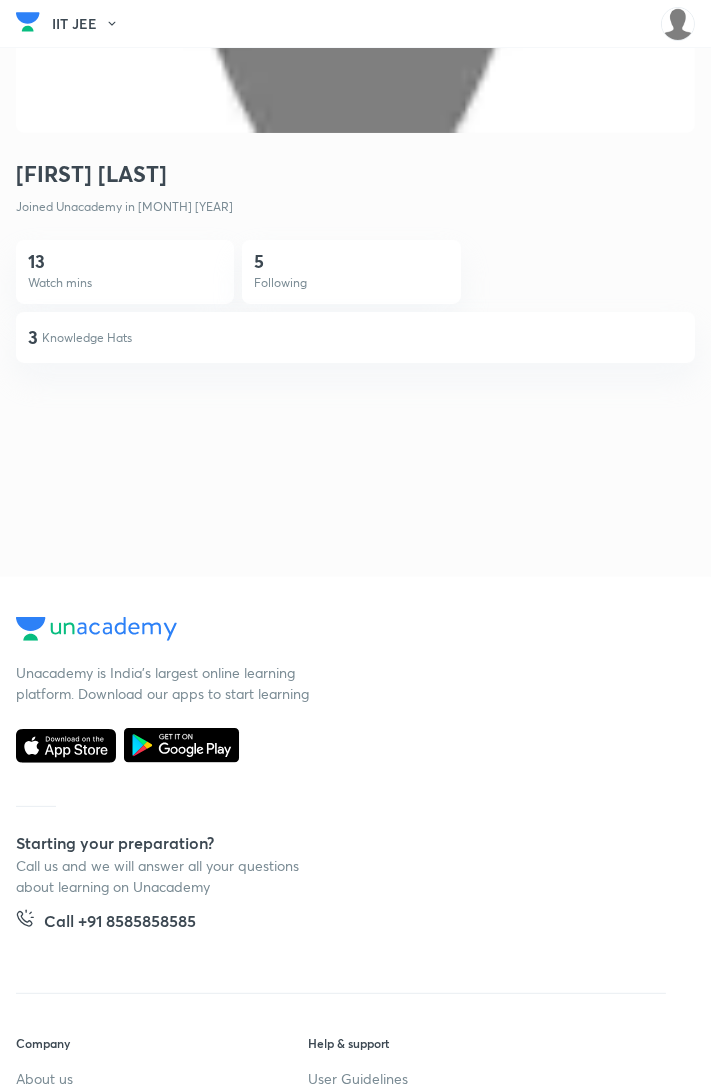scroll, scrollTop: 0, scrollLeft: 0, axis: both 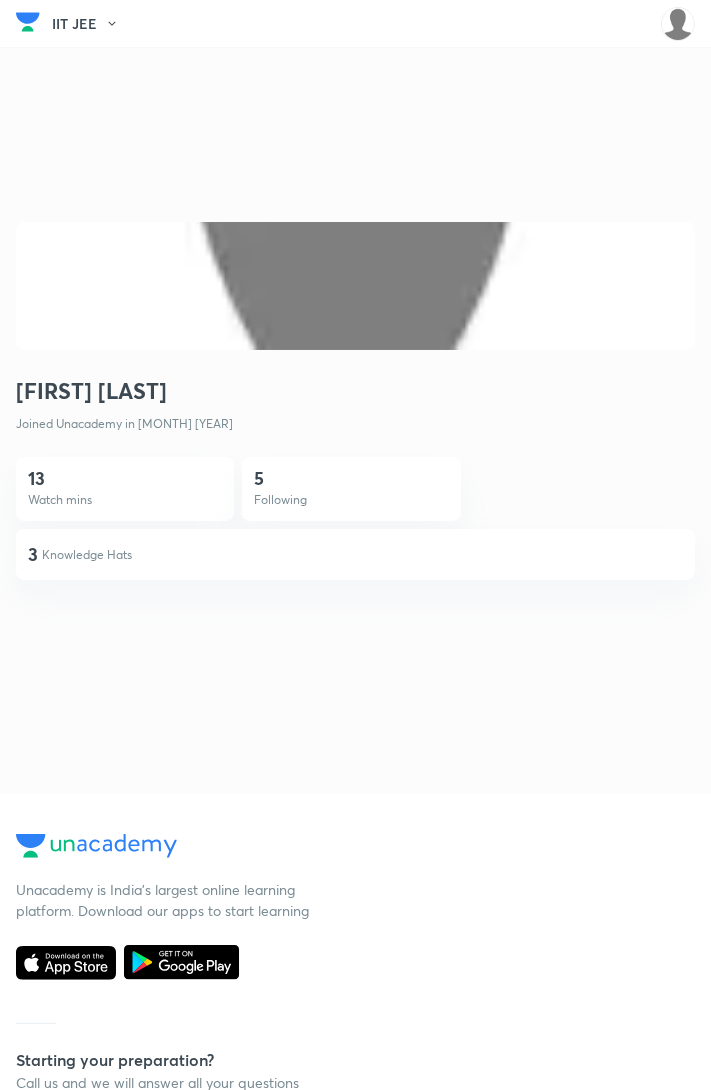click at bounding box center [678, 24] 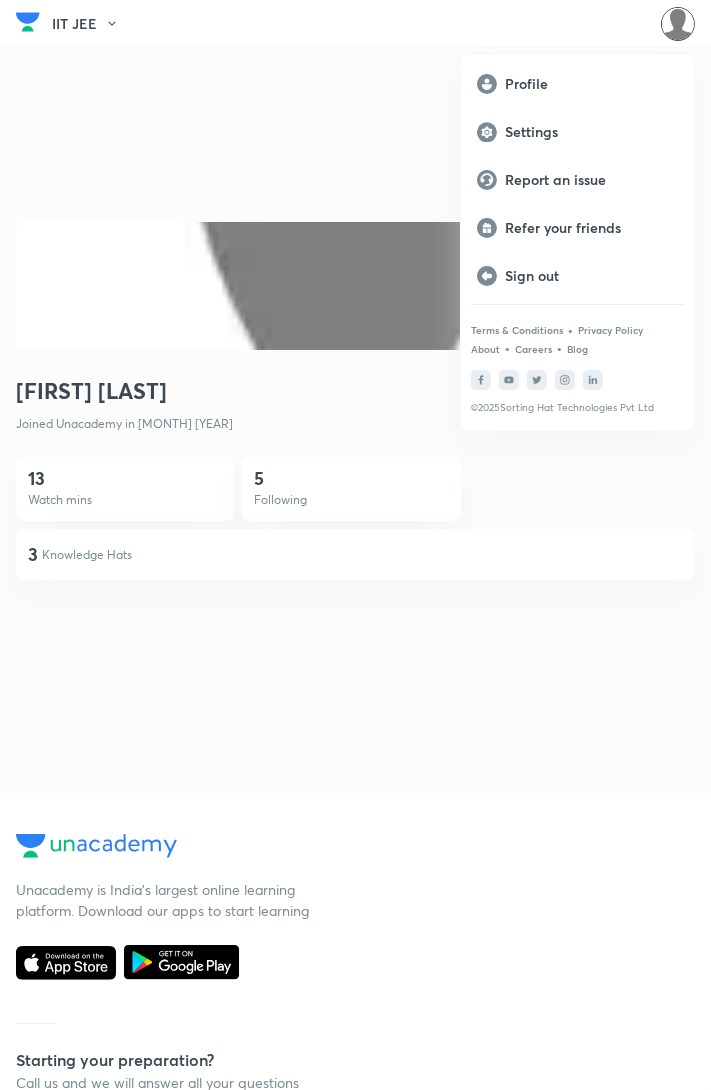 click at bounding box center [355, 545] 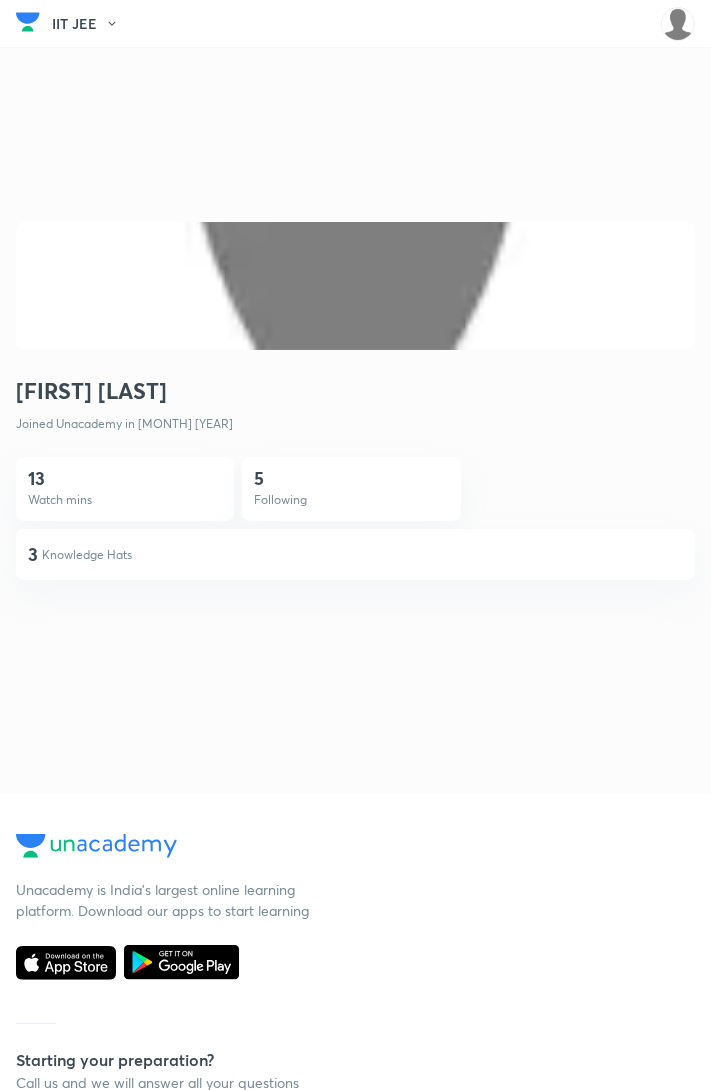 click at bounding box center [678, 24] 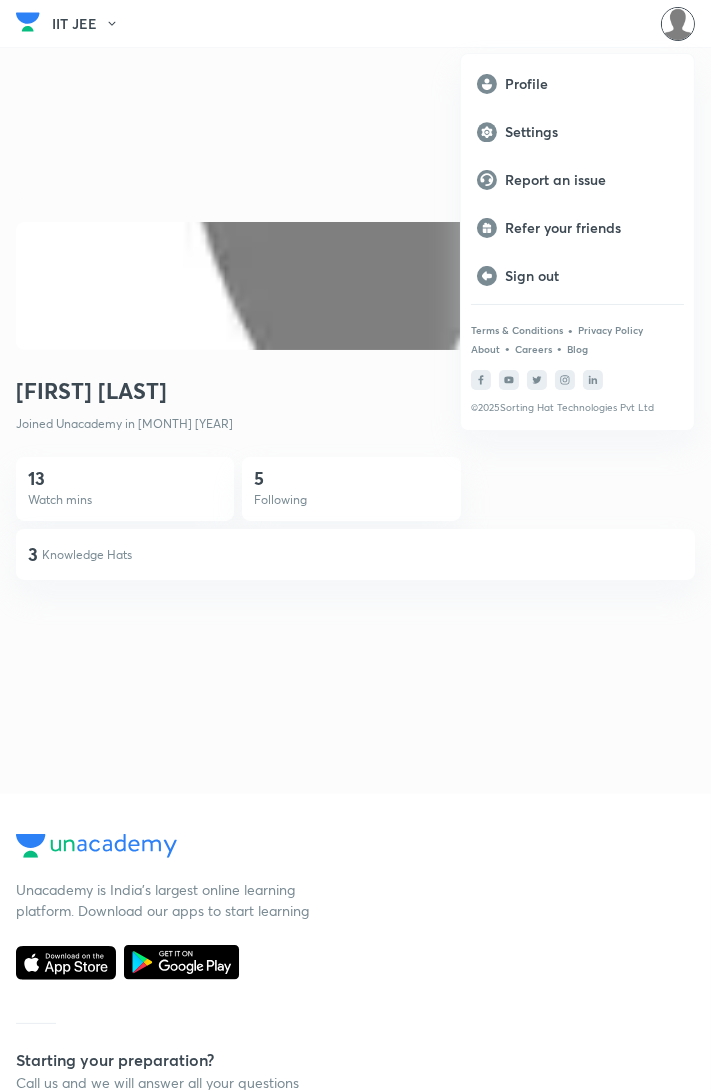 click on "Settings" at bounding box center [591, 132] 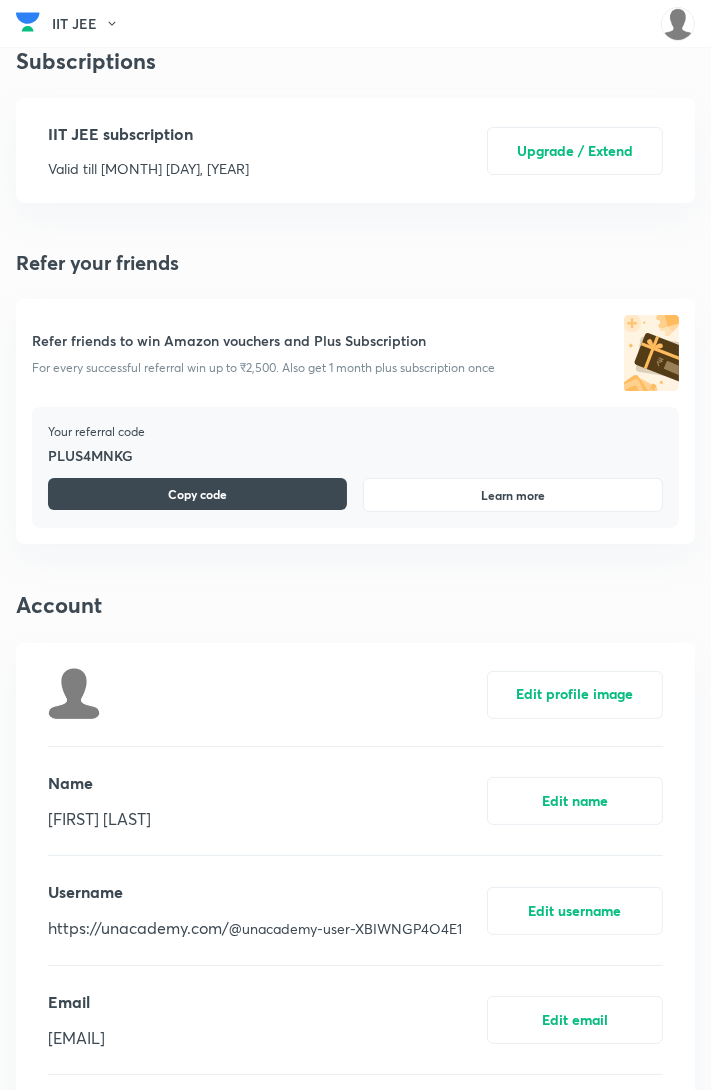 click on "IIT JEE subscription Valid till Aug 6, 2025 Upgrade / Extend" at bounding box center (355, 150) 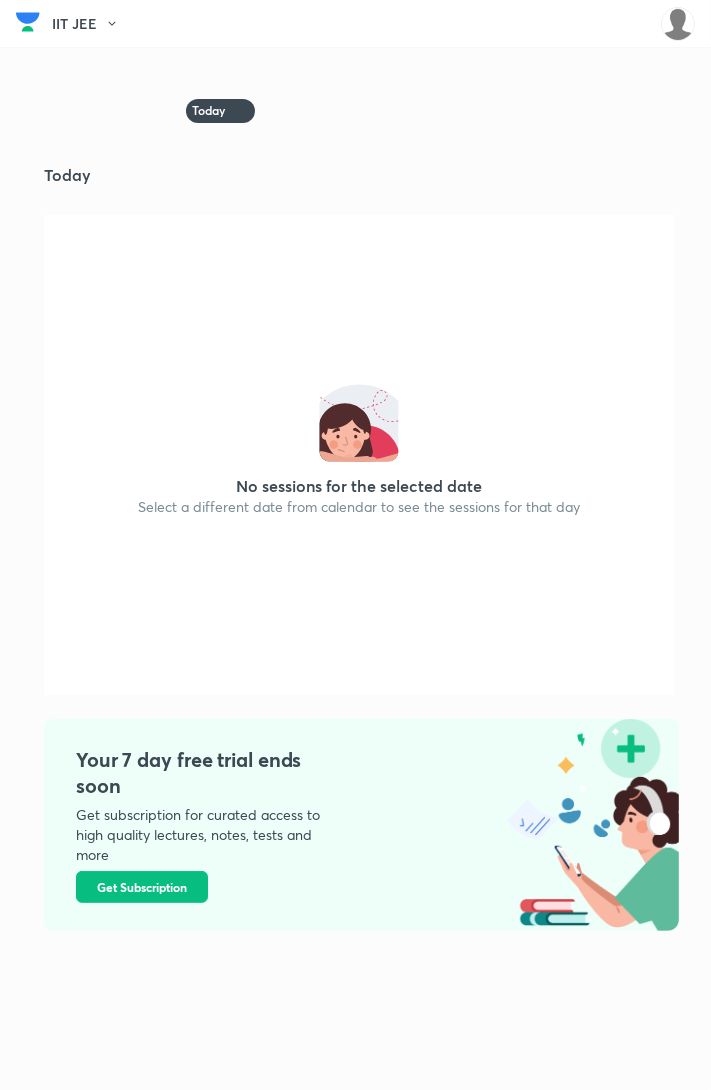 click on "Today" at bounding box center (220, 111) 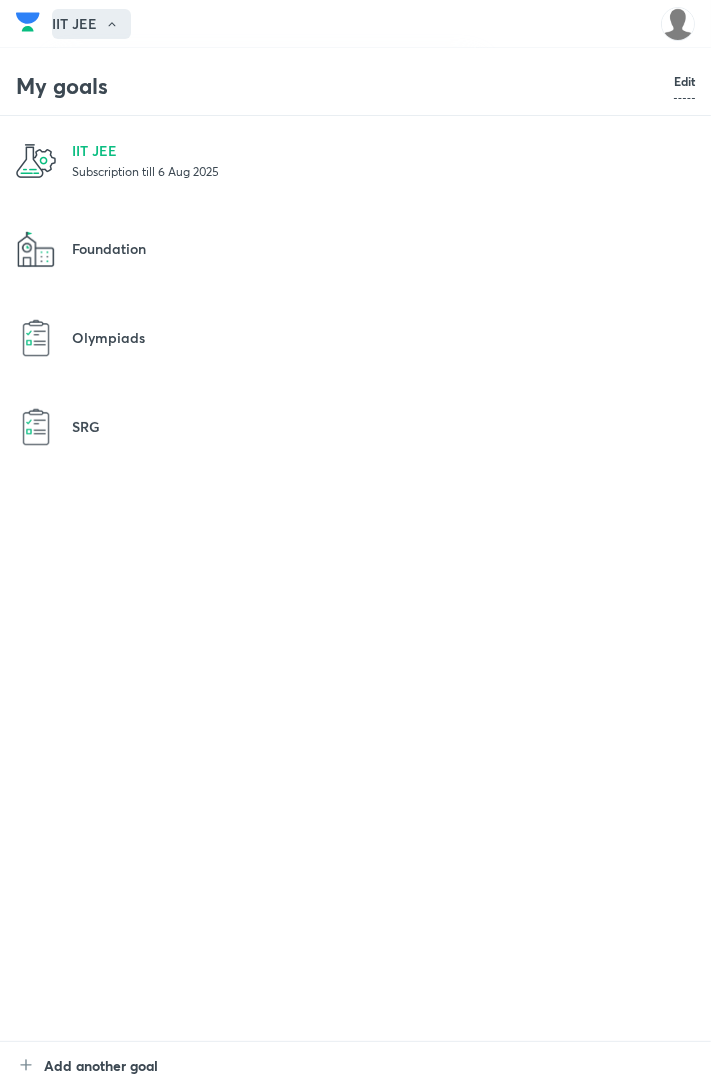 click on "SRG" at bounding box center [383, 426] 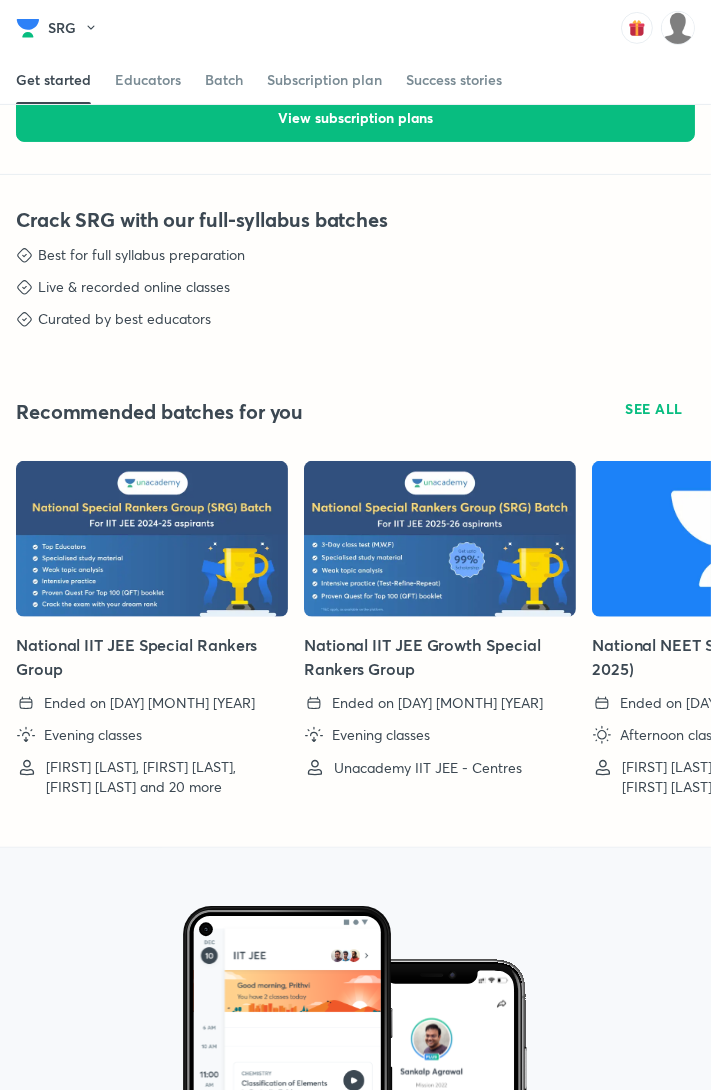 scroll, scrollTop: 620, scrollLeft: 0, axis: vertical 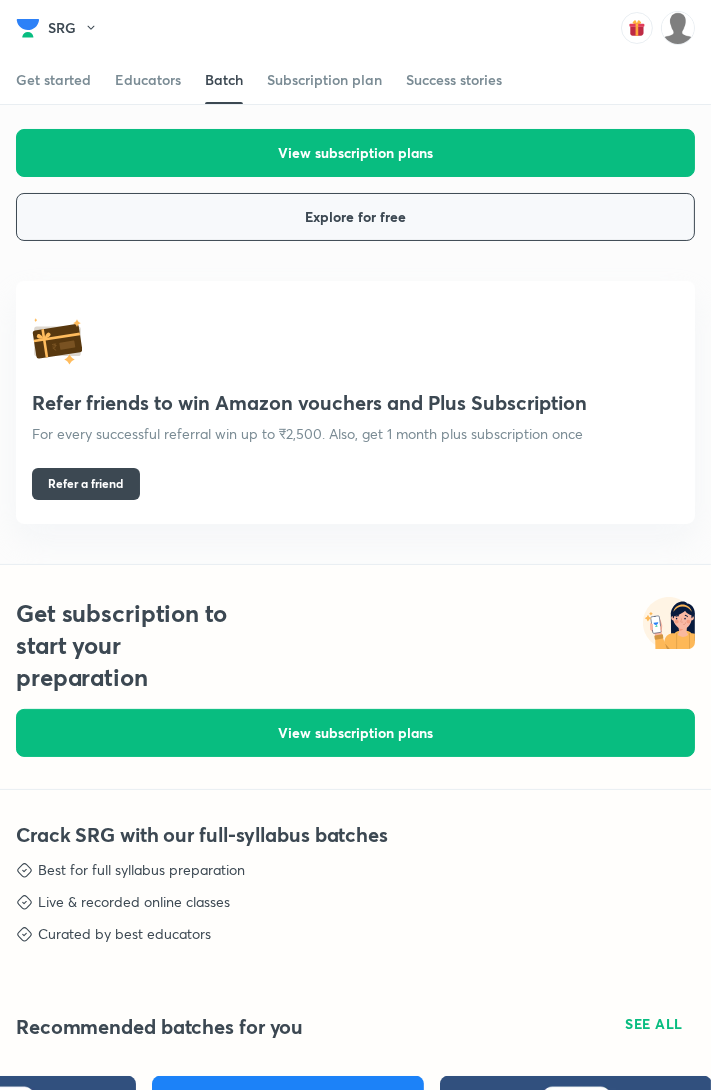 click on "Explore for free" at bounding box center (355, 217) 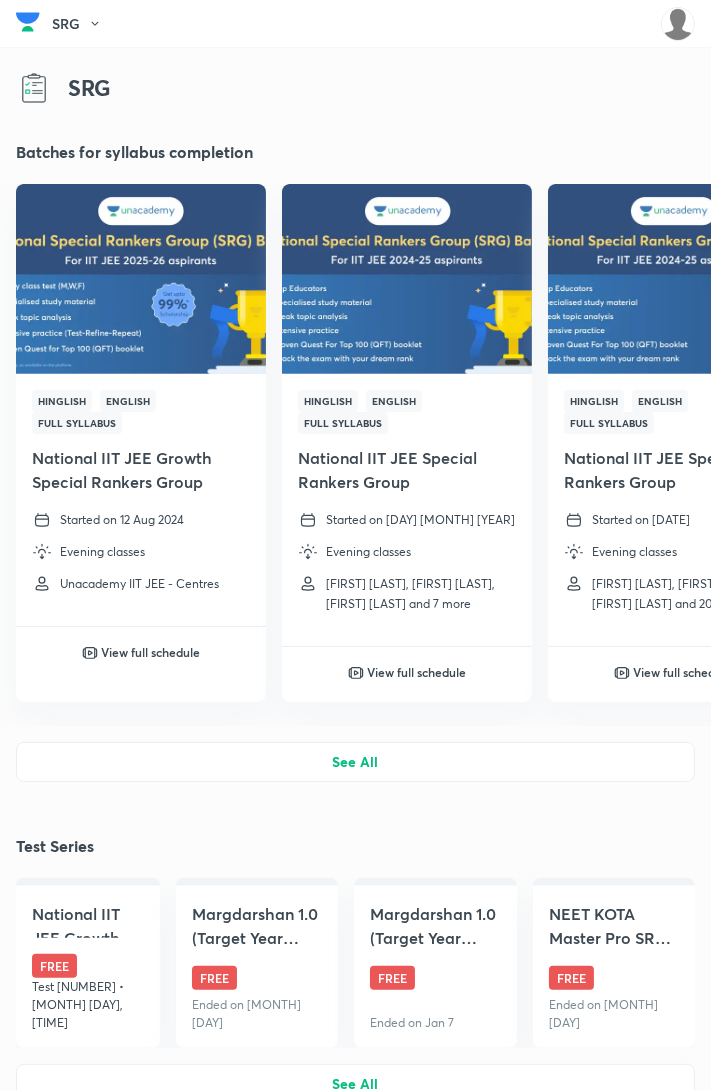 click on "See All" at bounding box center [355, 762] 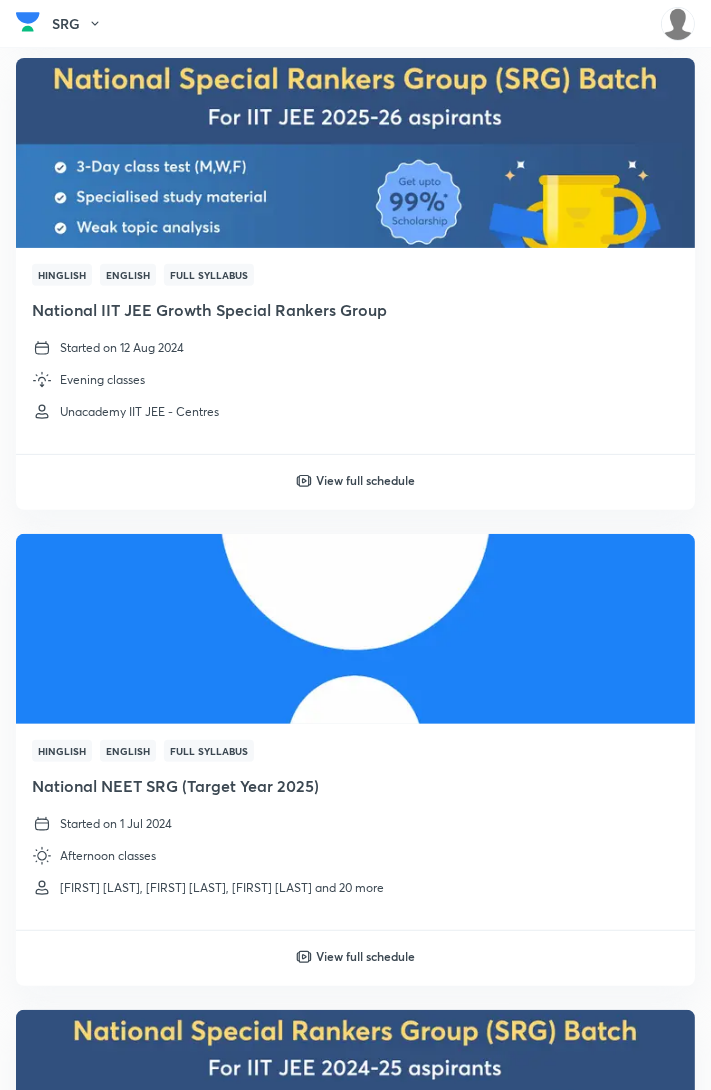 scroll, scrollTop: 933, scrollLeft: 0, axis: vertical 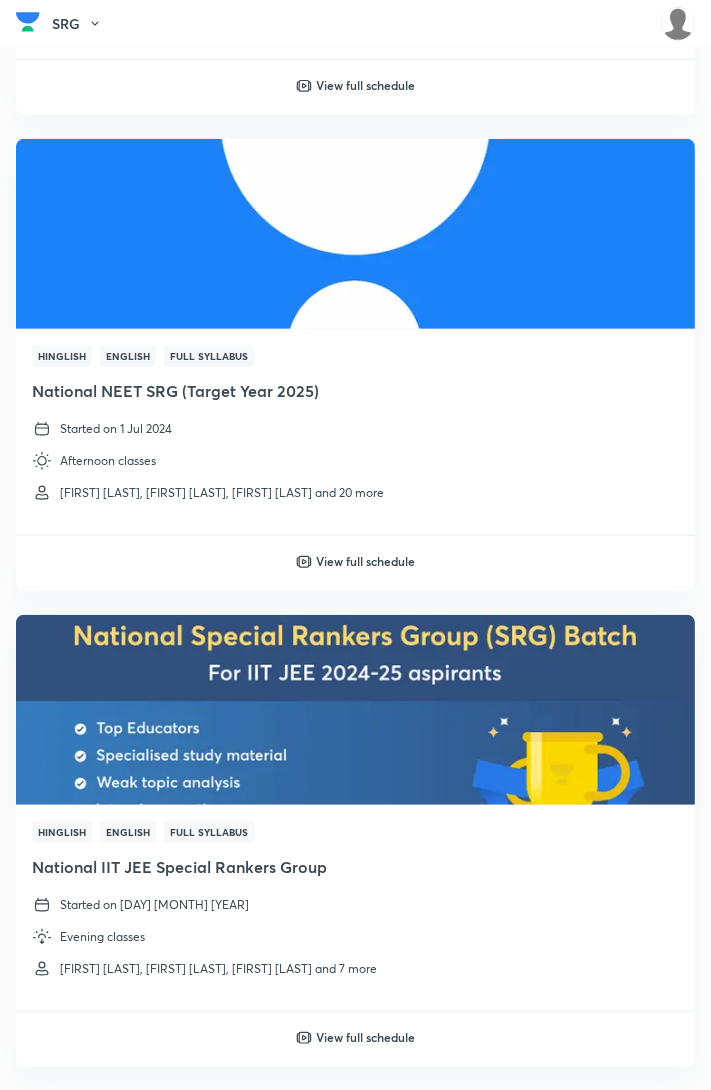 click on "Started on 24 Jul 2024" at bounding box center [355, 905] 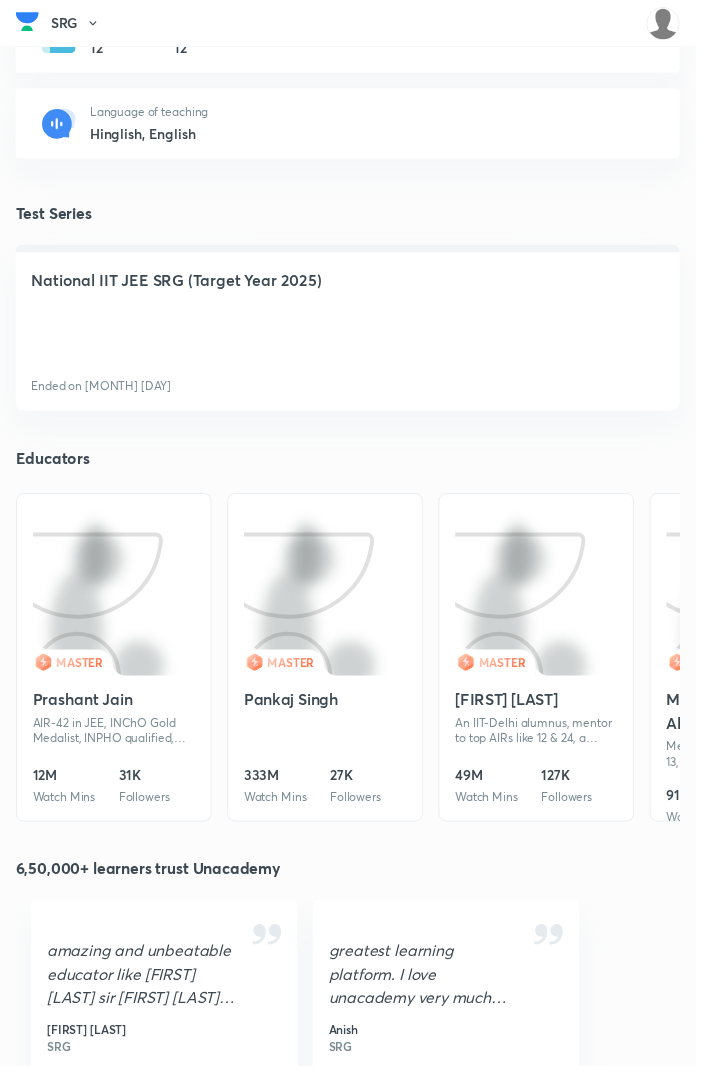 scroll, scrollTop: 857, scrollLeft: 0, axis: vertical 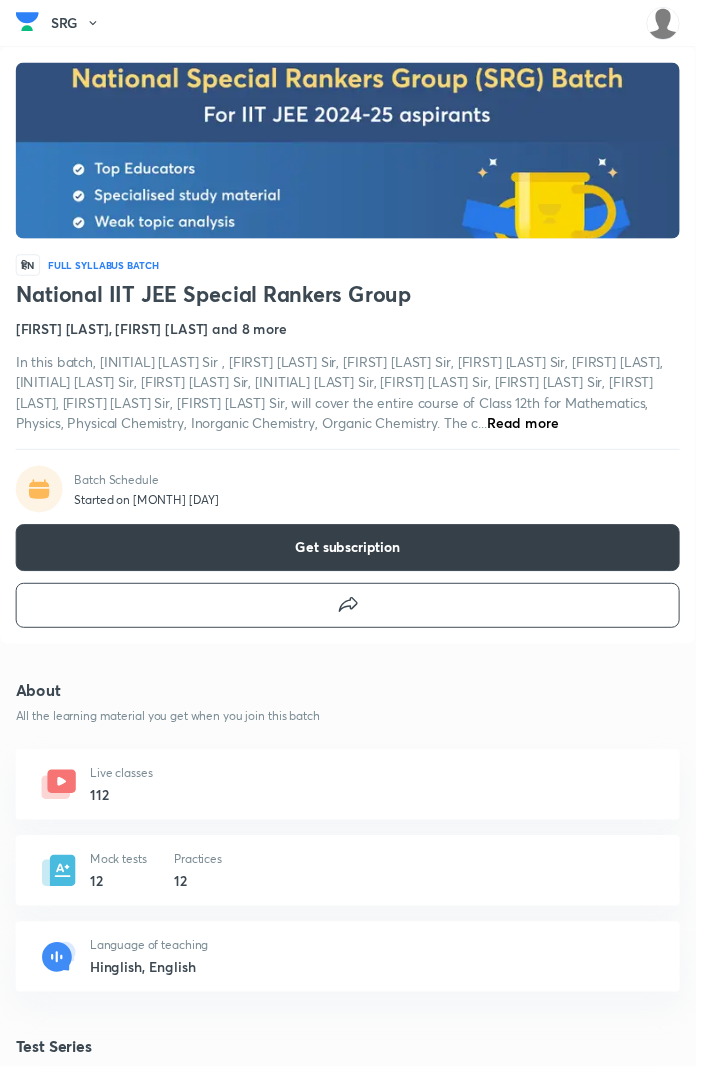 click on "Get subscription" at bounding box center [355, 560] 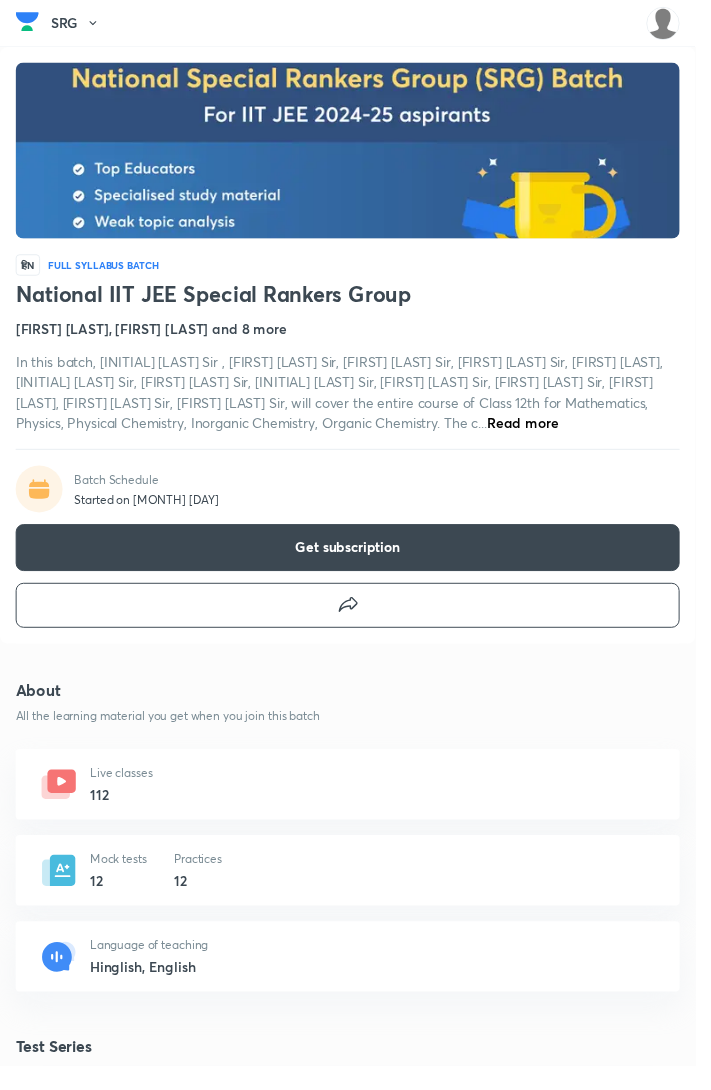 scroll, scrollTop: 933, scrollLeft: 0, axis: vertical 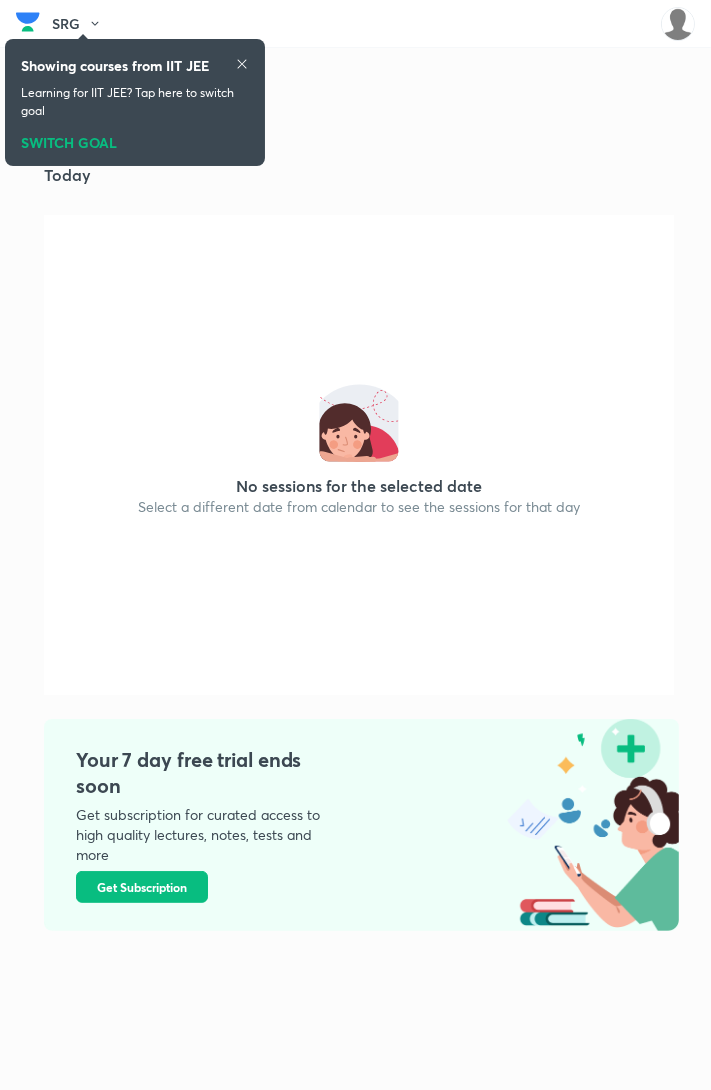 click 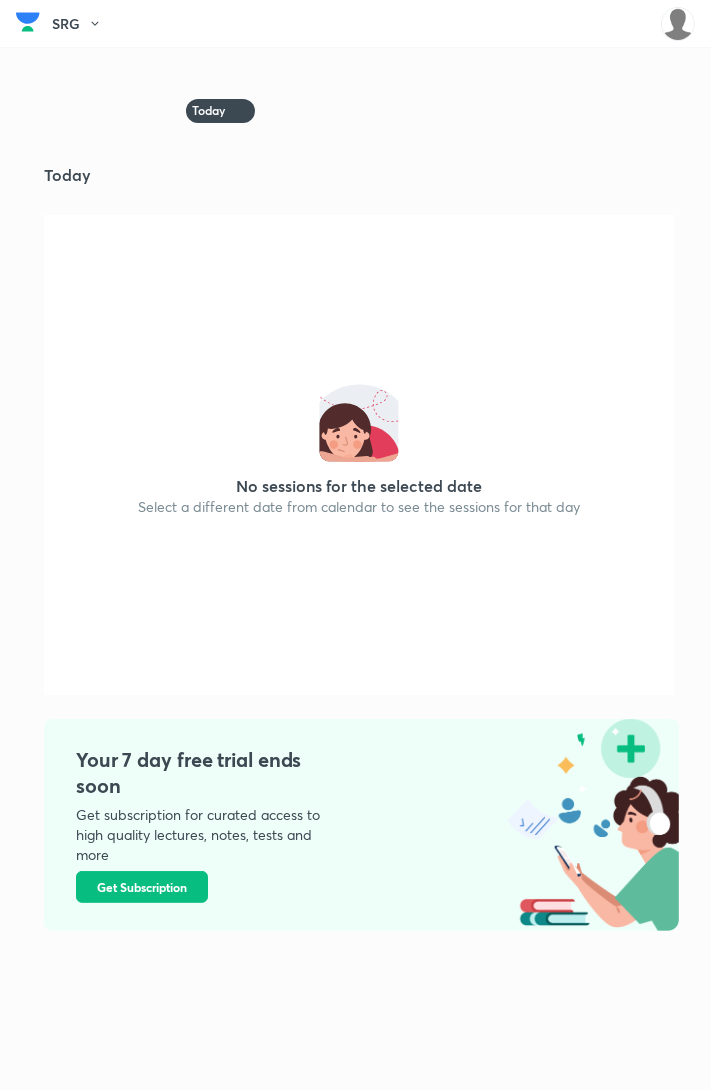 click on "SRG" at bounding box center (83, 24) 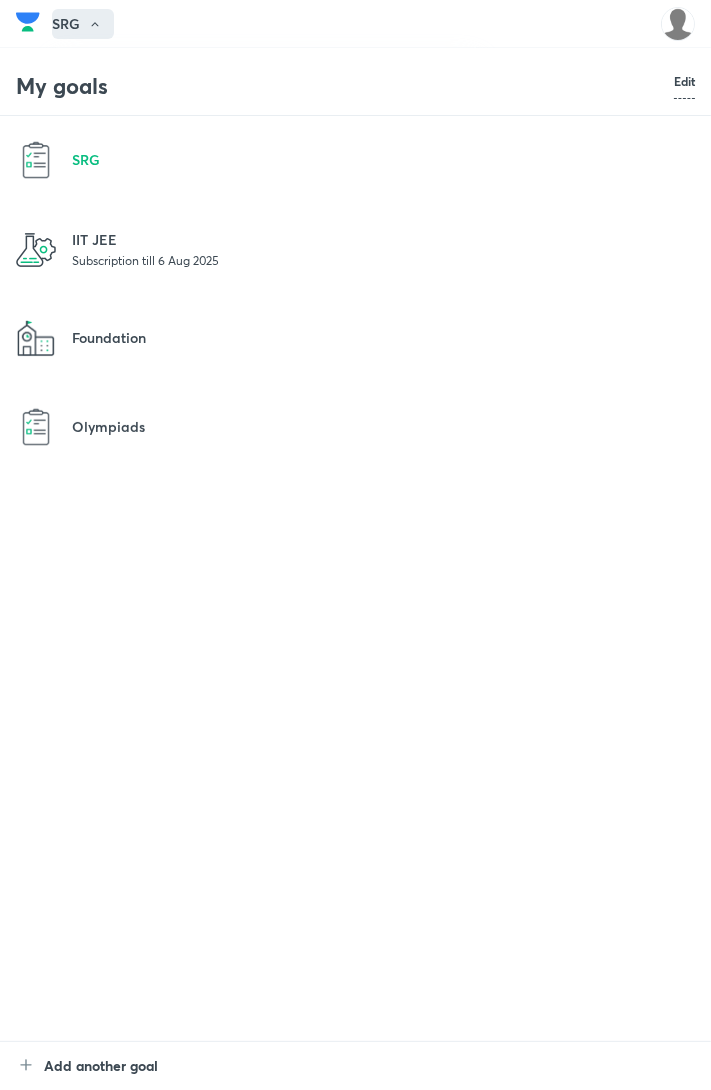 click on "IIT JEE" at bounding box center (383, 239) 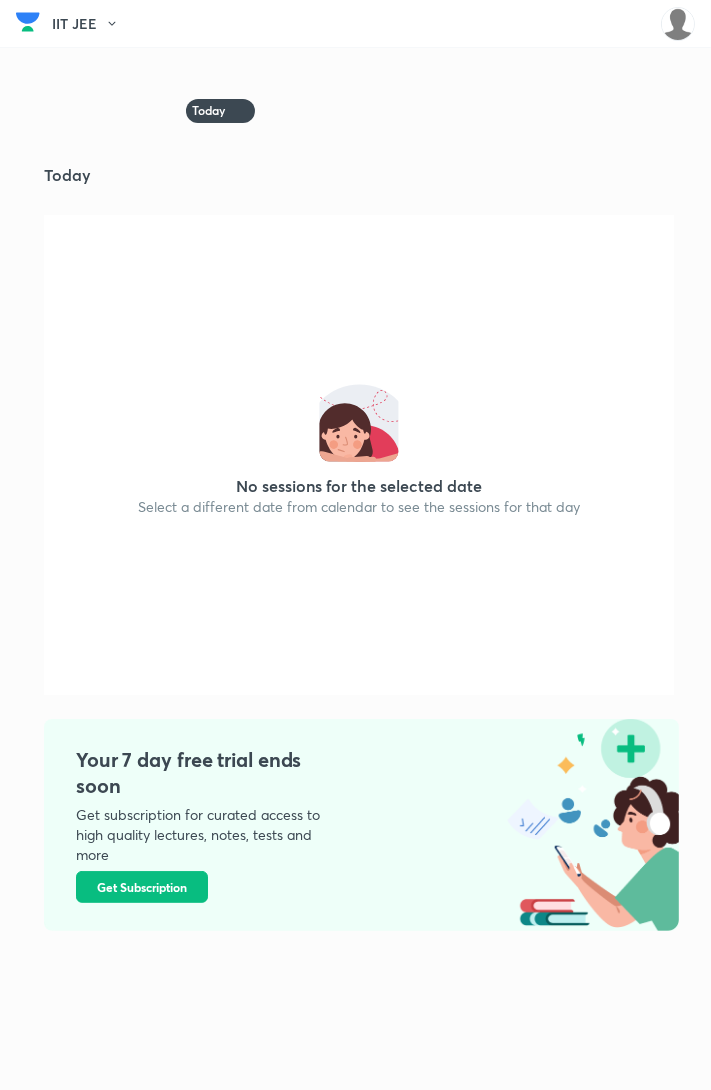 click on "Today" at bounding box center [371, 175] 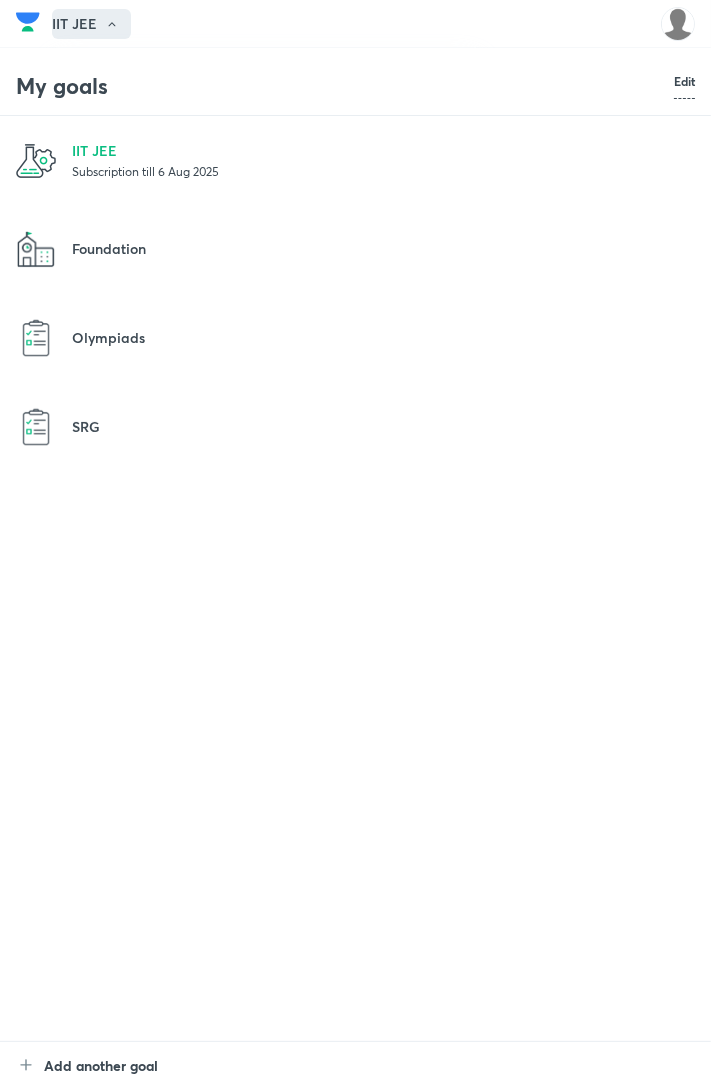 click on "IIT JEE" at bounding box center [383, 150] 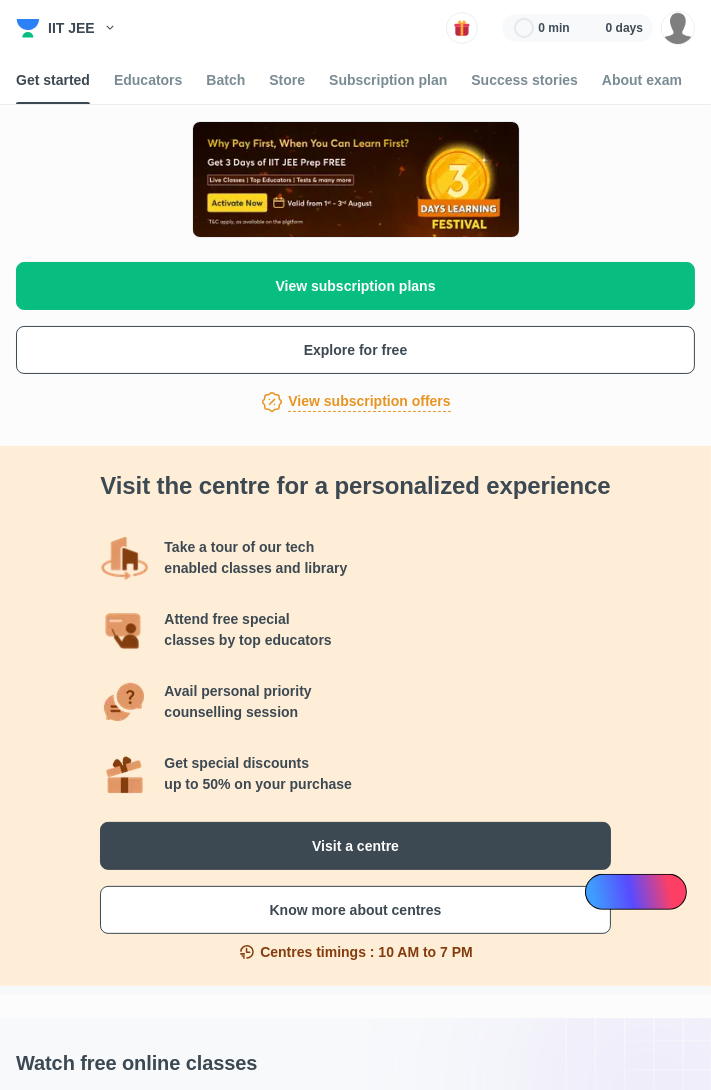 click at bounding box center (357, 180) 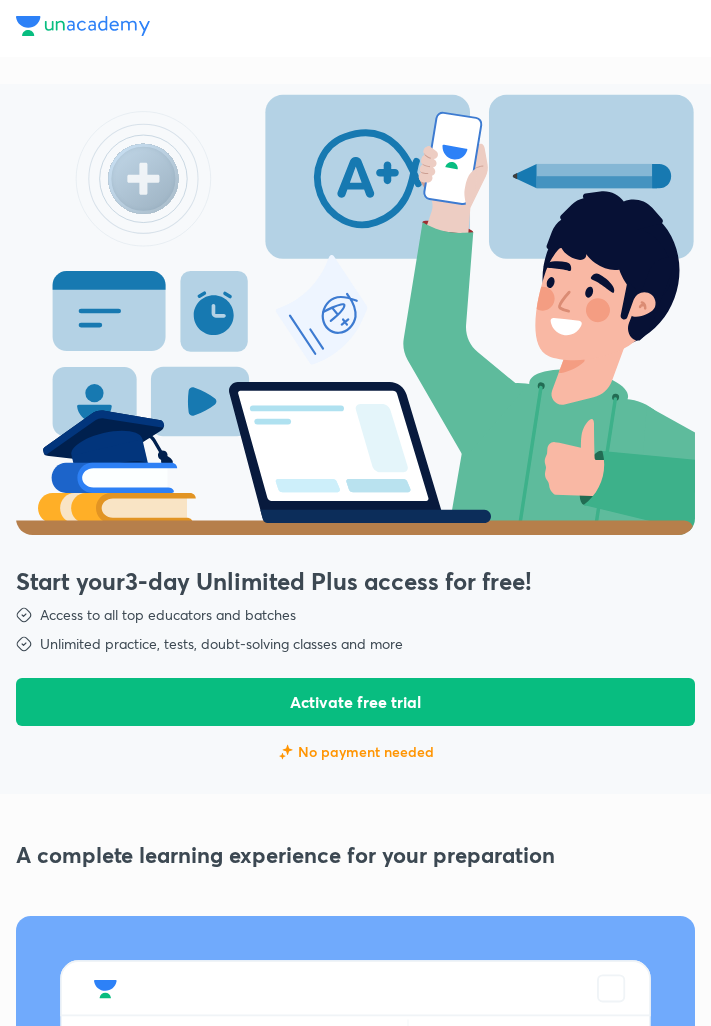 scroll, scrollTop: 0, scrollLeft: 0, axis: both 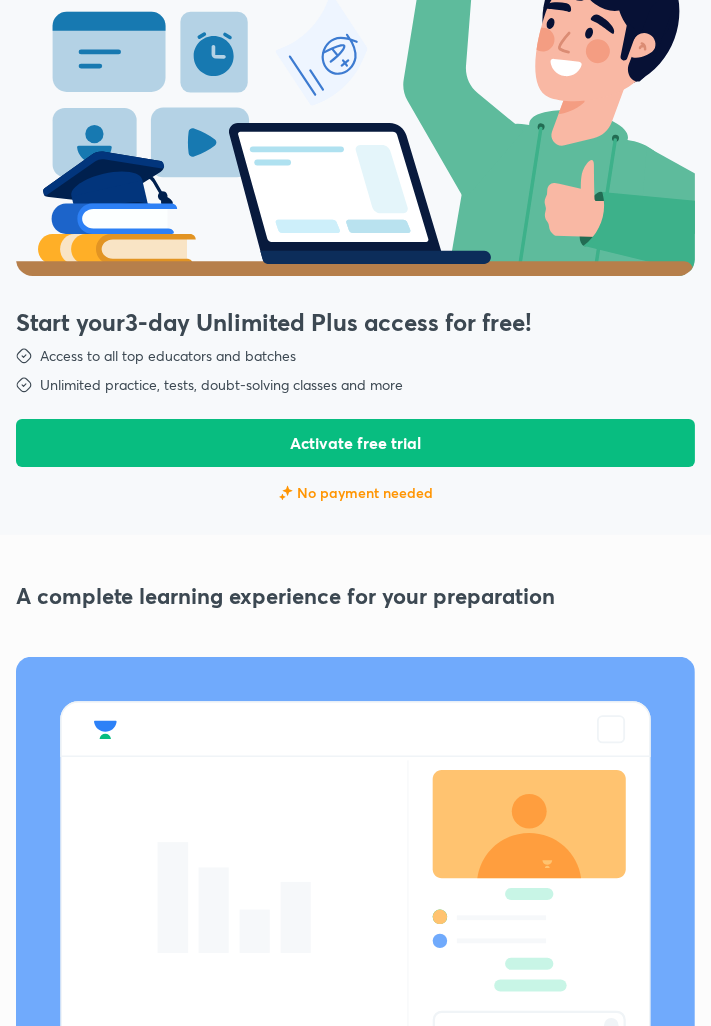 click on "Activate free trial" at bounding box center [355, 443] 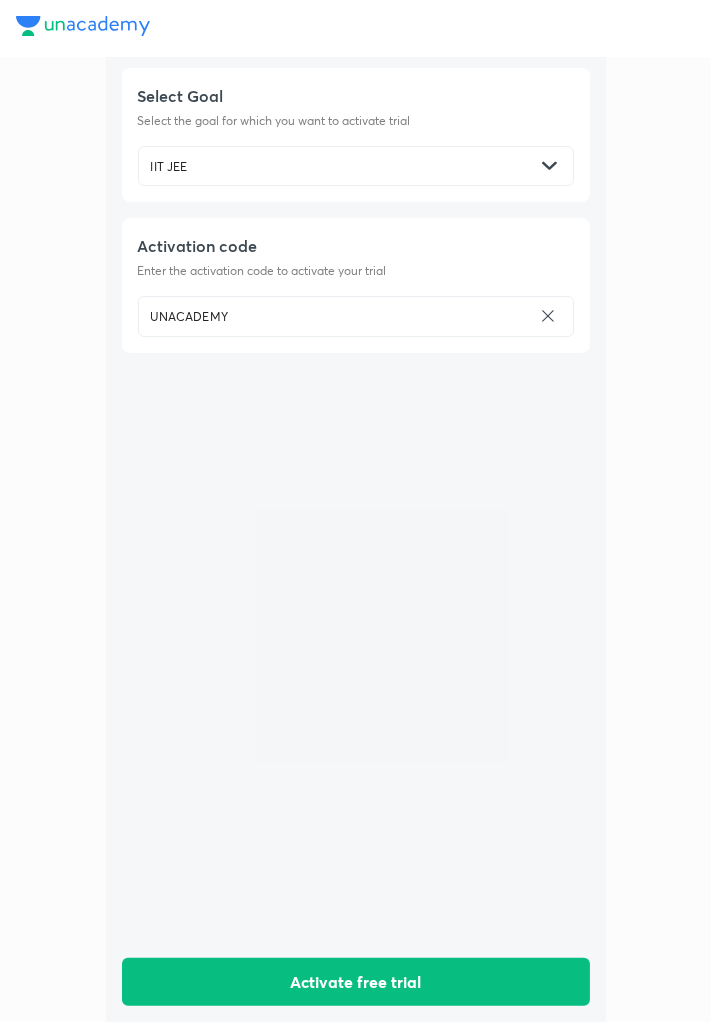 click on "UNACADEMY" at bounding box center (335, 316) 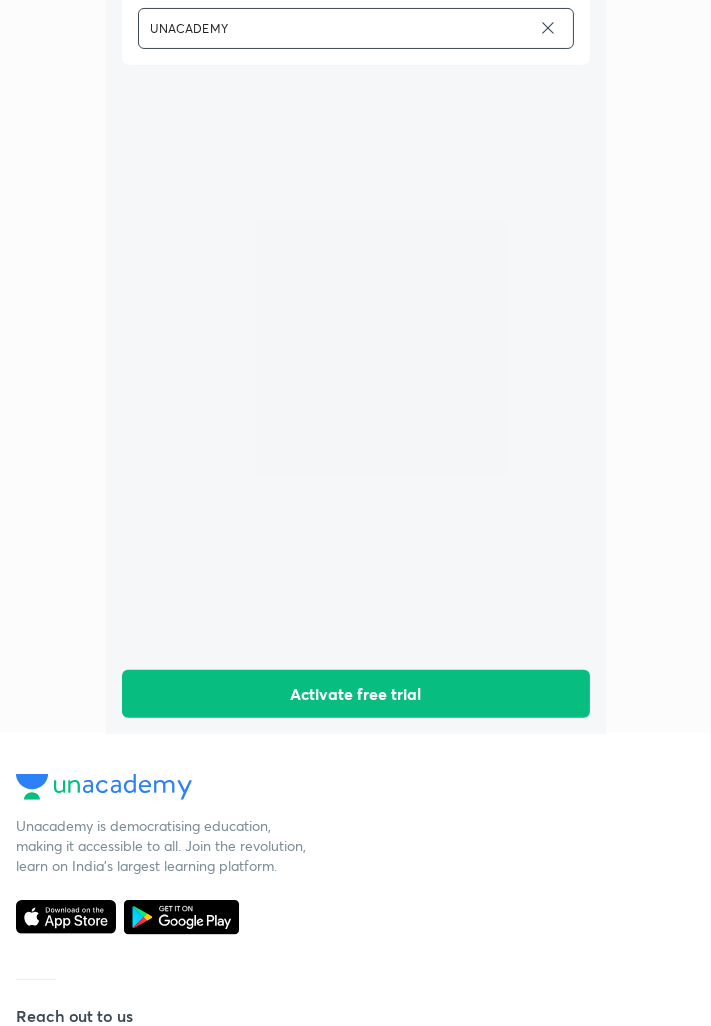 scroll, scrollTop: 288, scrollLeft: 0, axis: vertical 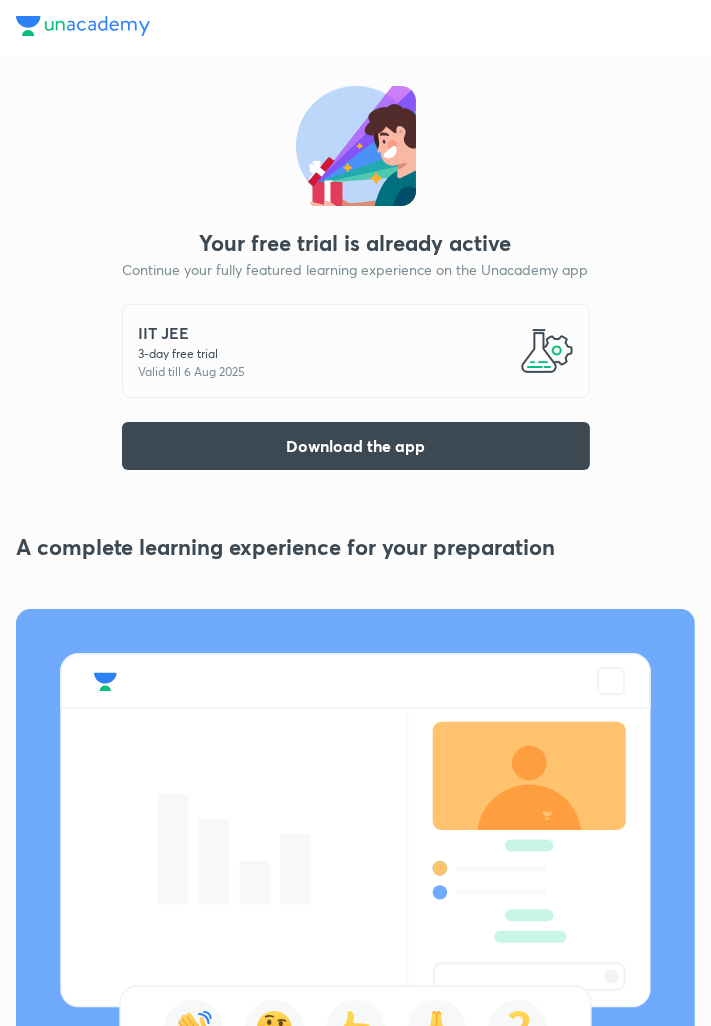 click on "IIT JEE 3 -day free trial Valid till 6 Aug 2025" at bounding box center [356, 351] 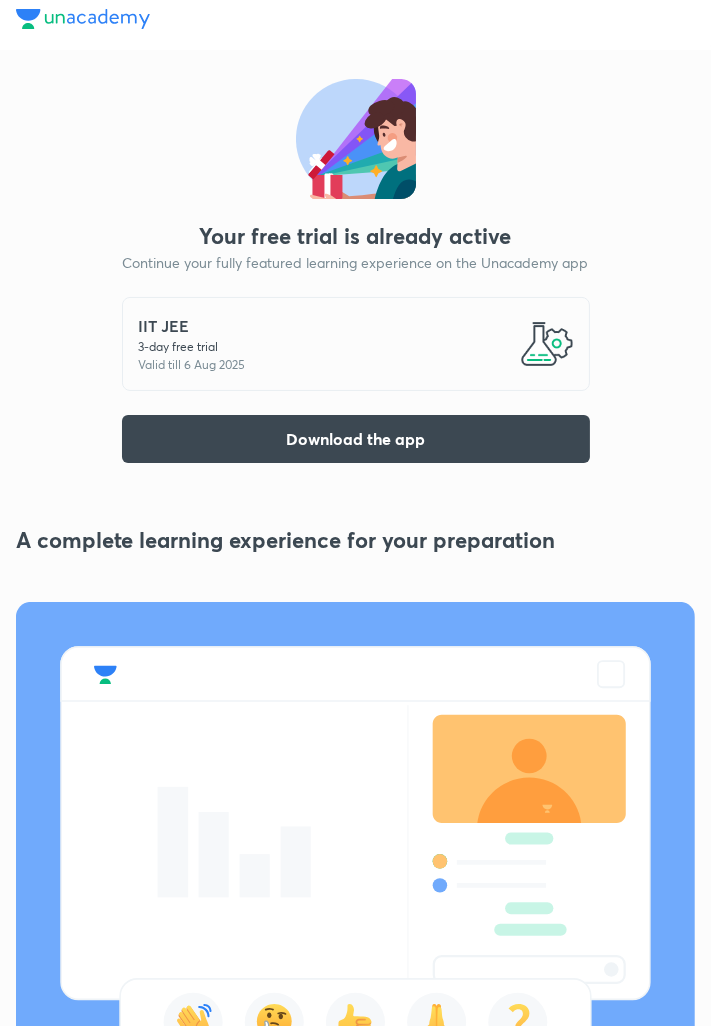 scroll, scrollTop: 0, scrollLeft: 0, axis: both 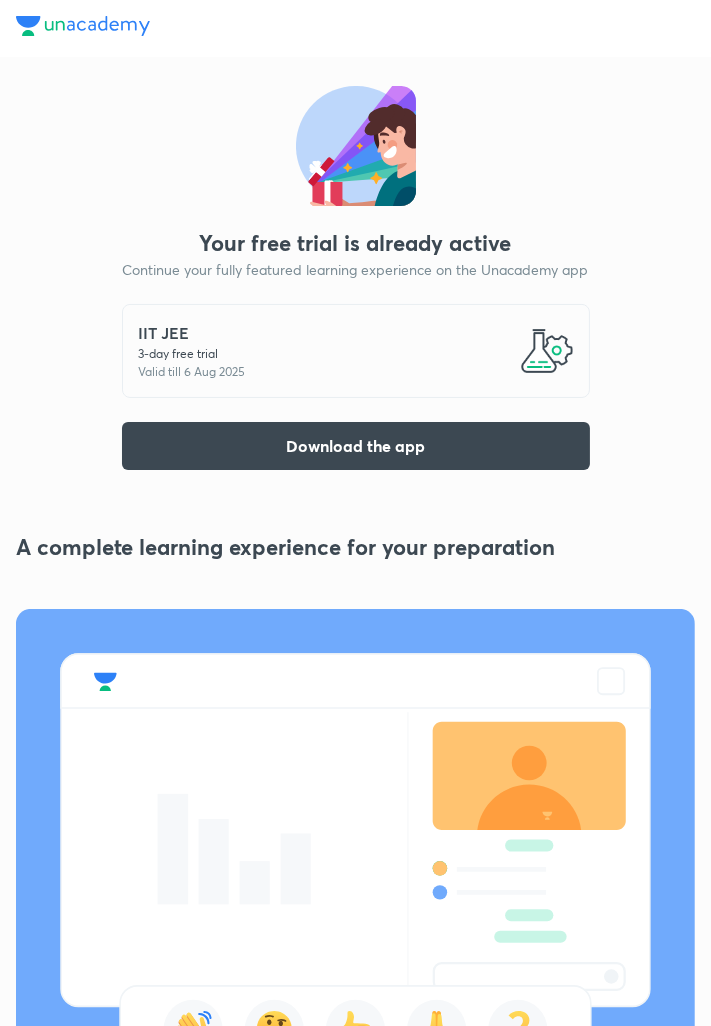 click on "Download the app" at bounding box center [356, 446] 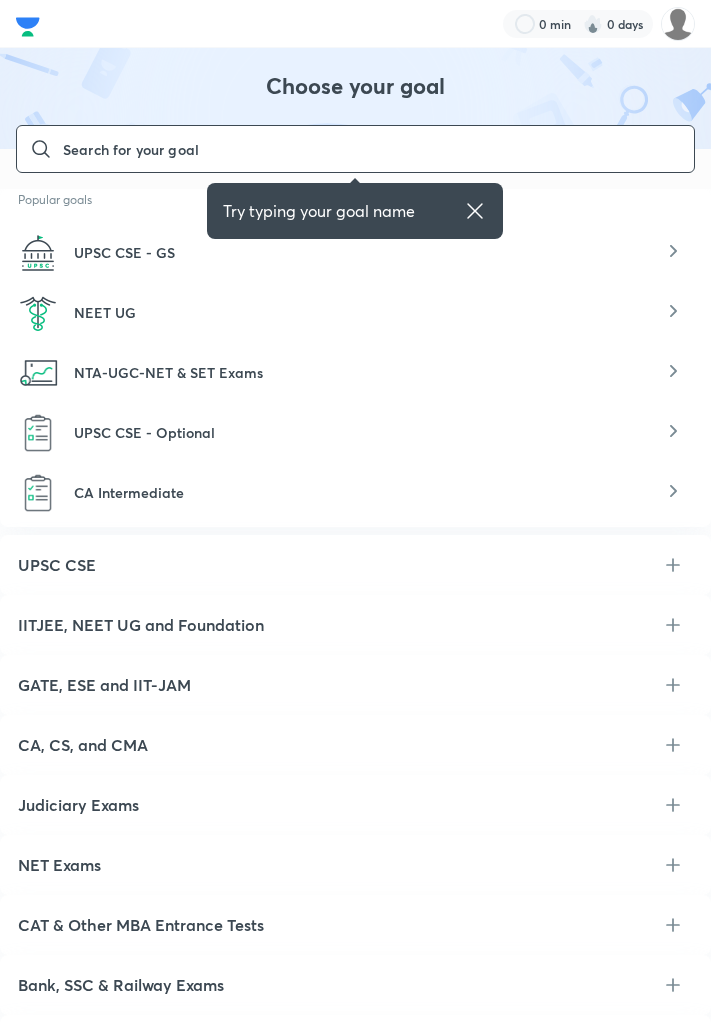 scroll, scrollTop: 0, scrollLeft: 0, axis: both 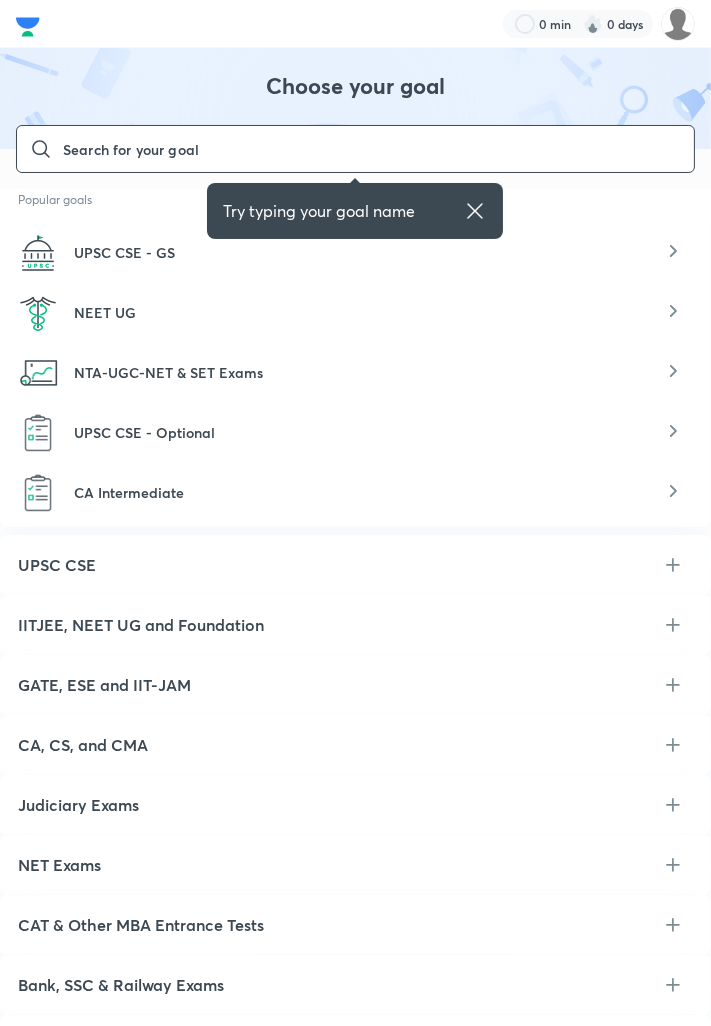 click on "Choose your goal ​ Popular goals UPSC CSE - GS NEET UG NTA-UGC-NET & SET Exams UPSC CSE - Optional CA Intermediate UPSC CSE IITJEE, NEET UG and Foundation GATE, ESE and IIT-JAM CA, CS, and CMA Judiciary Exams NET Exams CAT & Other MBA Entrance Tests Bank, SSC & Railway Exams Defence Exams CLAT & Other Law Entrance Exams  Others Olympiads Class 6-12" at bounding box center [355, 701] 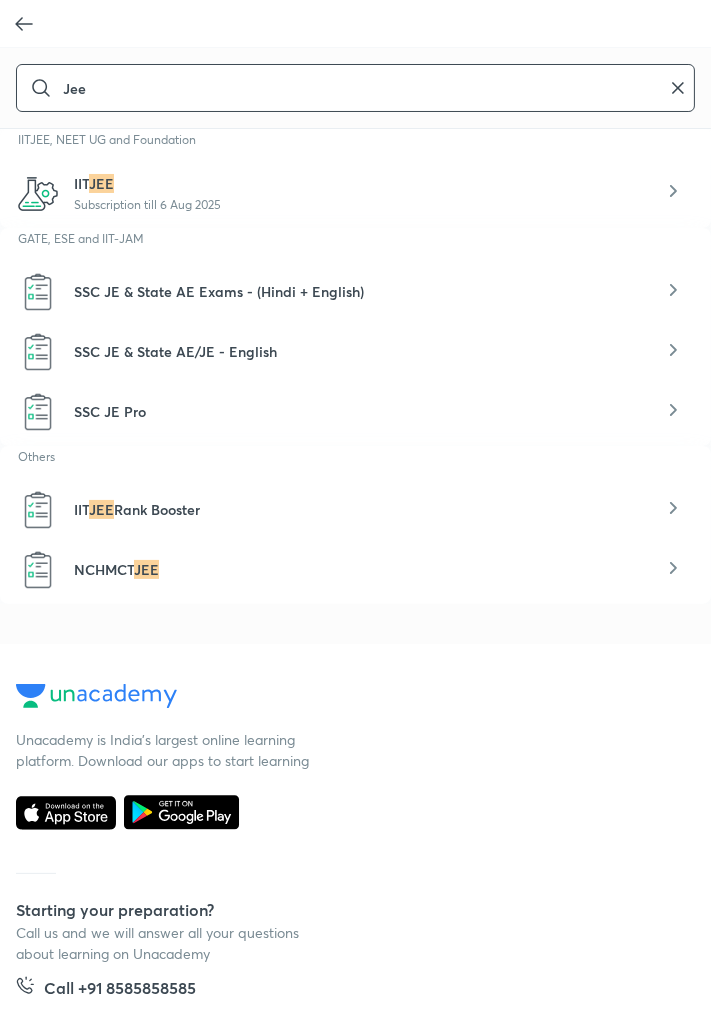 type on "Jee" 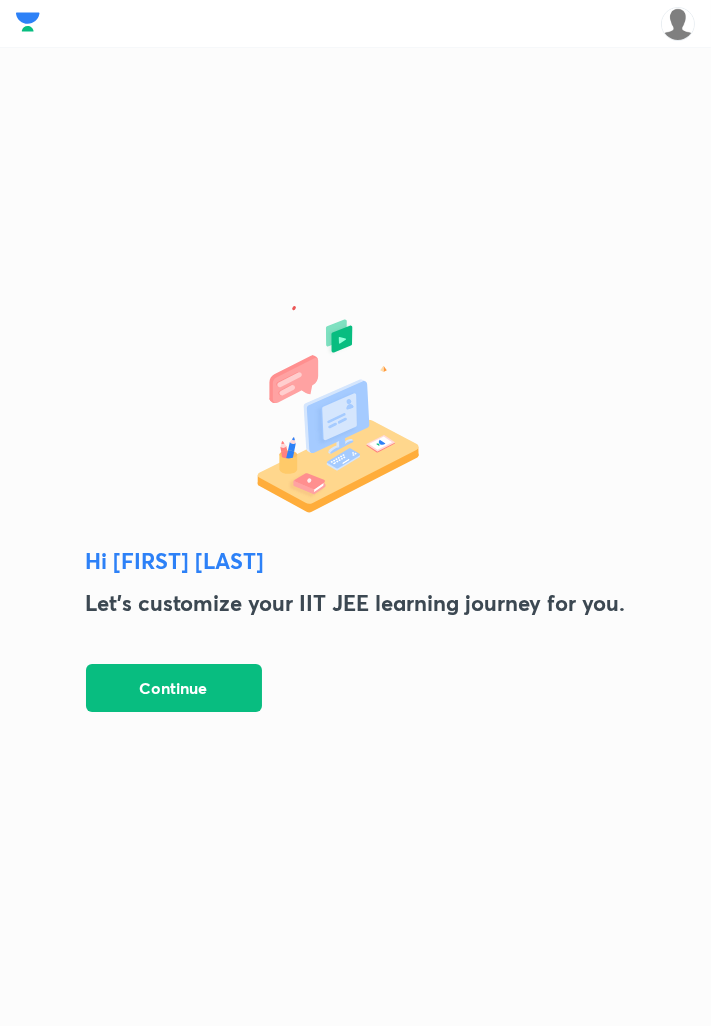 click on "Continue" at bounding box center [174, 688] 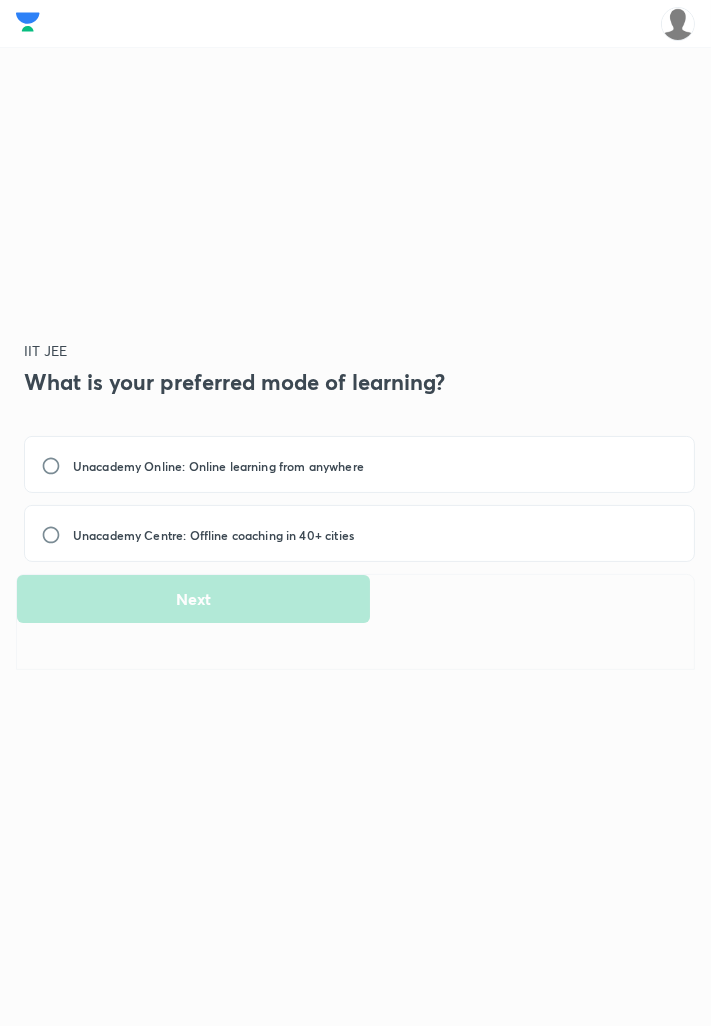 click on "Unacademy Online: Online learning from anywhere" at bounding box center [208, 466] 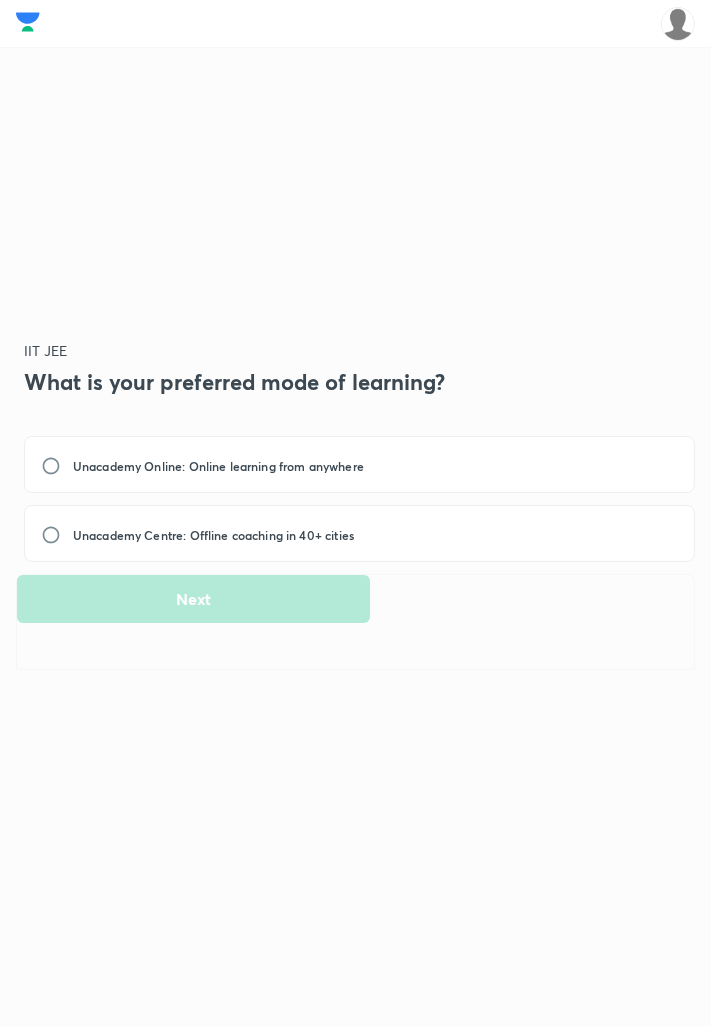 radio on "true" 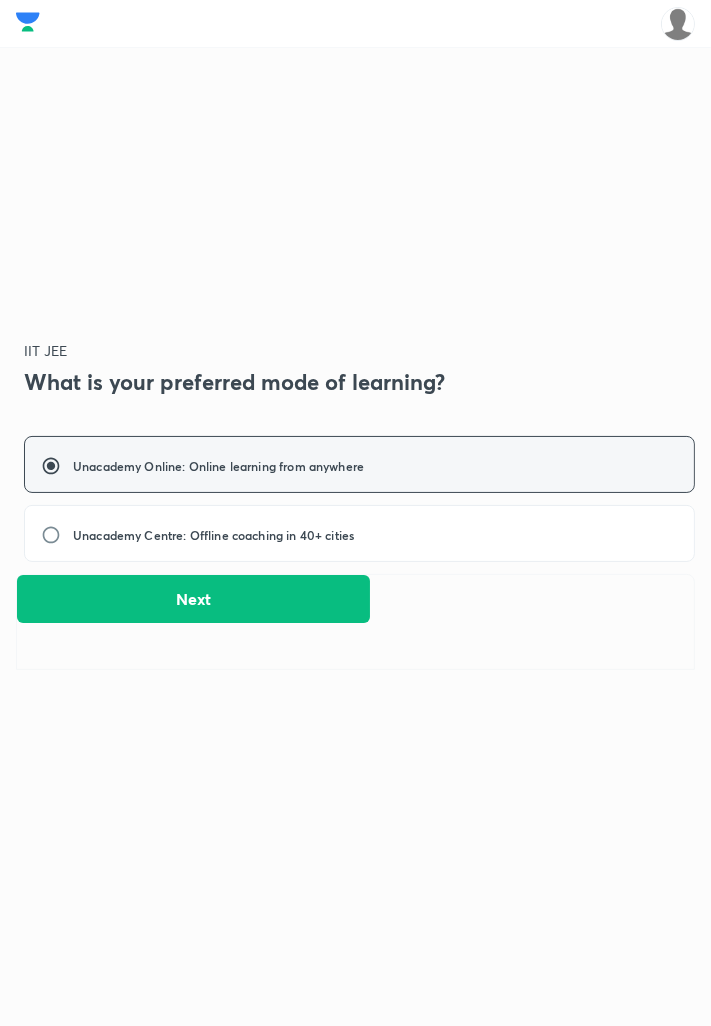 click on "Next" at bounding box center [193, 599] 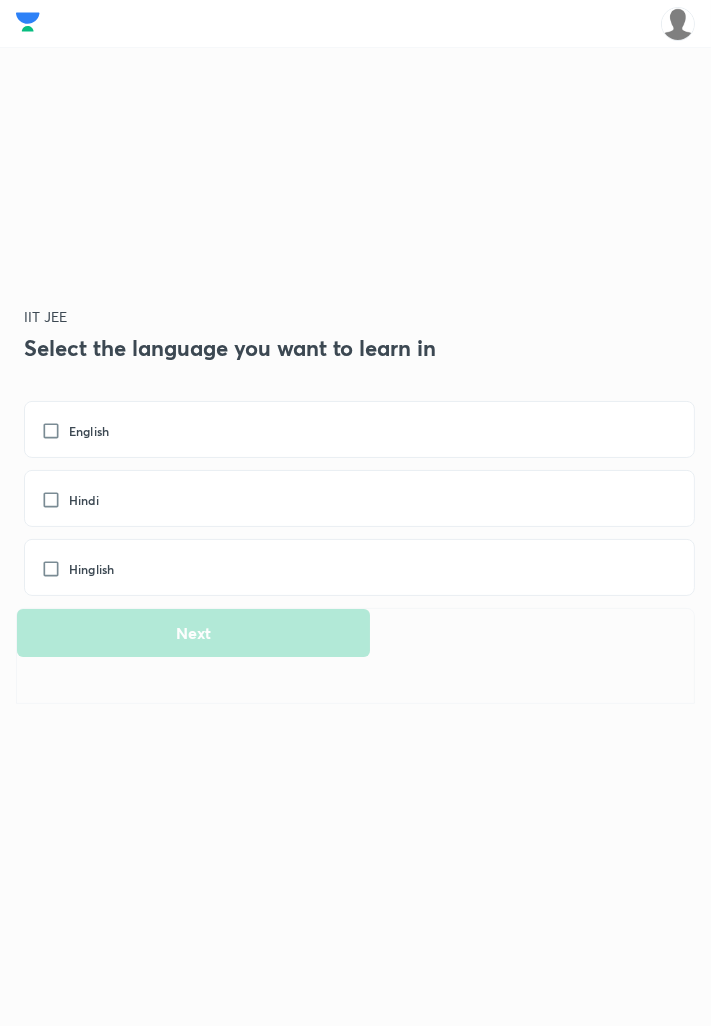 click on "English" at bounding box center (359, 429) 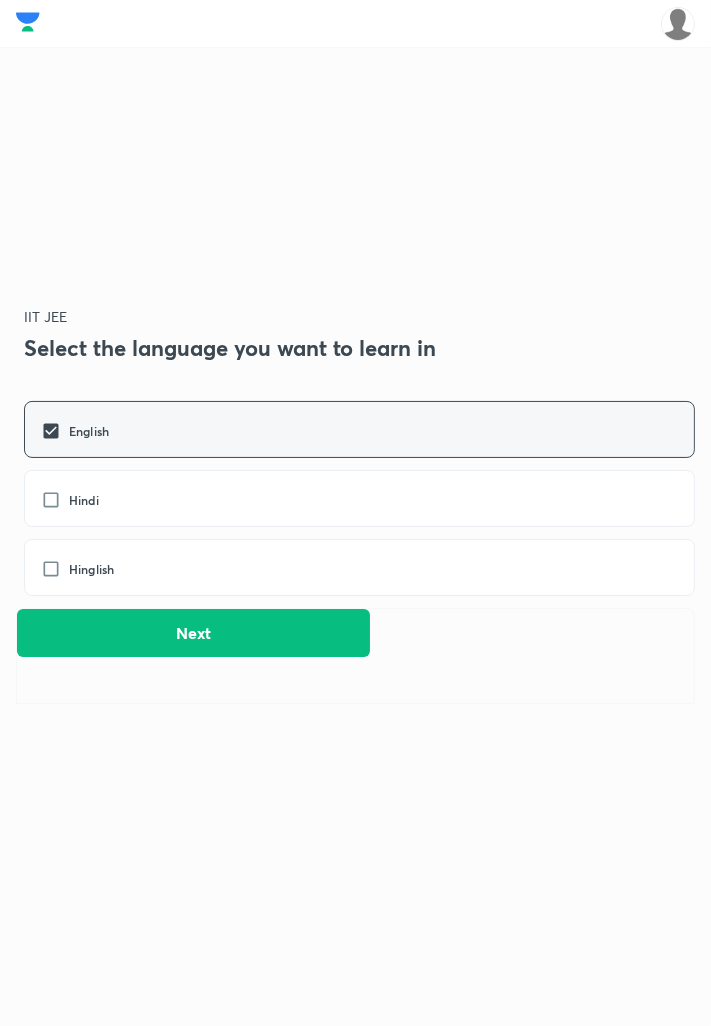 click on "Hindi" at bounding box center (80, 500) 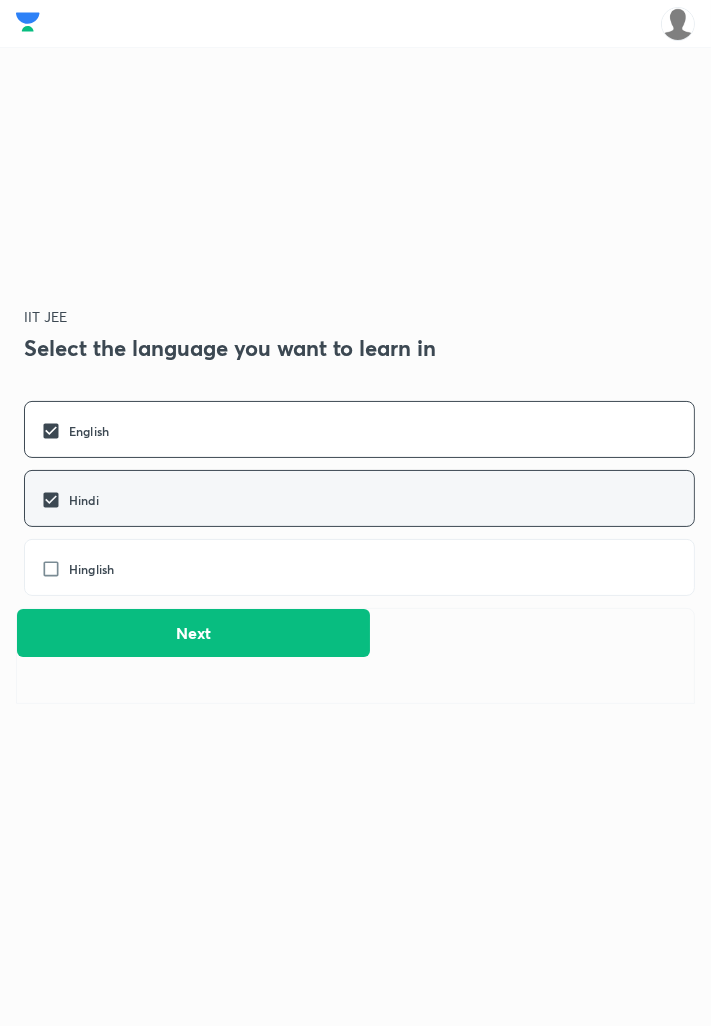click on "Hinglish" at bounding box center (87, 569) 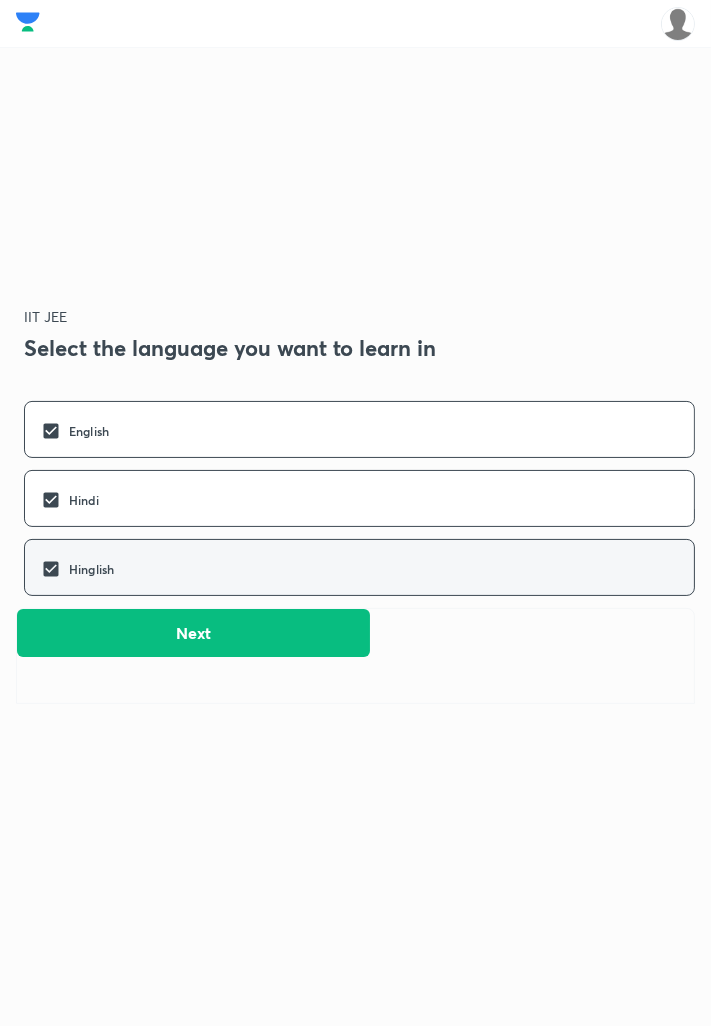 click on "Hindi" at bounding box center (80, 500) 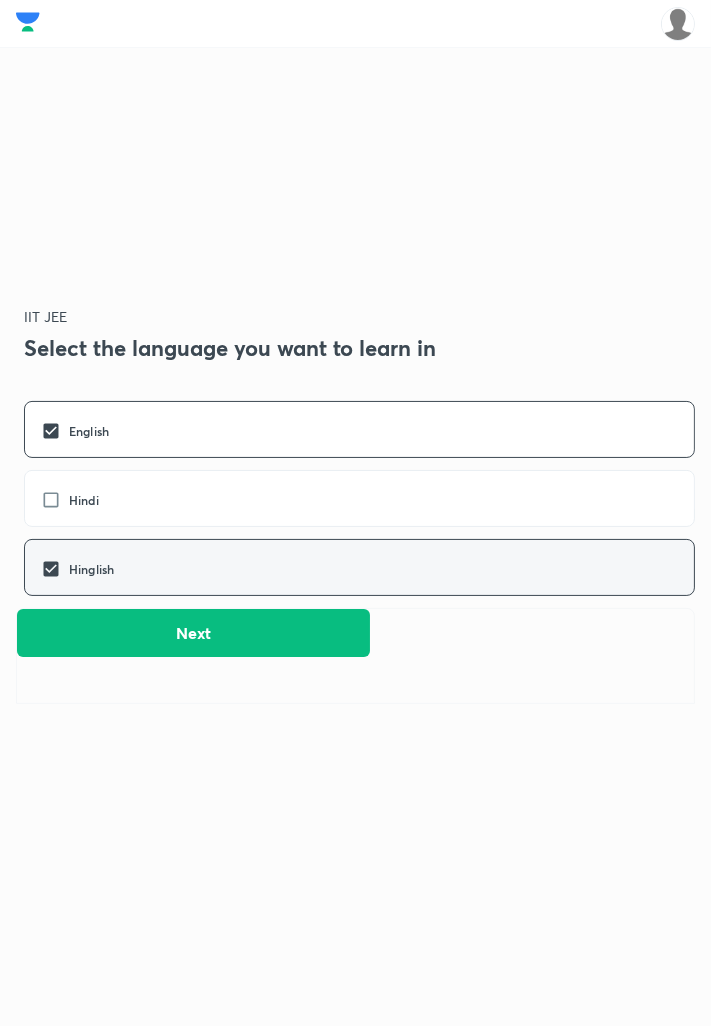 checkbox on "false" 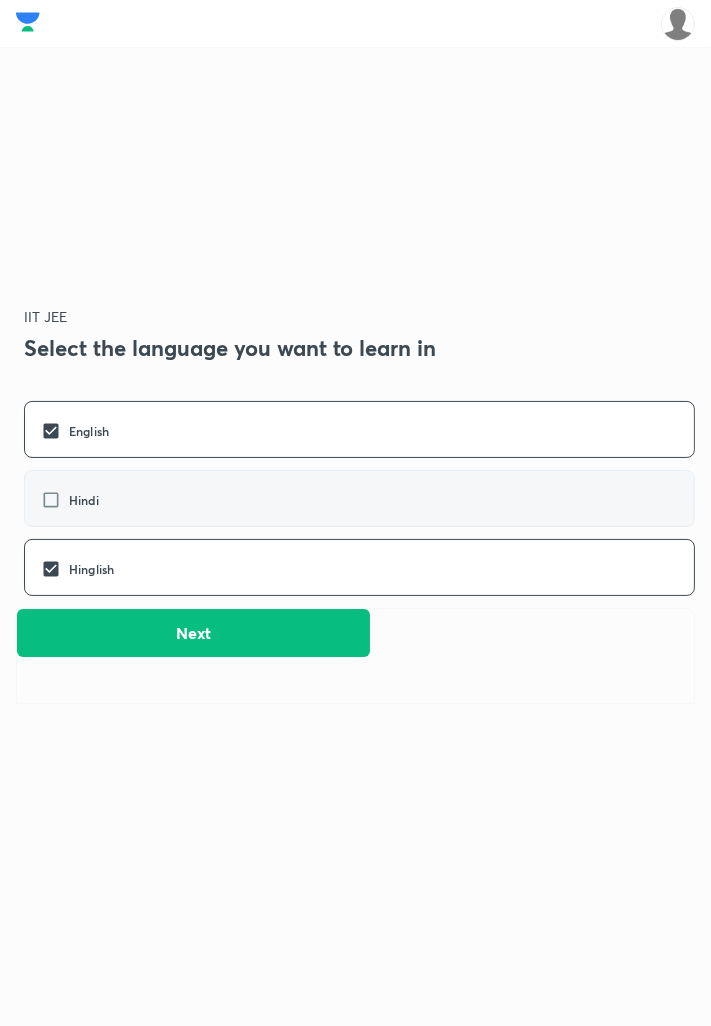 click on "Next" at bounding box center [193, 633] 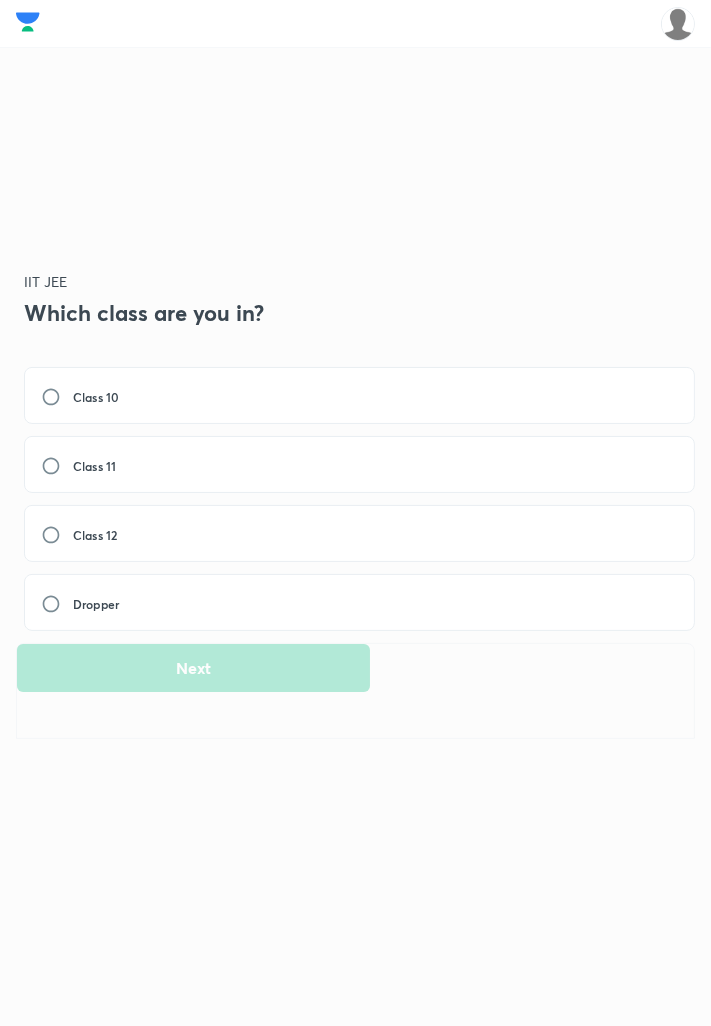 click on "Class 11" at bounding box center [359, 464] 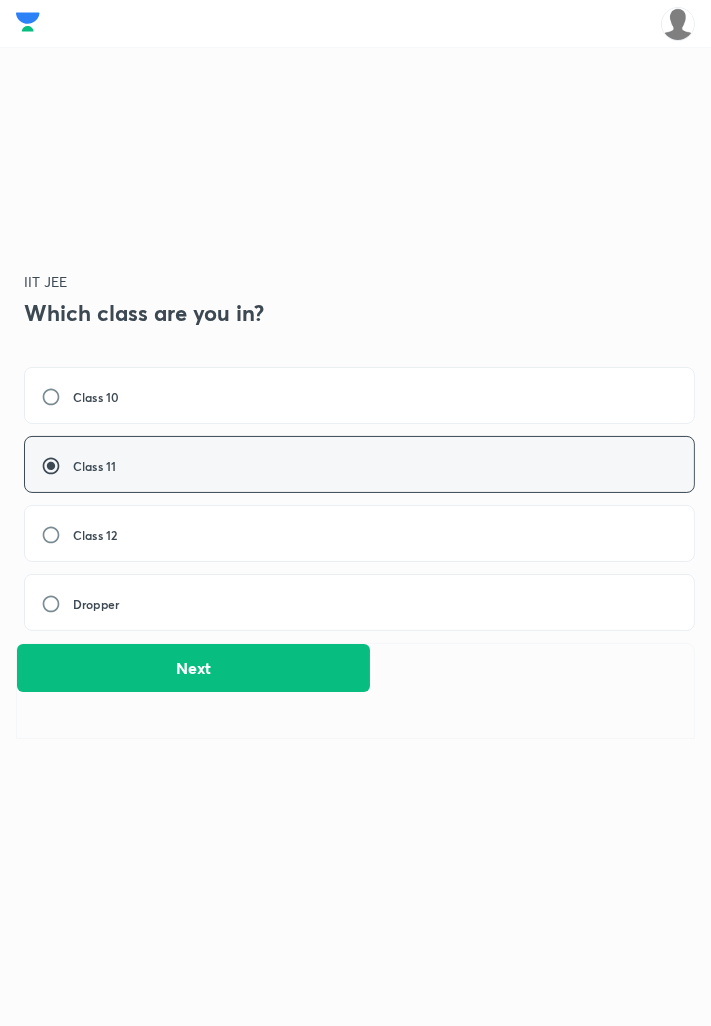 click on "Next" at bounding box center (193, 668) 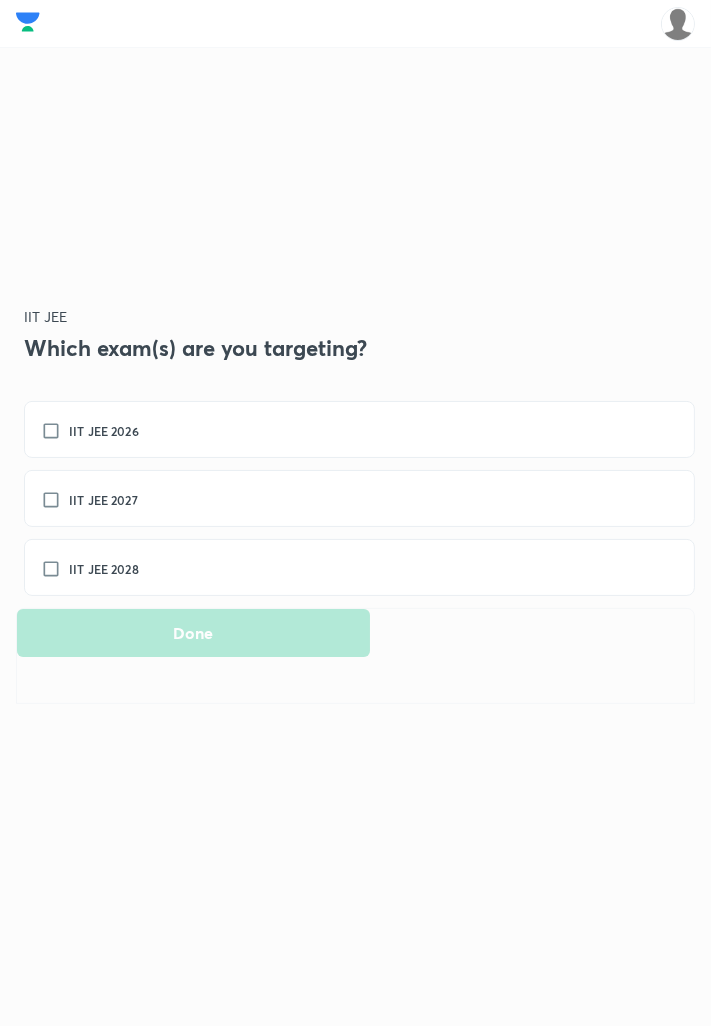 click on "IIT JEE 2027" at bounding box center [99, 500] 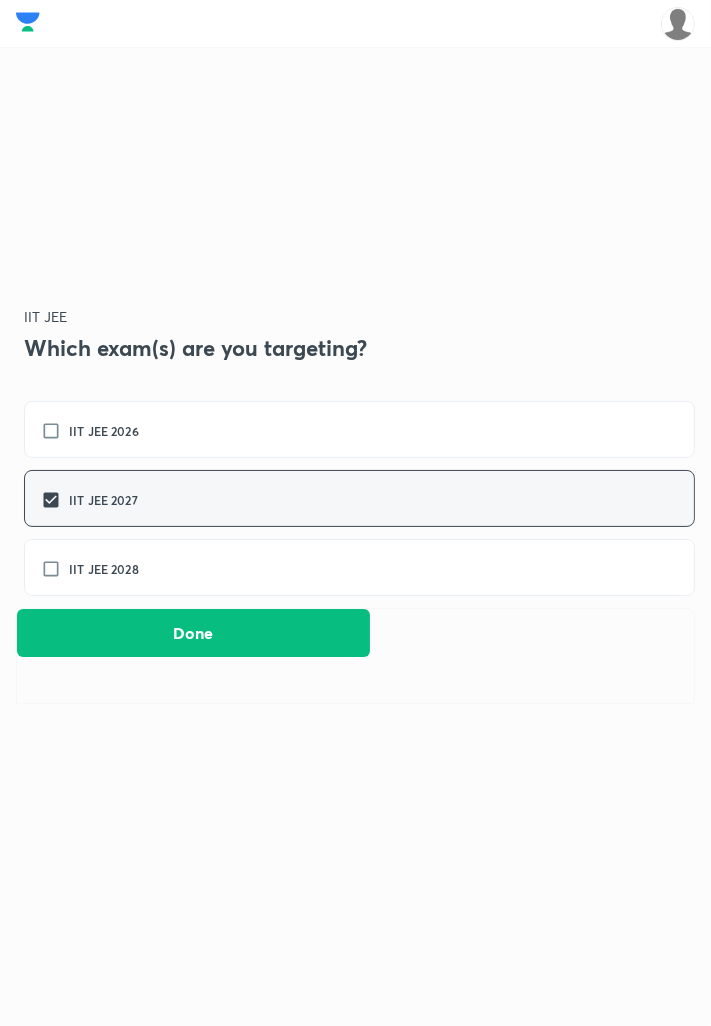 click on "Done" at bounding box center (193, 633) 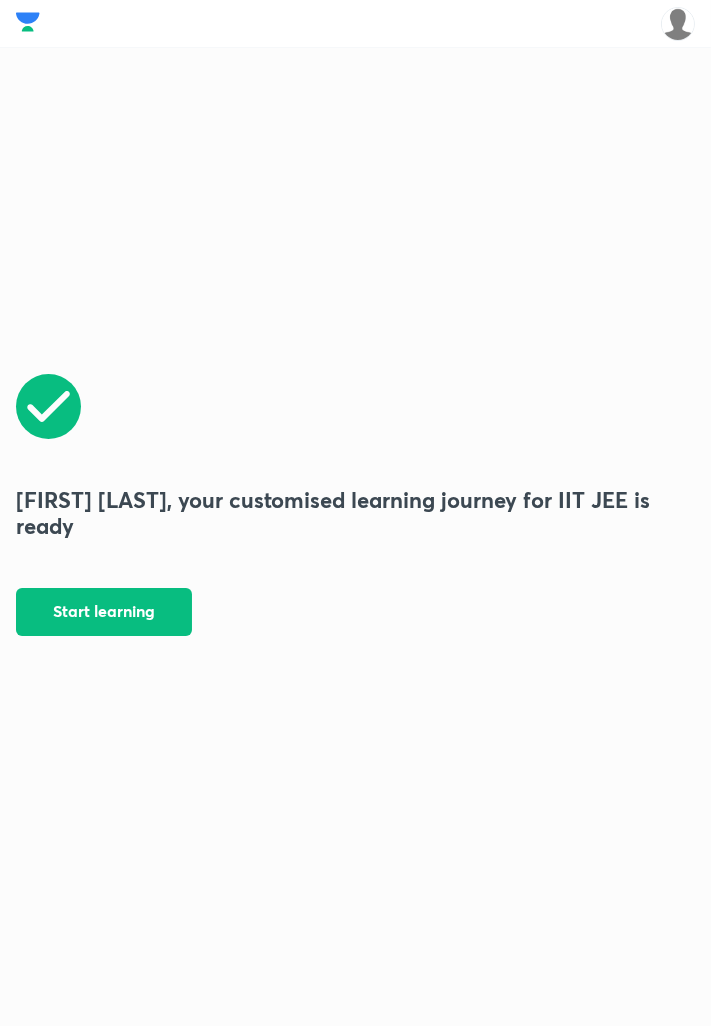 click on "Start learning" at bounding box center (104, 612) 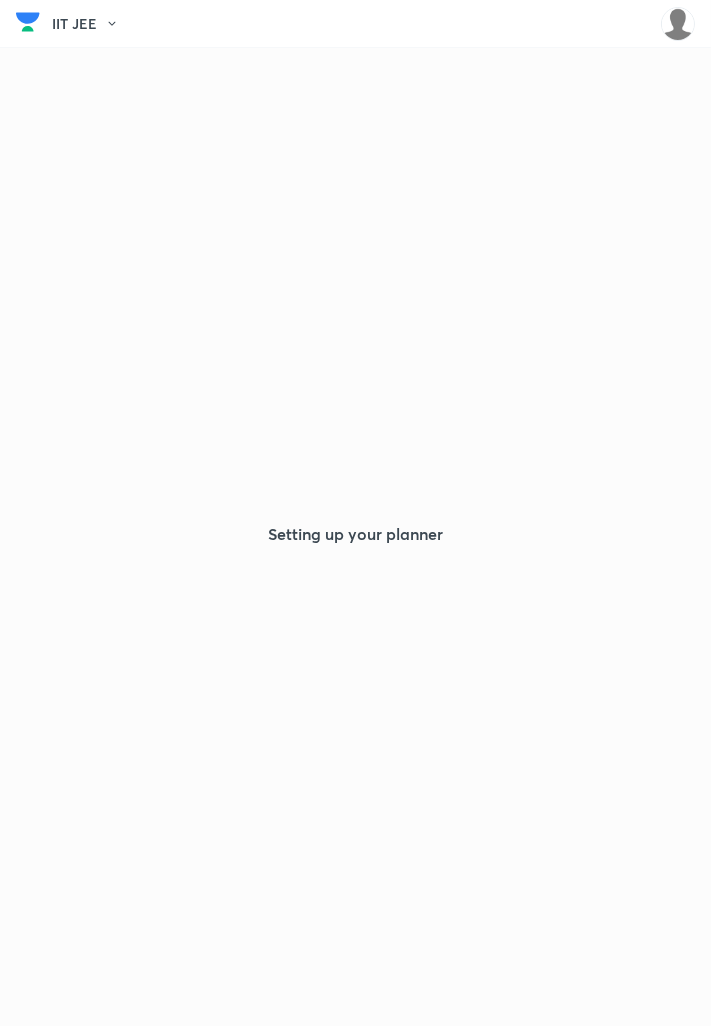 scroll, scrollTop: 64, scrollLeft: 0, axis: vertical 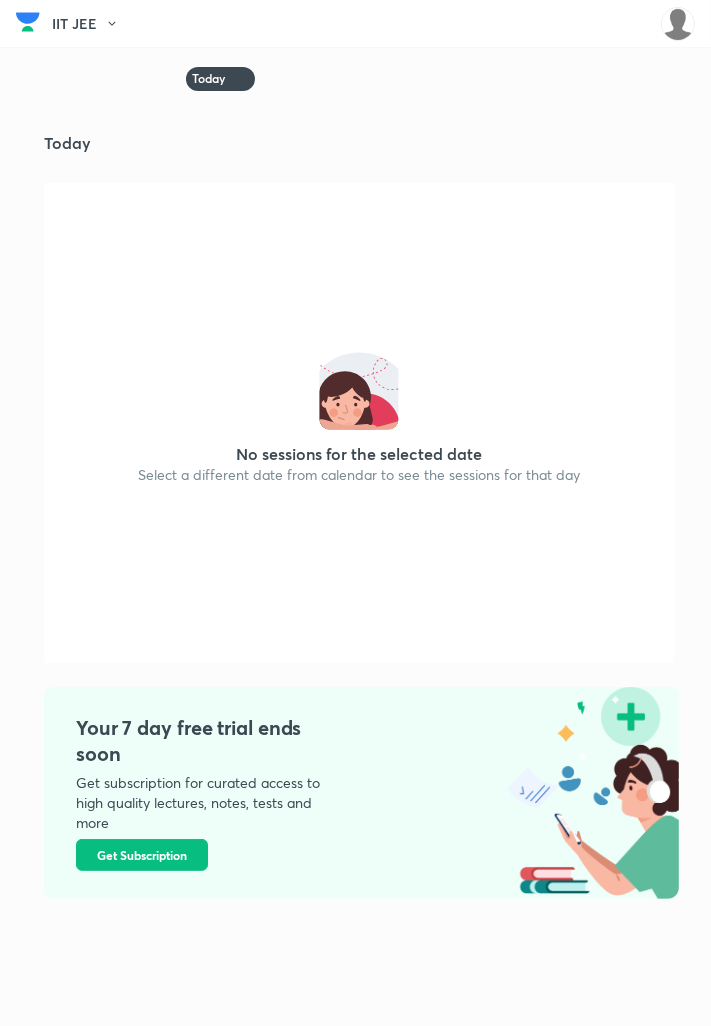 click on "Today" at bounding box center [220, 79] 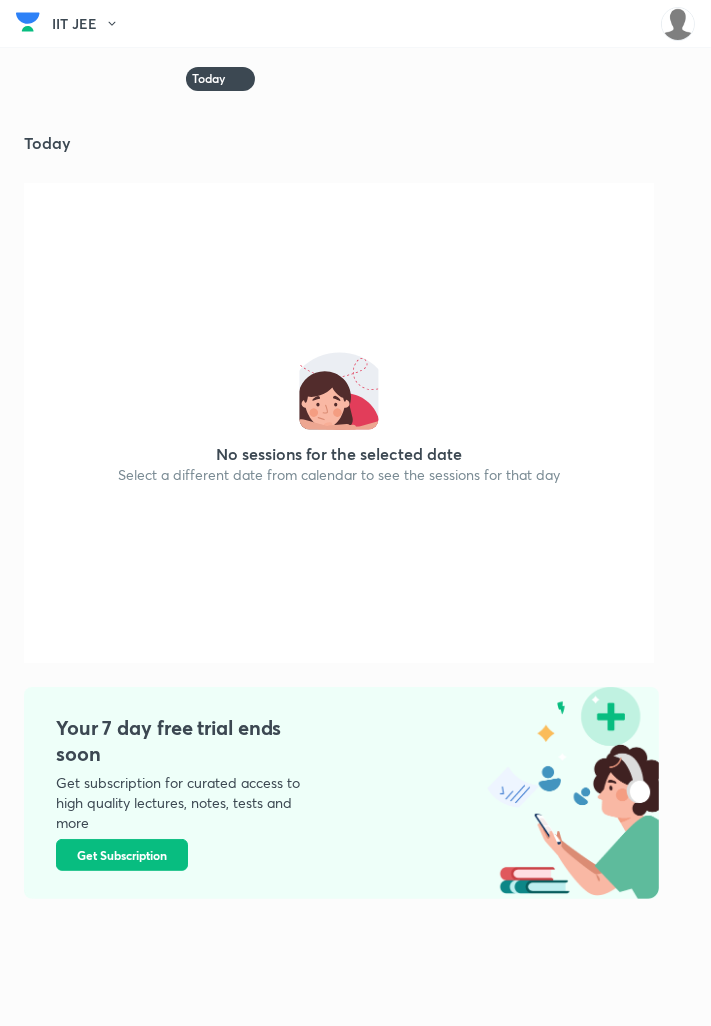 scroll, scrollTop: 0, scrollLeft: 0, axis: both 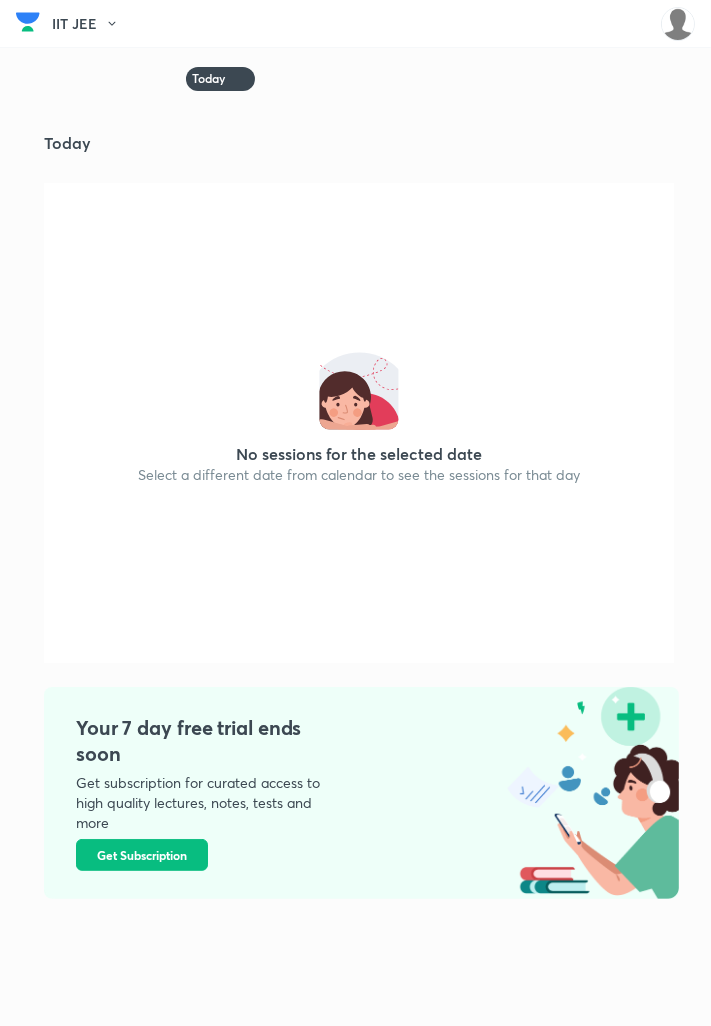 click on "Today" at bounding box center [357, 127] 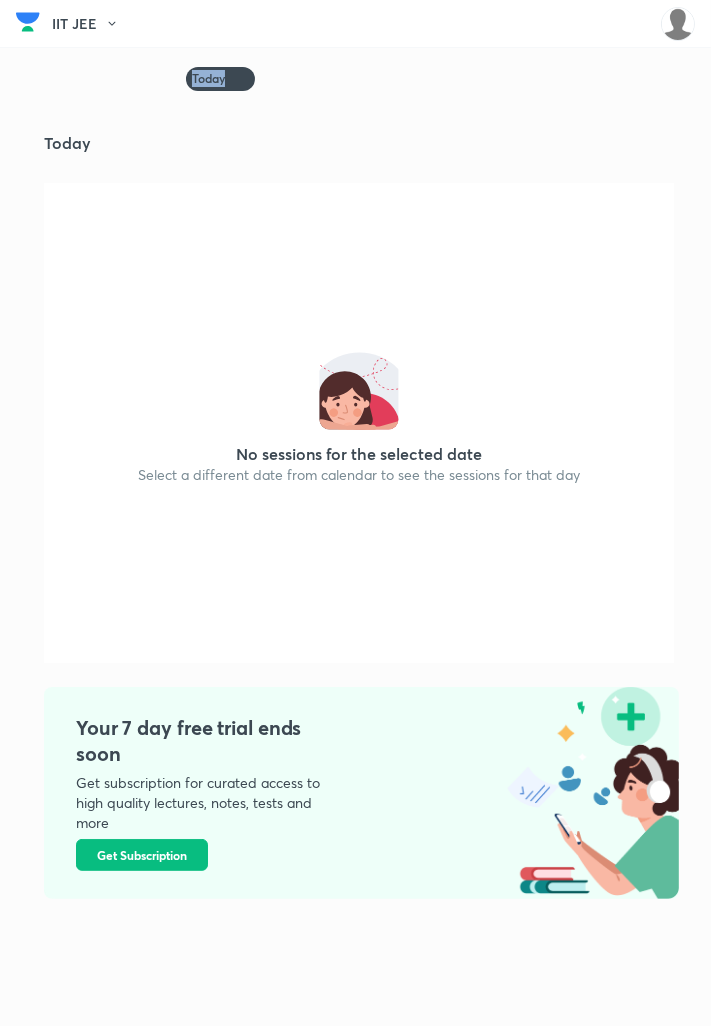 click on "Today" at bounding box center (357, 127) 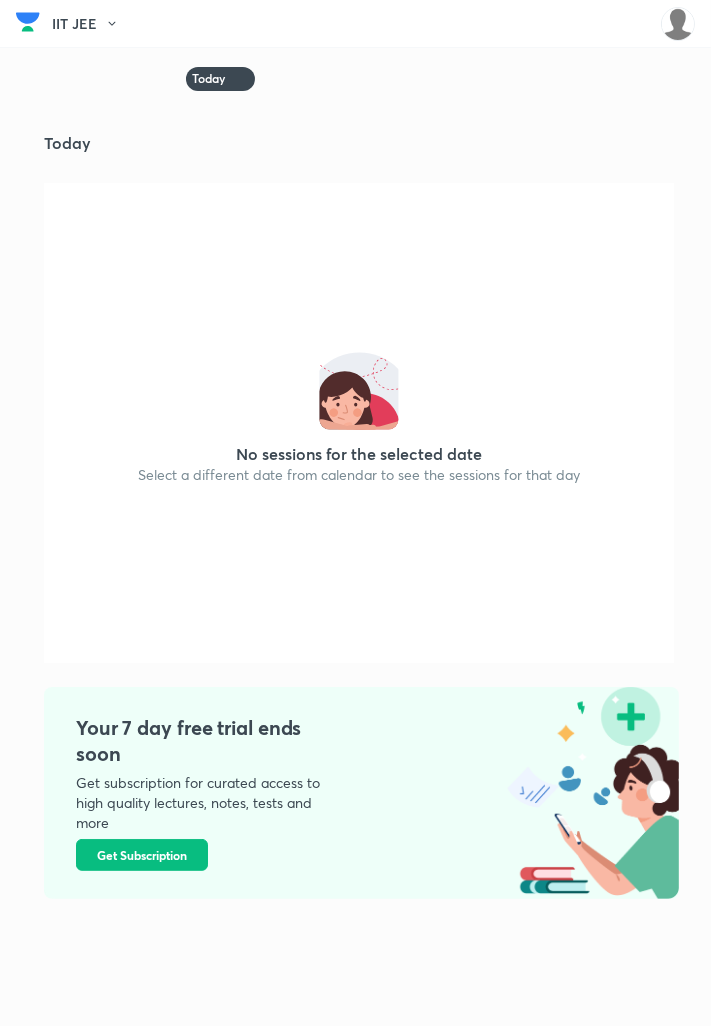 click on "Today" at bounding box center (220, 79) 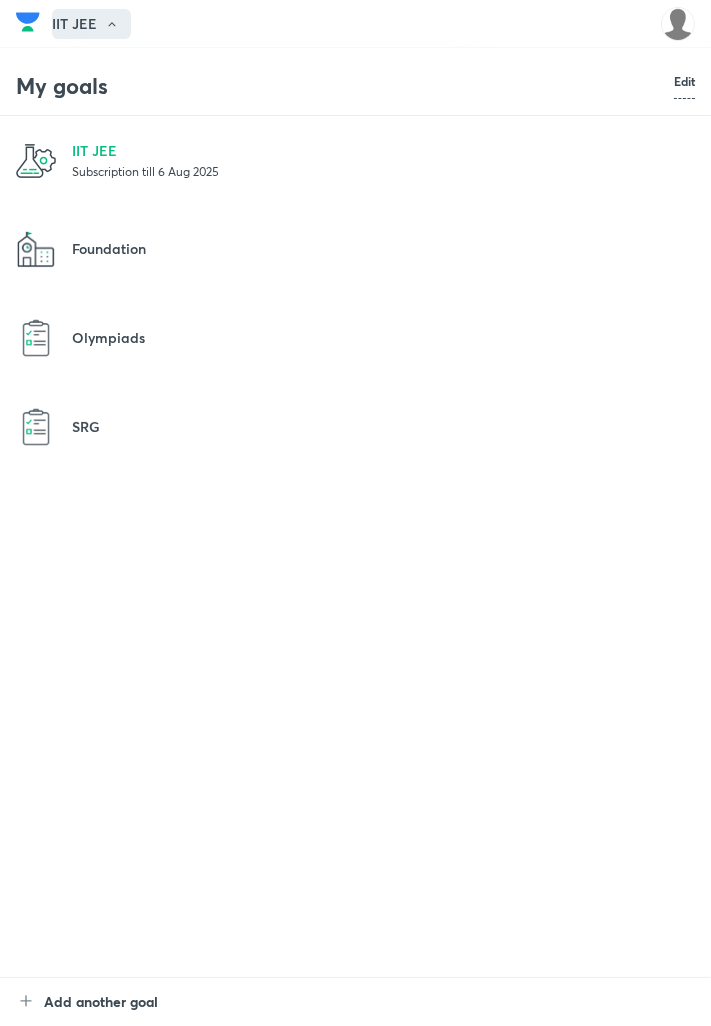 click on "IIT JEE" at bounding box center [383, 150] 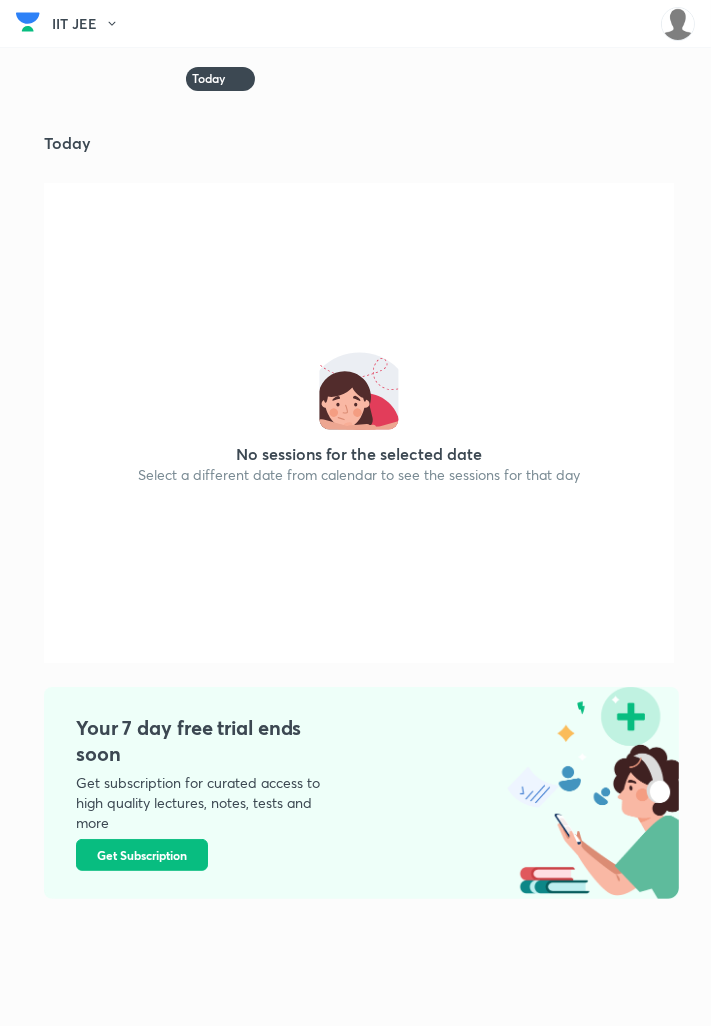click on "Today" at bounding box center [371, 143] 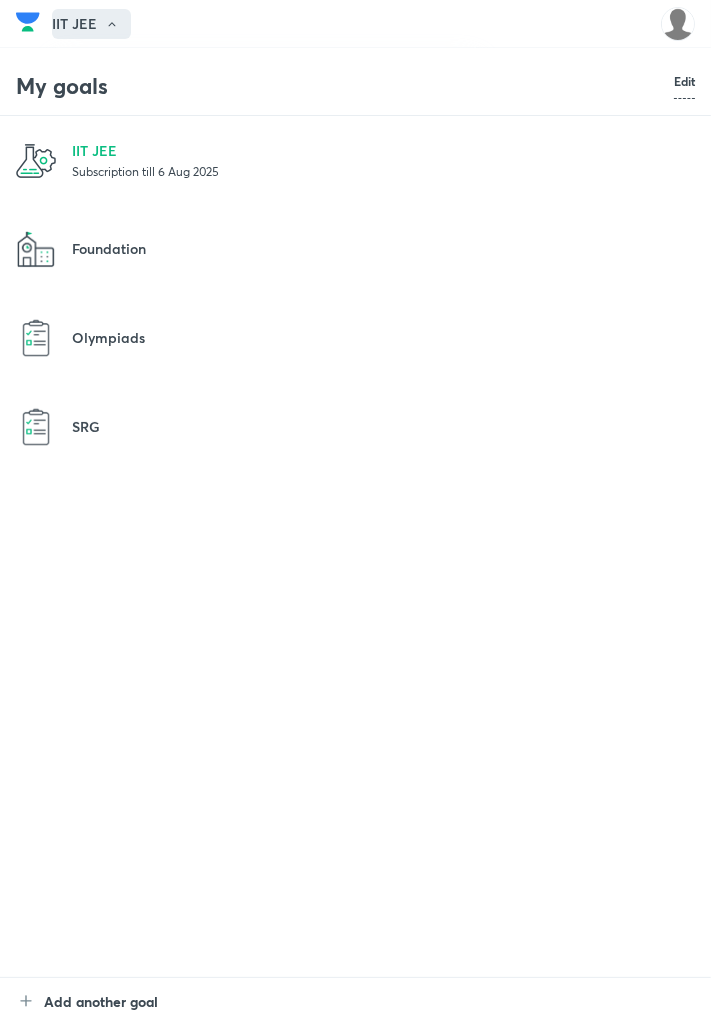click on "IIT JEE" at bounding box center (383, 150) 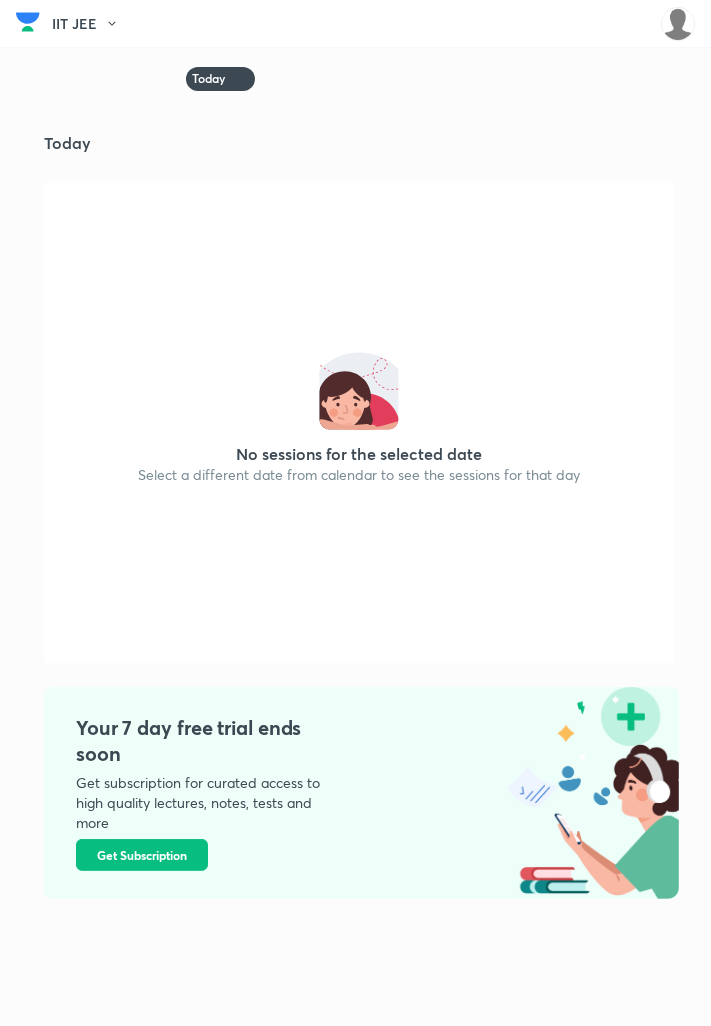 click on "Today" at bounding box center [371, 143] 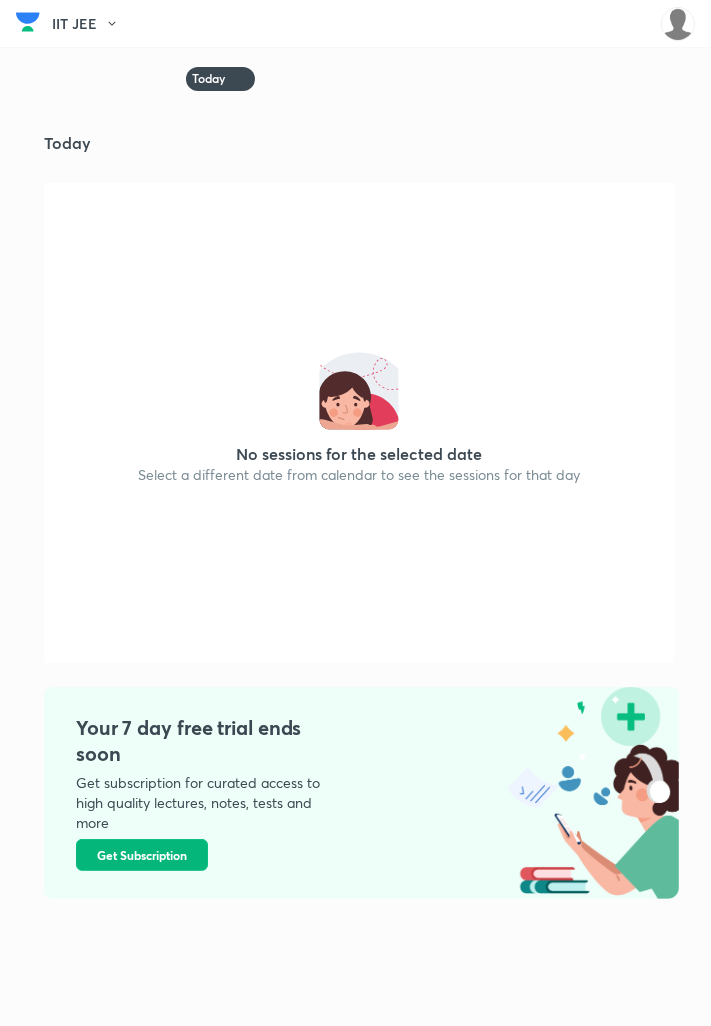 click on "Get Subscription" at bounding box center (142, 855) 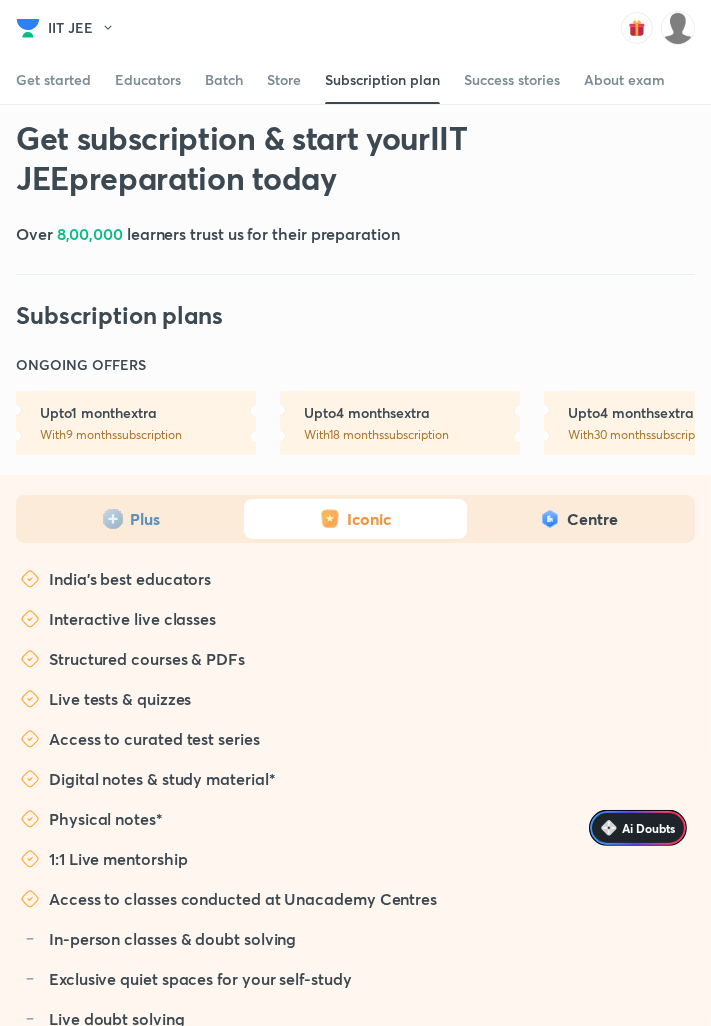 scroll, scrollTop: 0, scrollLeft: 0, axis: both 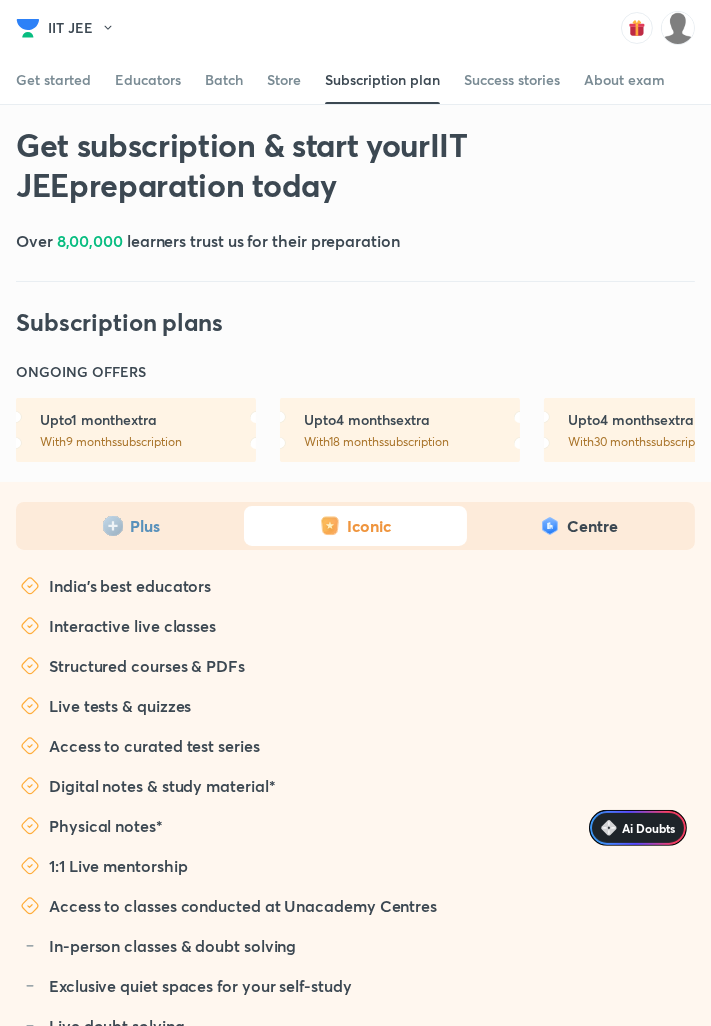 click at bounding box center (224, 103) 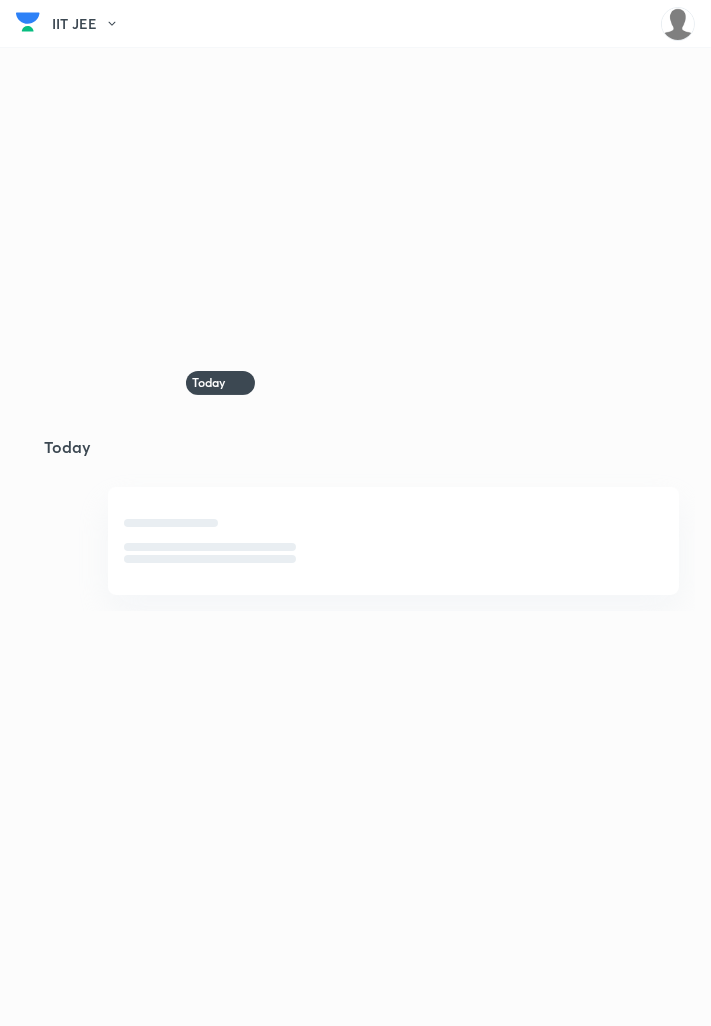 scroll, scrollTop: 0, scrollLeft: 0, axis: both 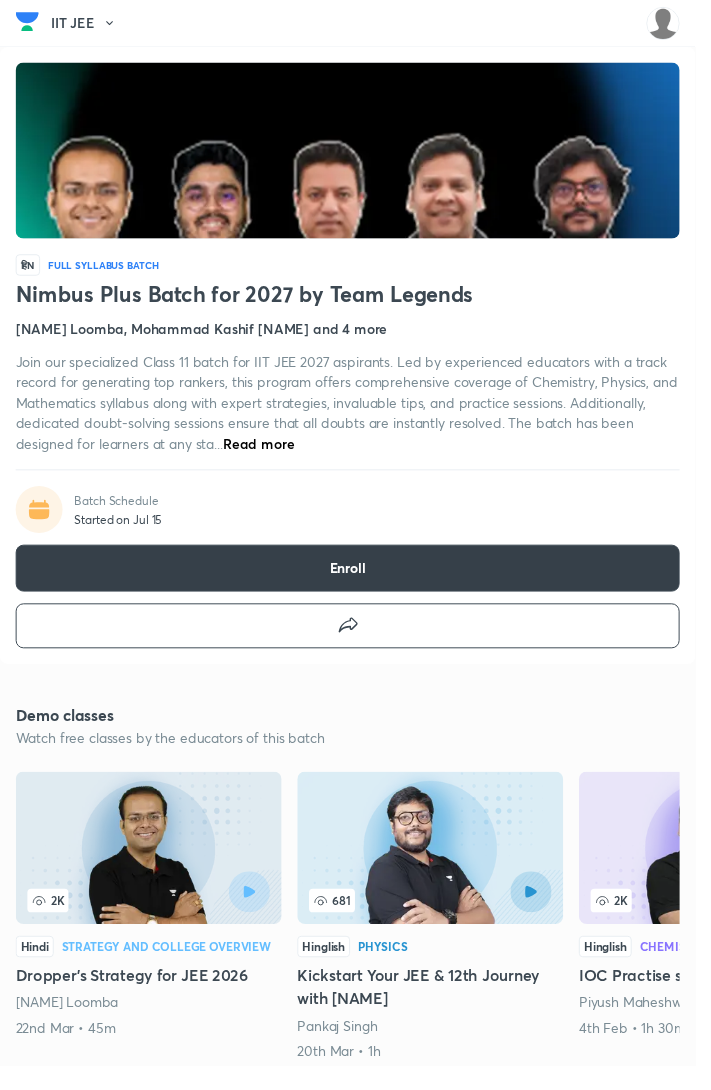 click on "Enroll" at bounding box center [355, 581] 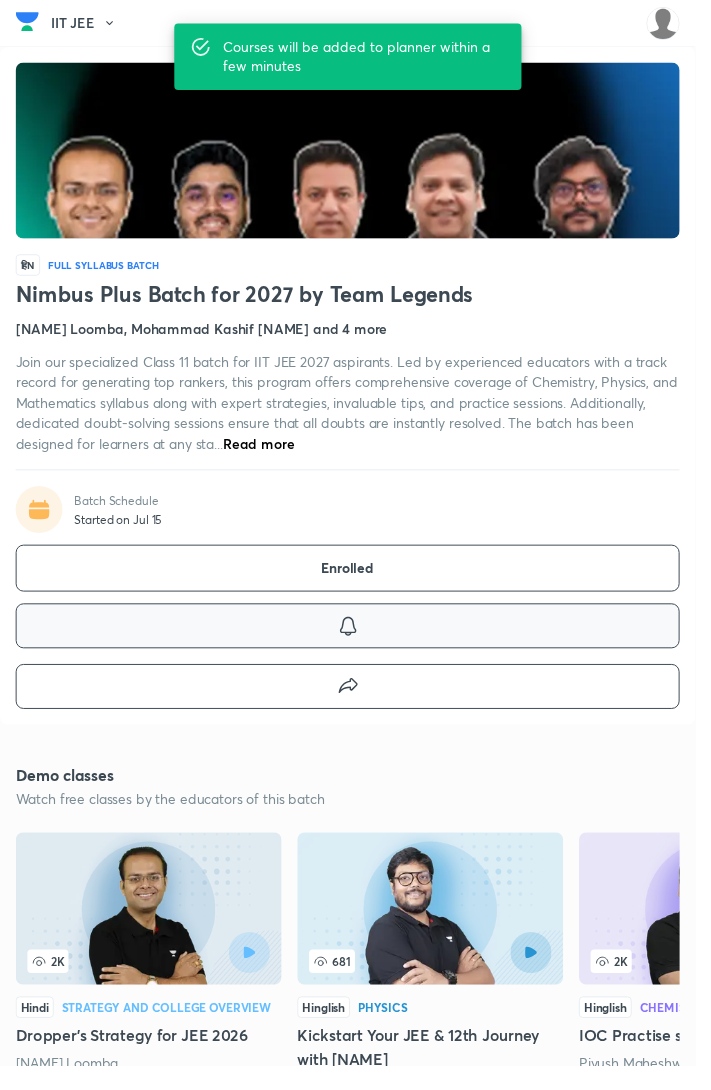 click at bounding box center (355, 640) 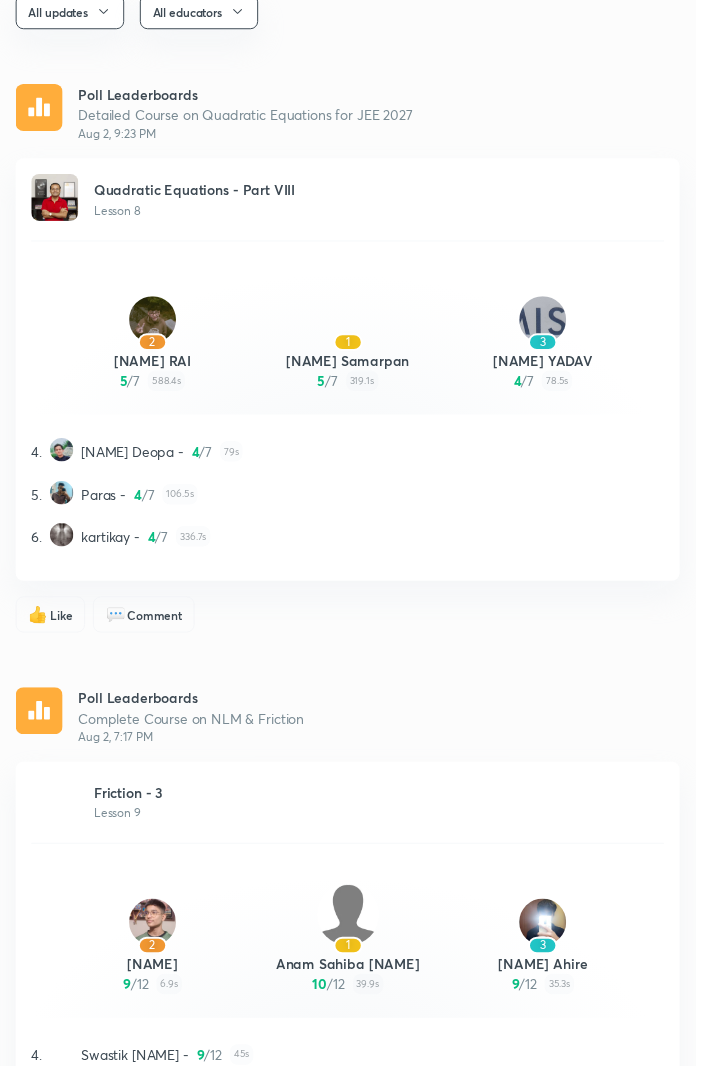 scroll, scrollTop: 0, scrollLeft: 0, axis: both 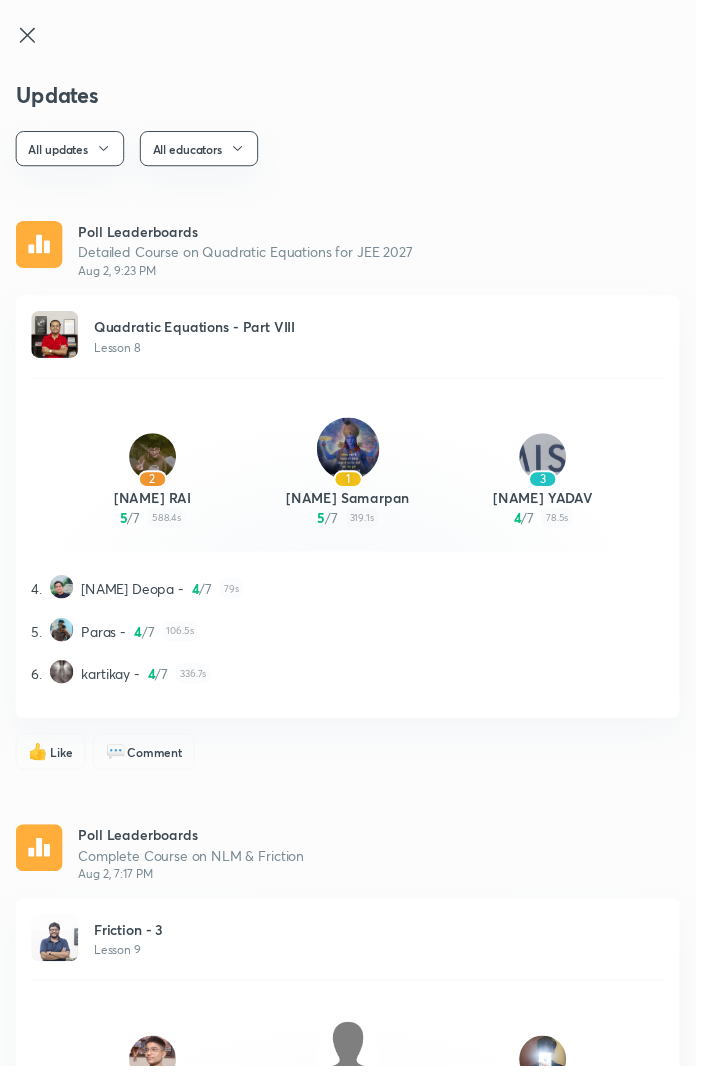 click on "All educators" at bounding box center [203, 152] 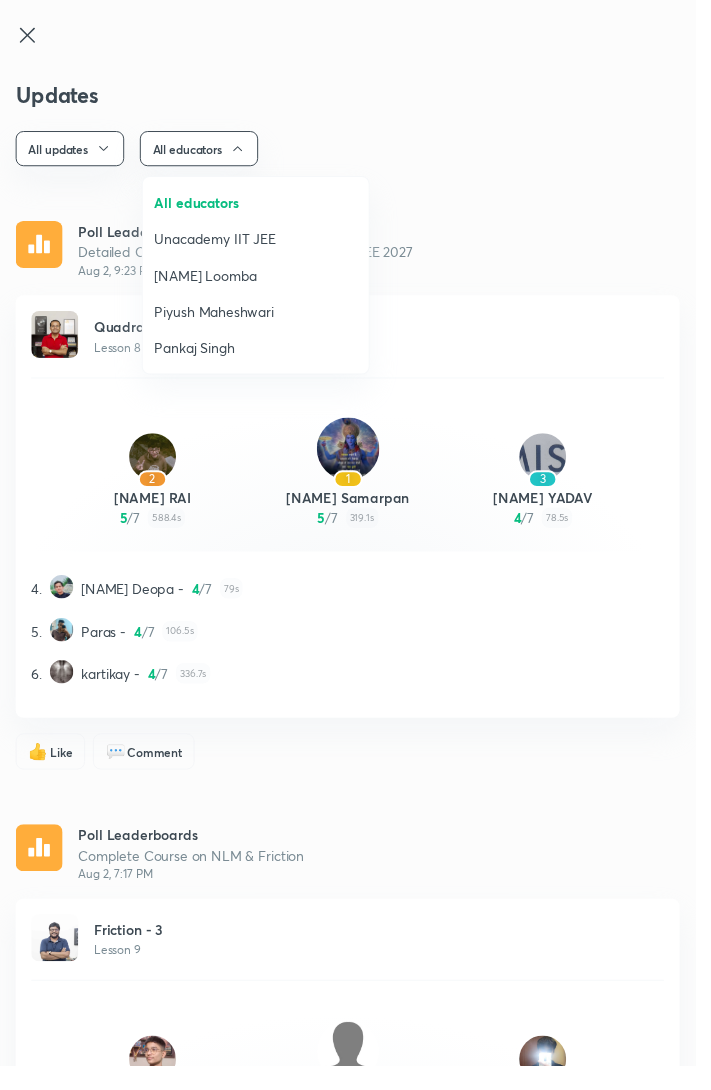 click at bounding box center (355, 545) 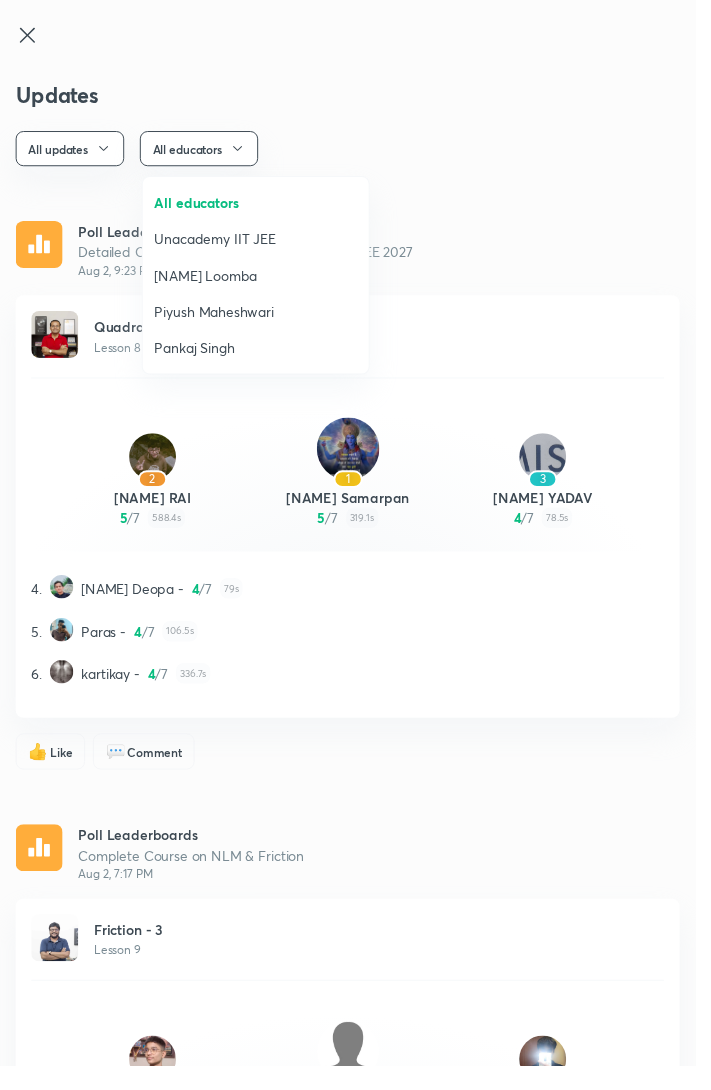 click on "All updates" at bounding box center (71, 152) 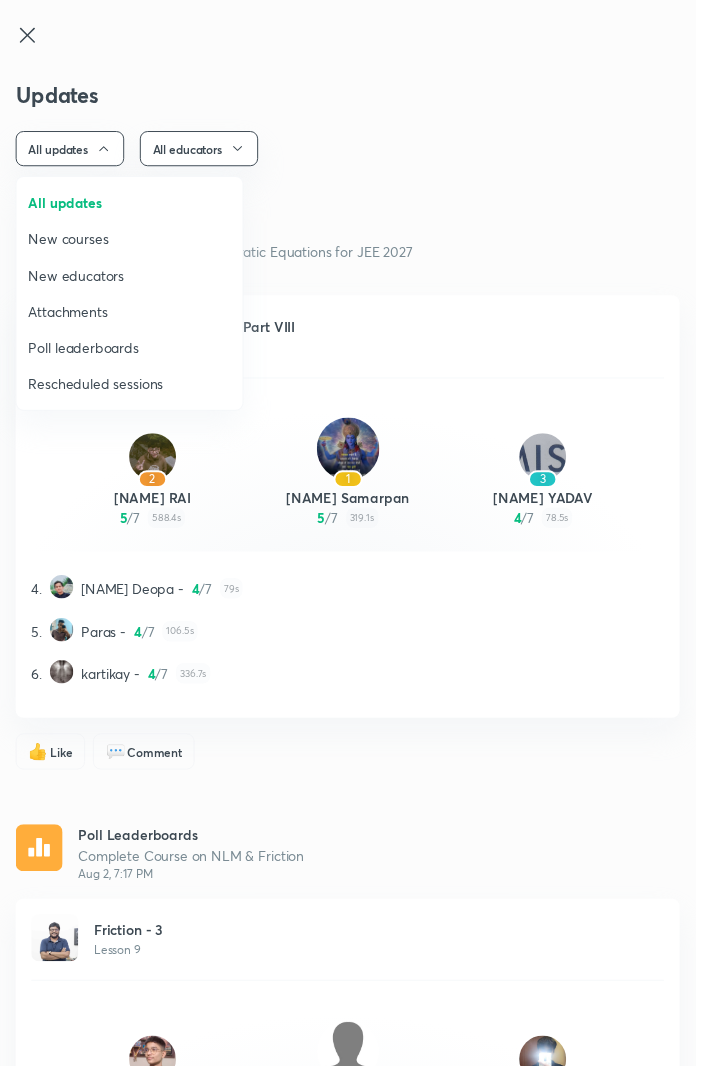click at bounding box center [355, 545] 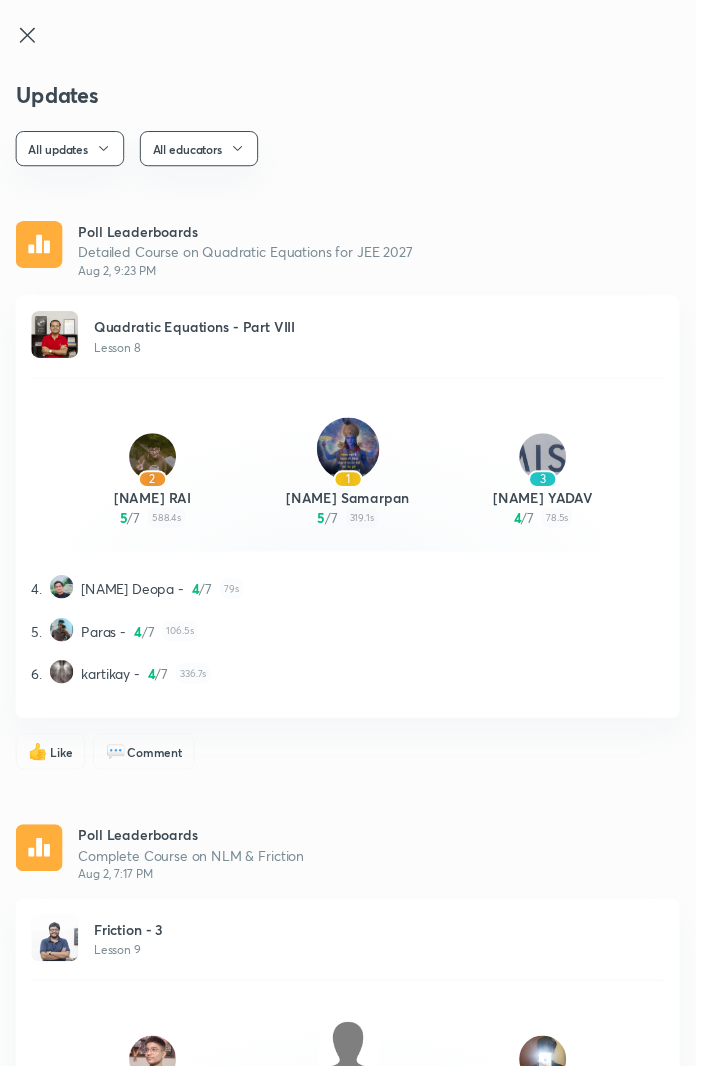 click 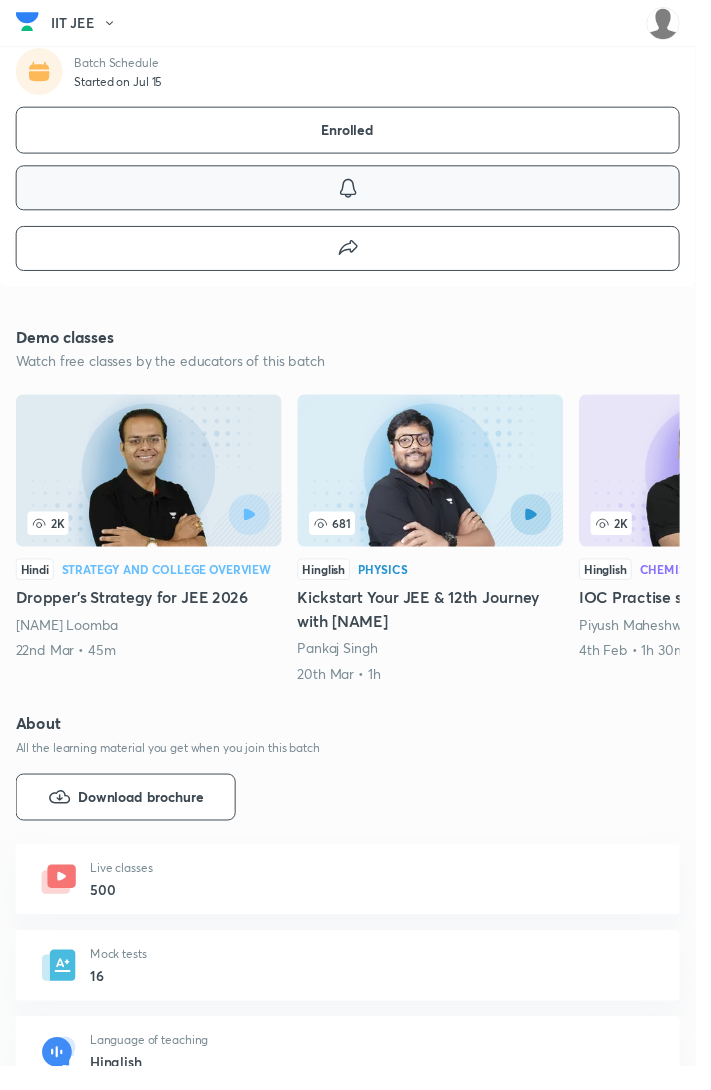 scroll, scrollTop: 0, scrollLeft: 0, axis: both 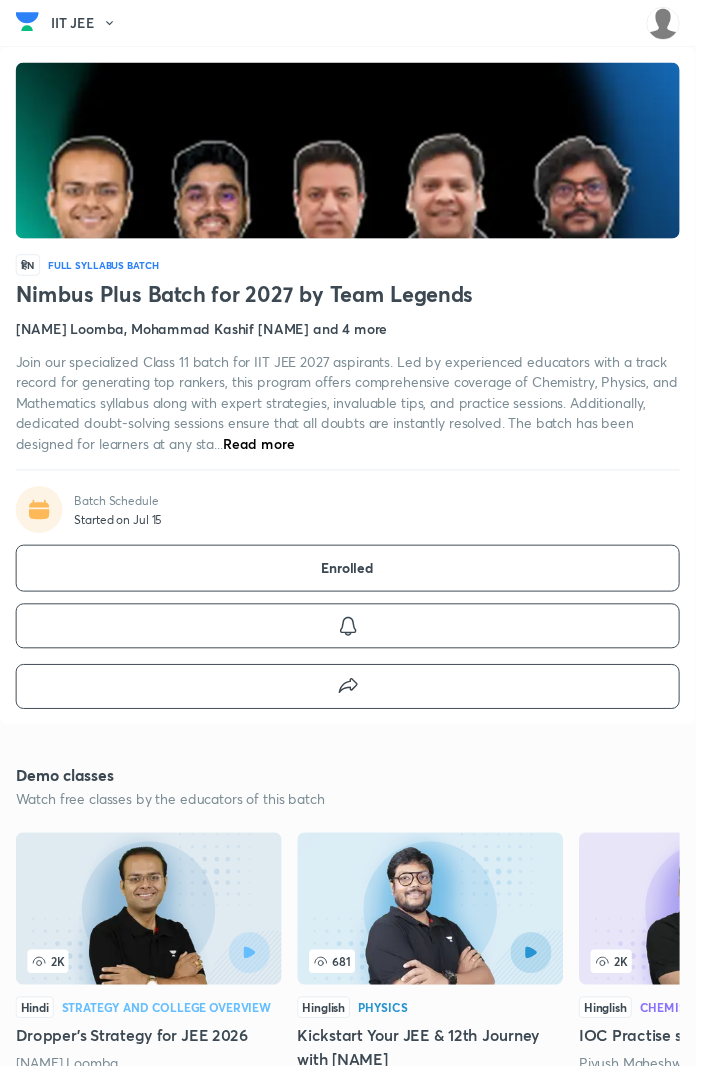 click on "हिN" at bounding box center [28, 271] 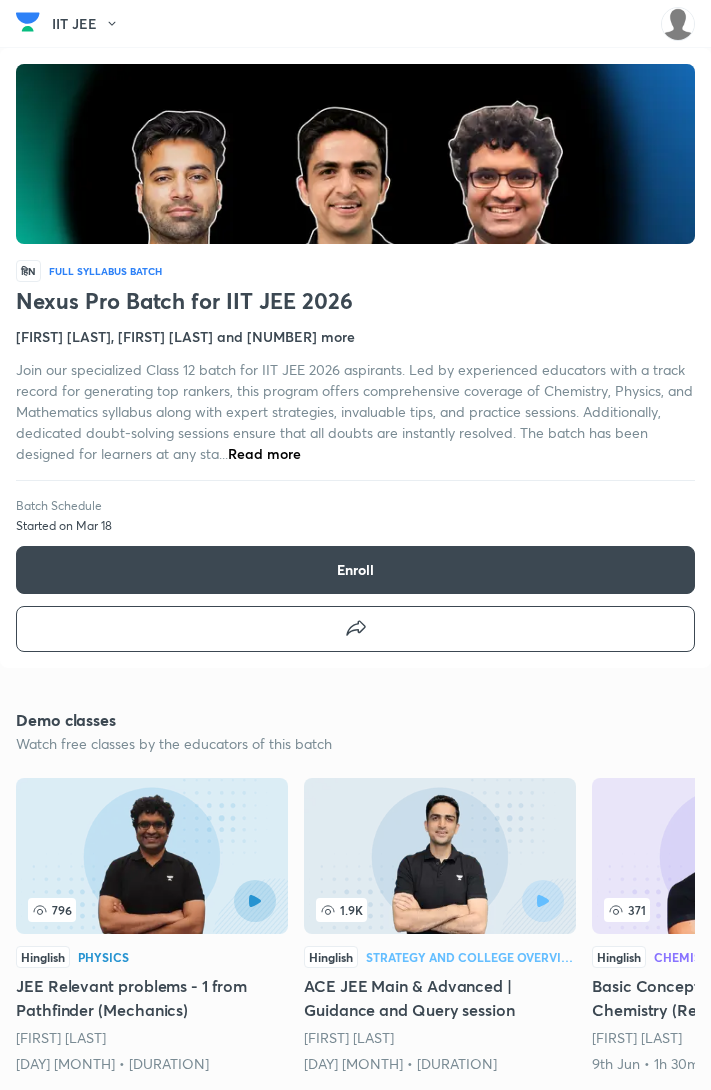 scroll, scrollTop: 0, scrollLeft: 0, axis: both 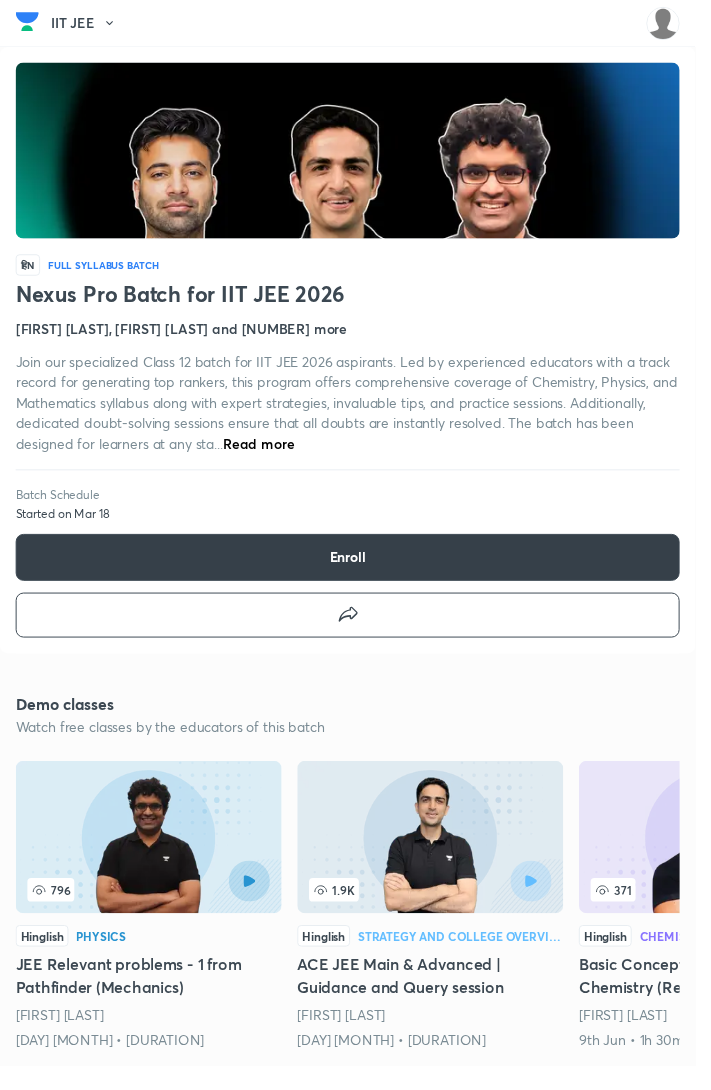 click on "Enroll" at bounding box center (355, 570) 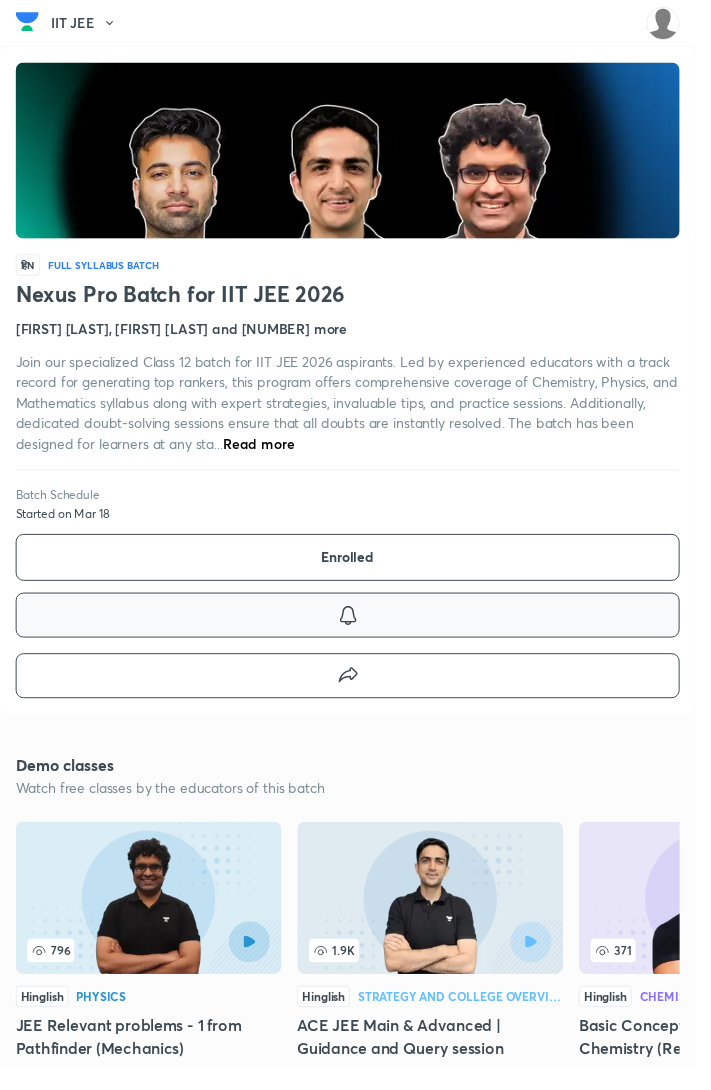 click at bounding box center [355, 629] 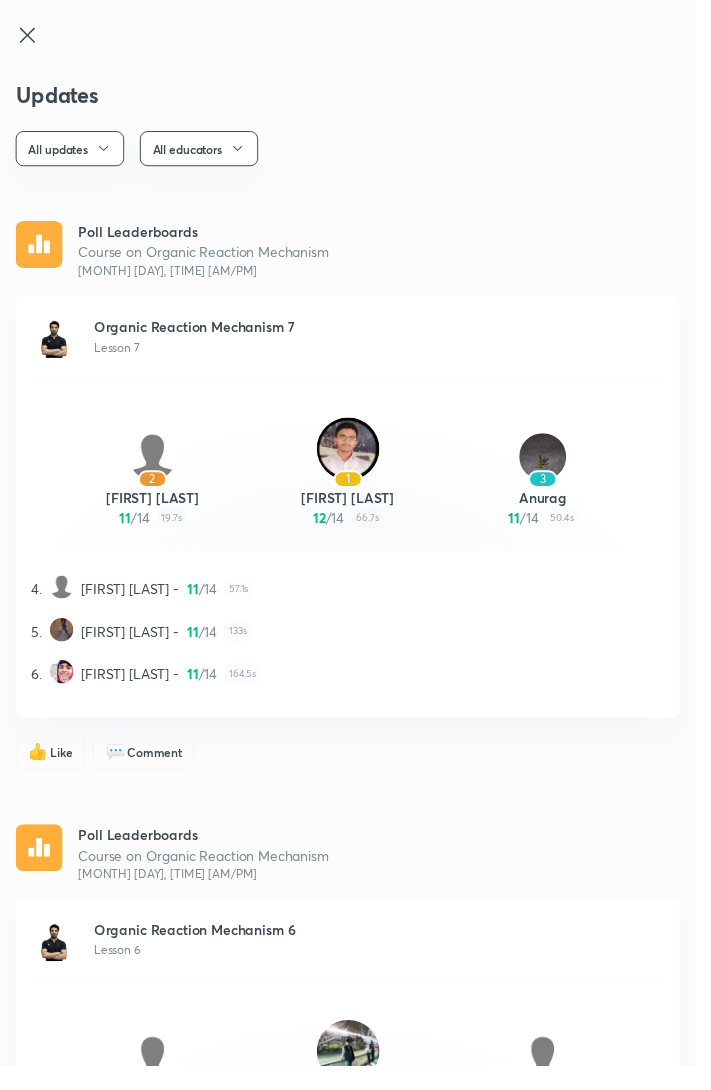click 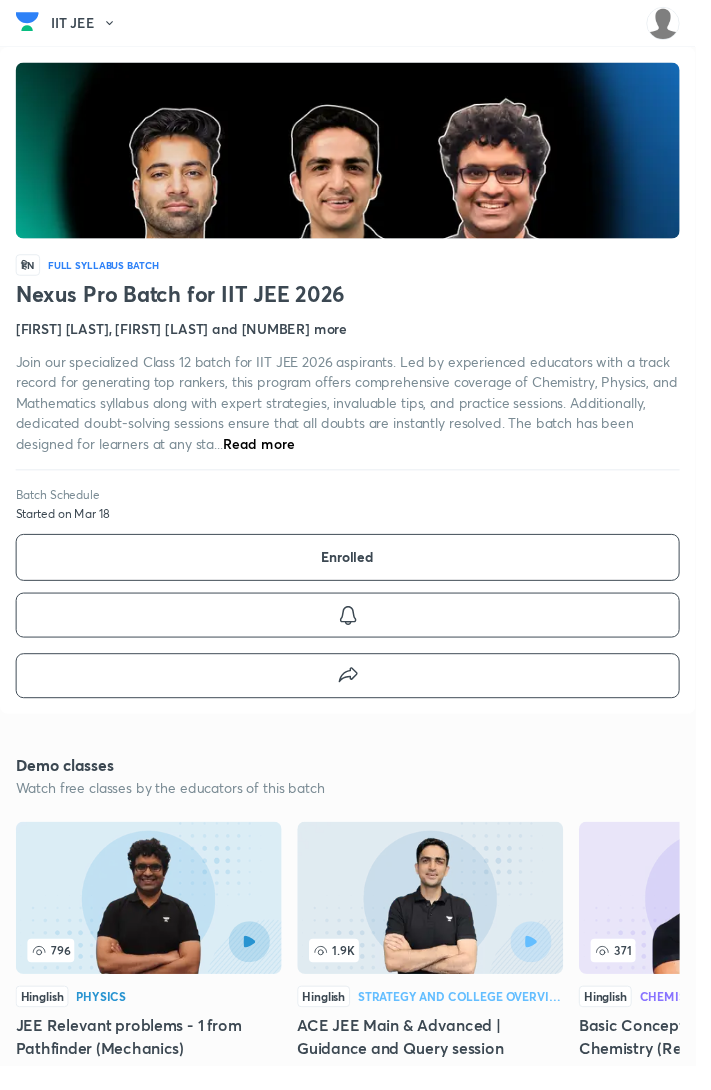 click on "IIT JEE" at bounding box center (91, 24) 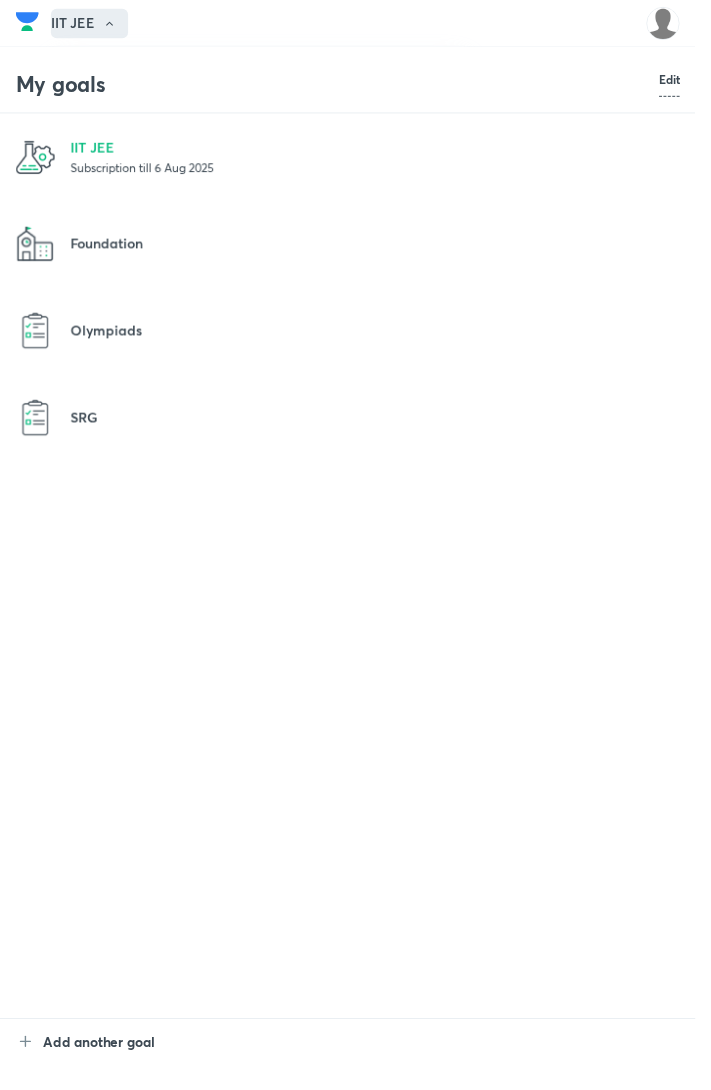click on "Subscription till 6 Aug 2025" at bounding box center (391, 171) 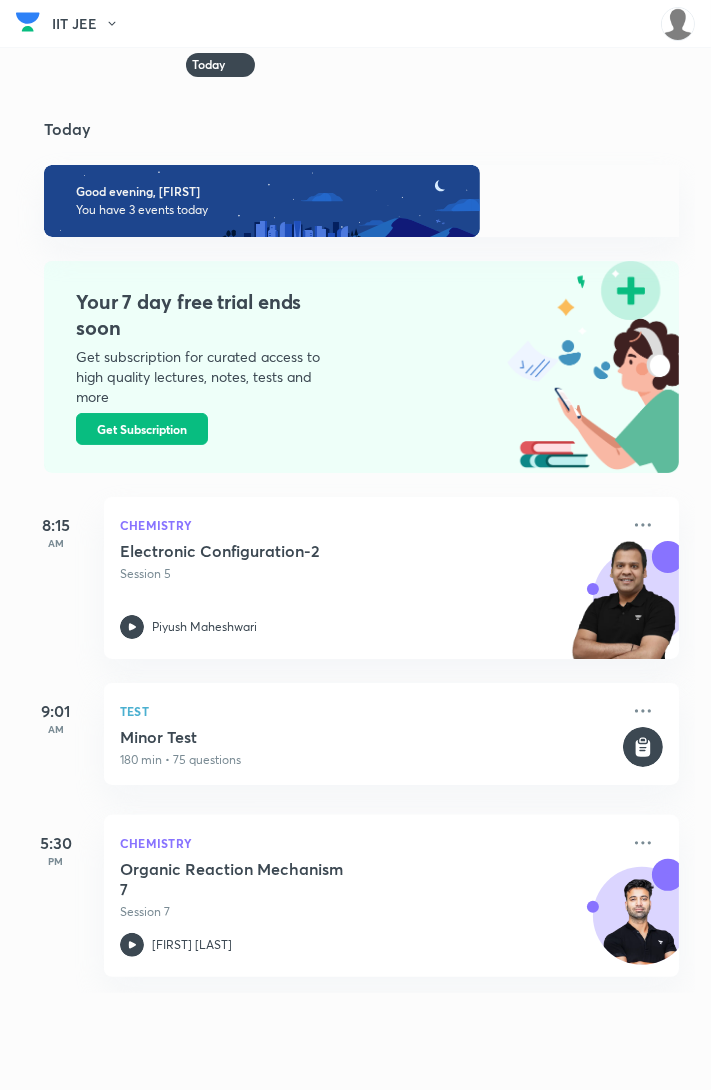click on "Session 5" at bounding box center (369, 574) 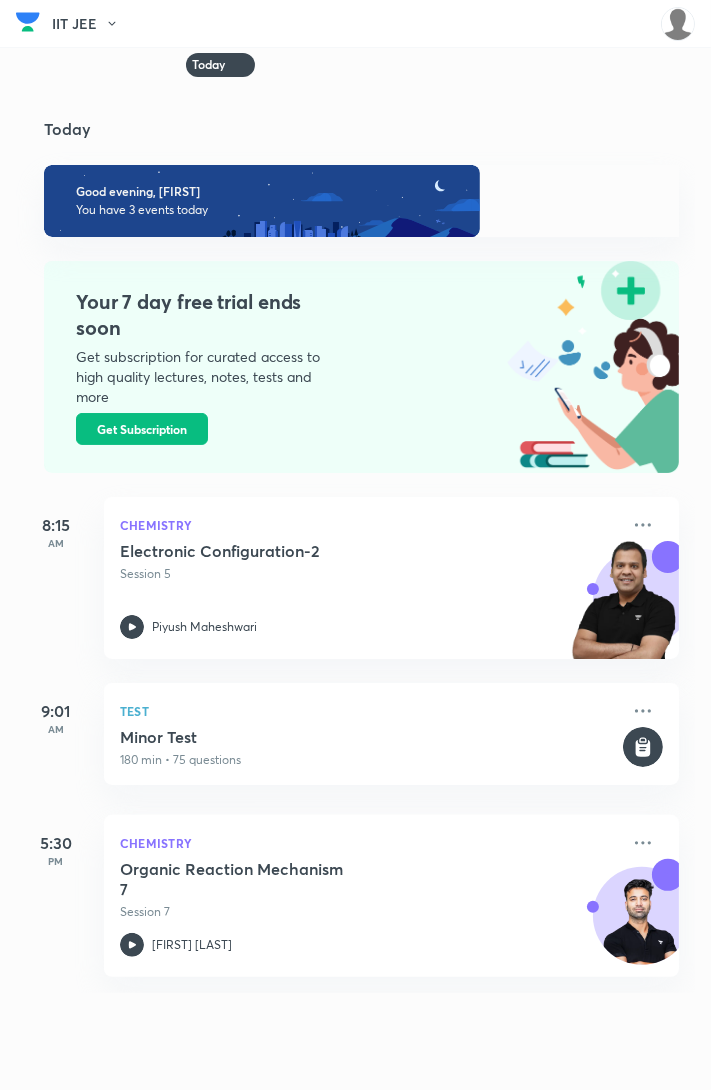 click on "You have 3 events today" at bounding box center [361, 210] 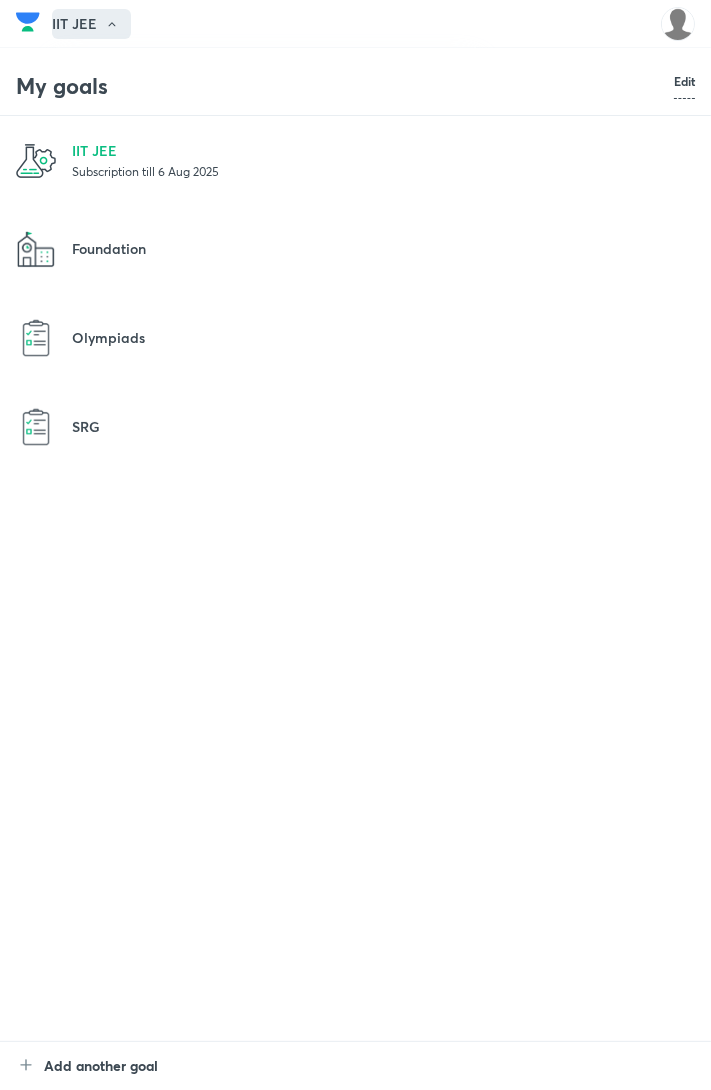 click on "IIT JEE" at bounding box center [383, 150] 